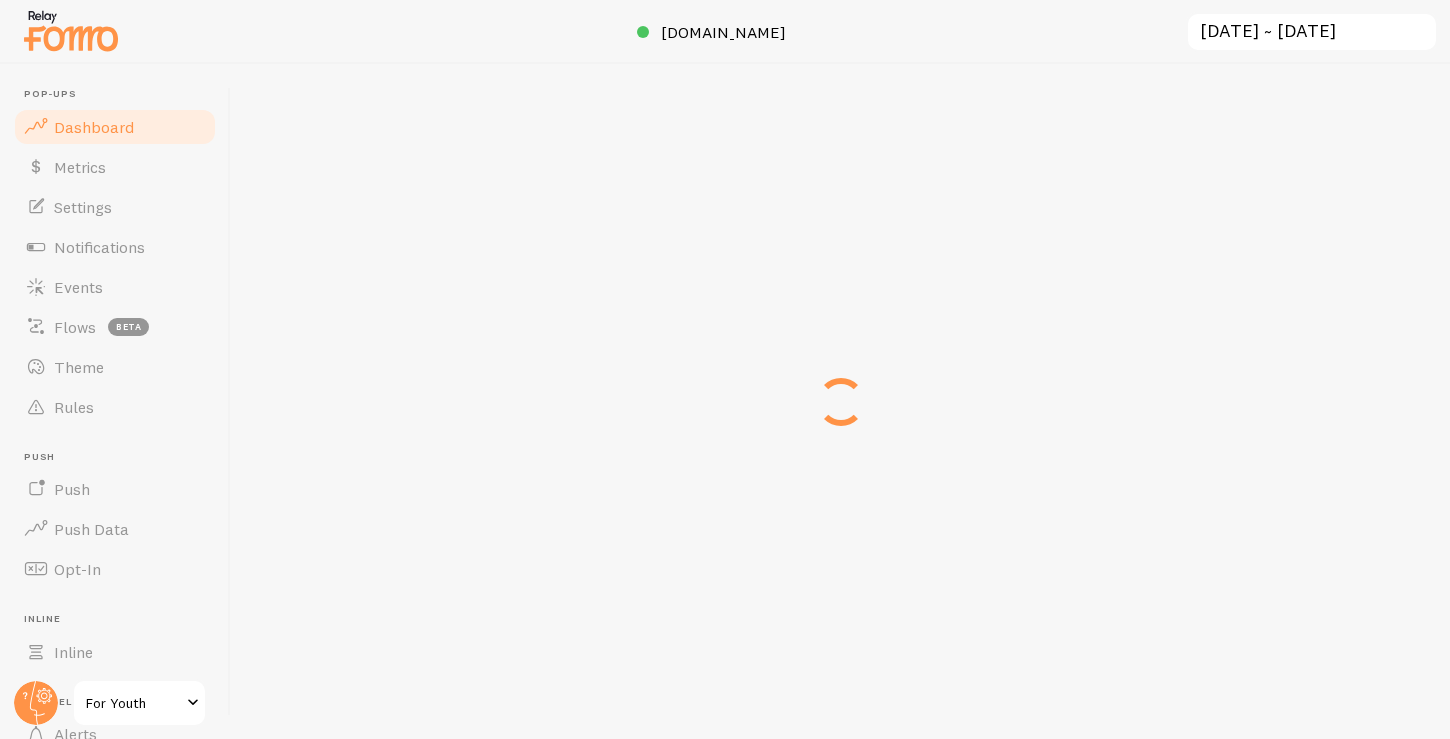 scroll, scrollTop: 0, scrollLeft: 0, axis: both 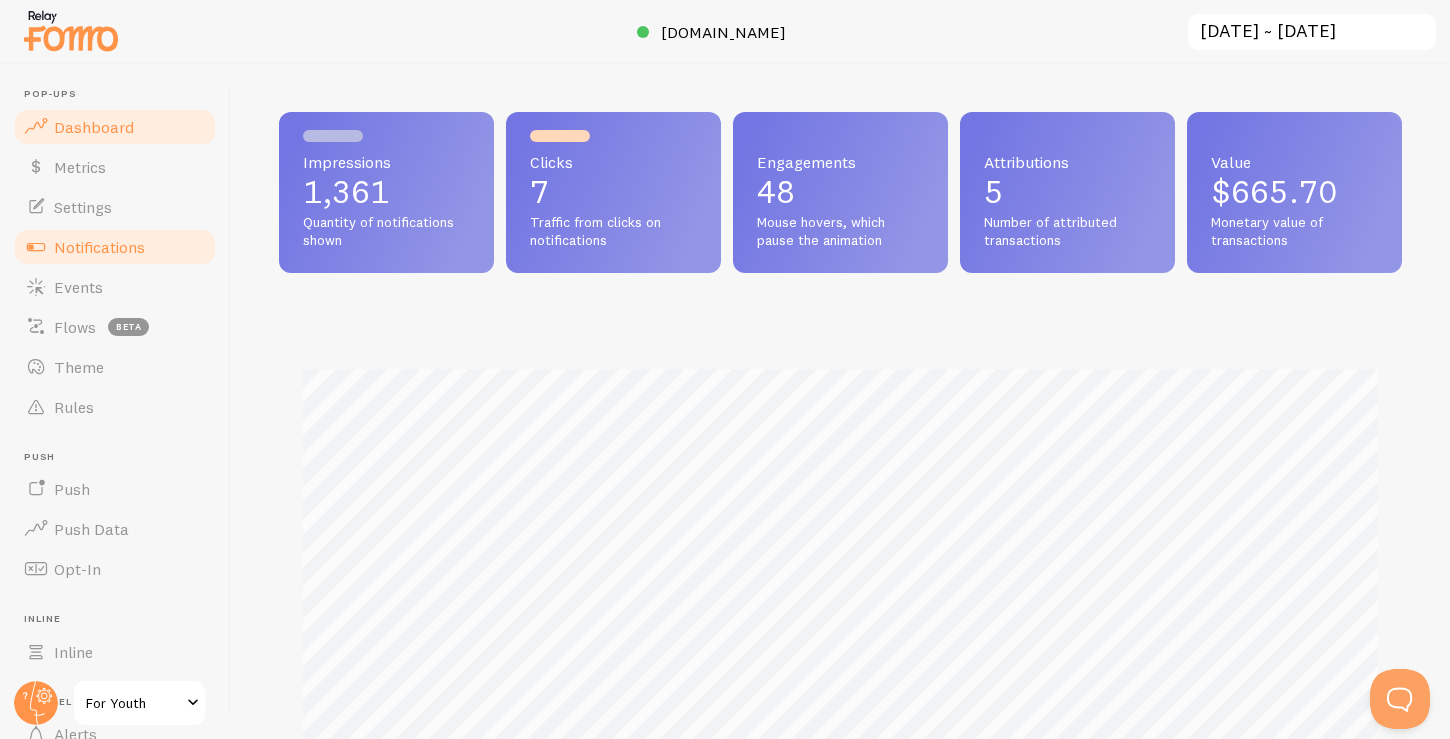 click on "Notifications" at bounding box center [115, 247] 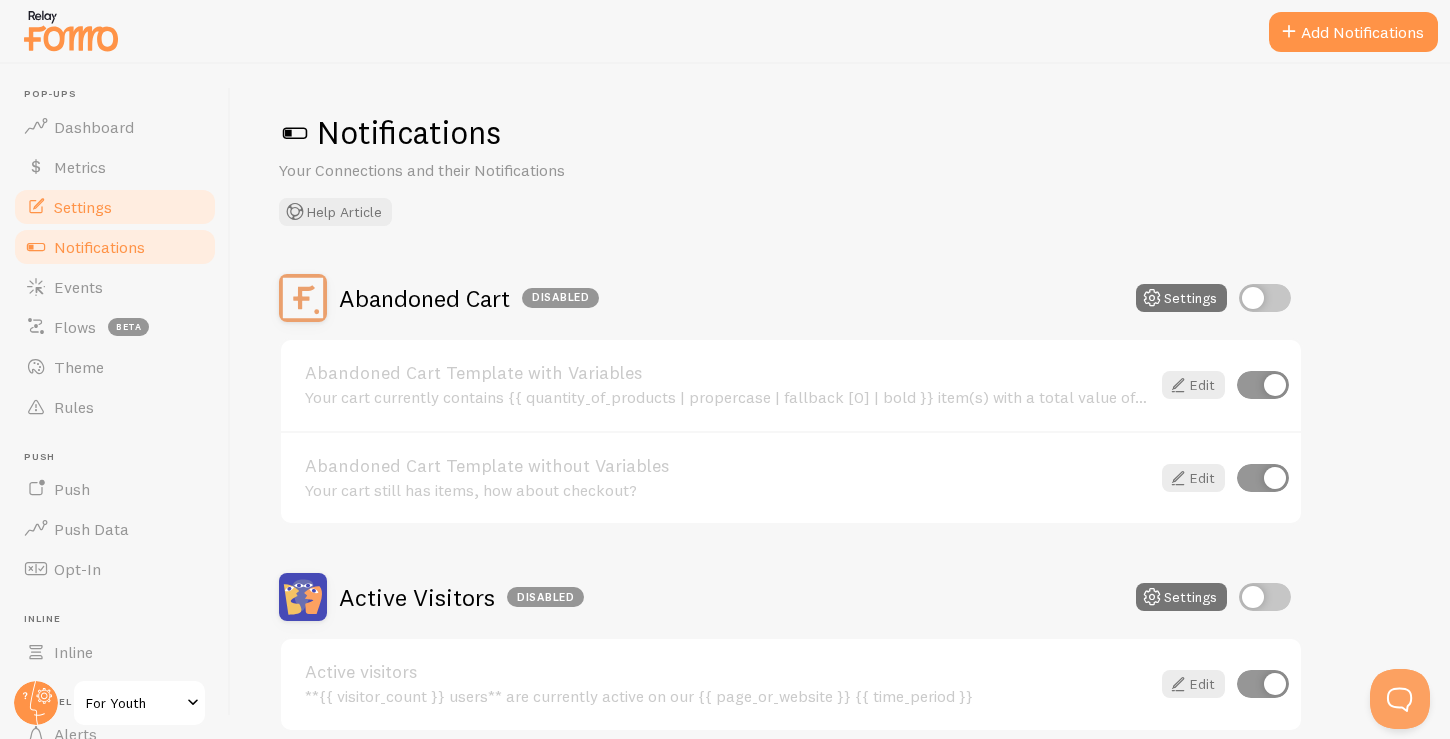 scroll, scrollTop: 0, scrollLeft: 0, axis: both 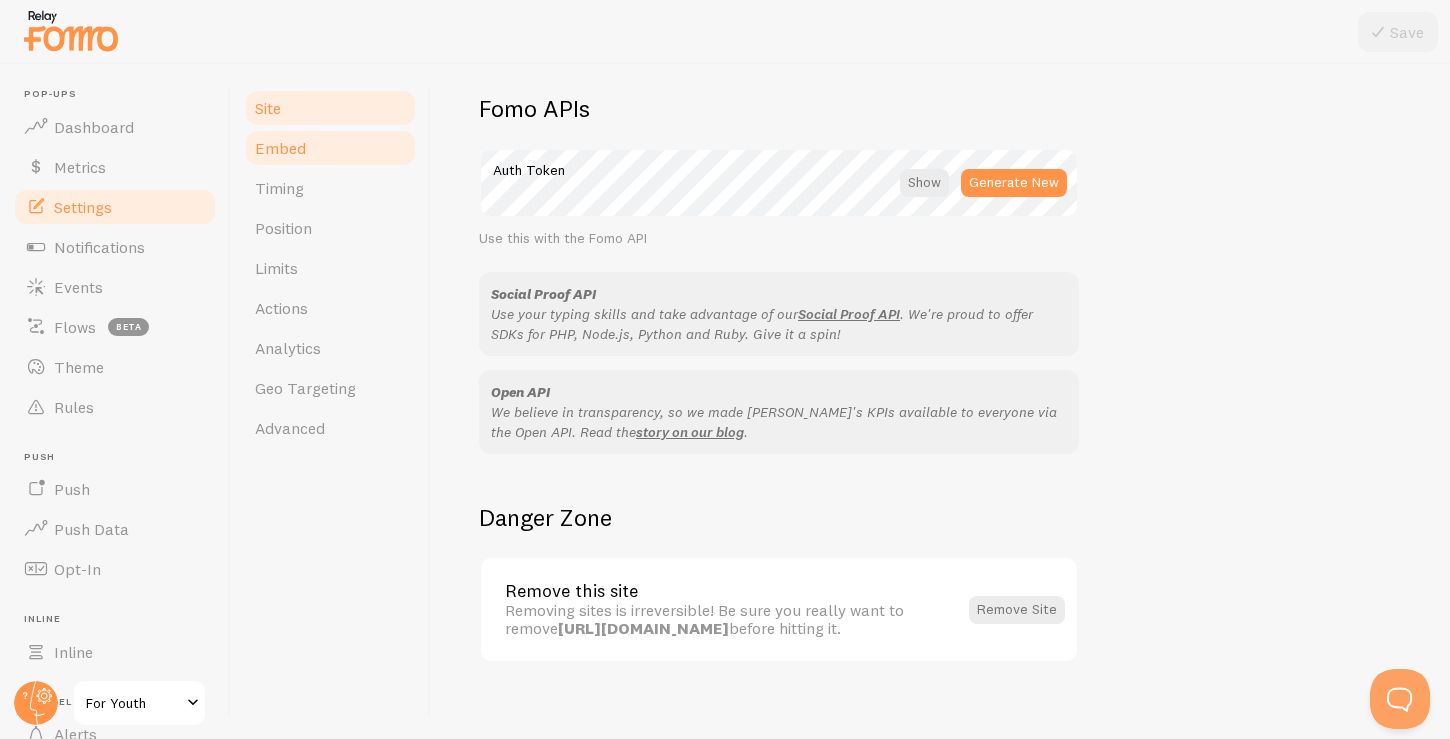 click on "Embed" at bounding box center [330, 148] 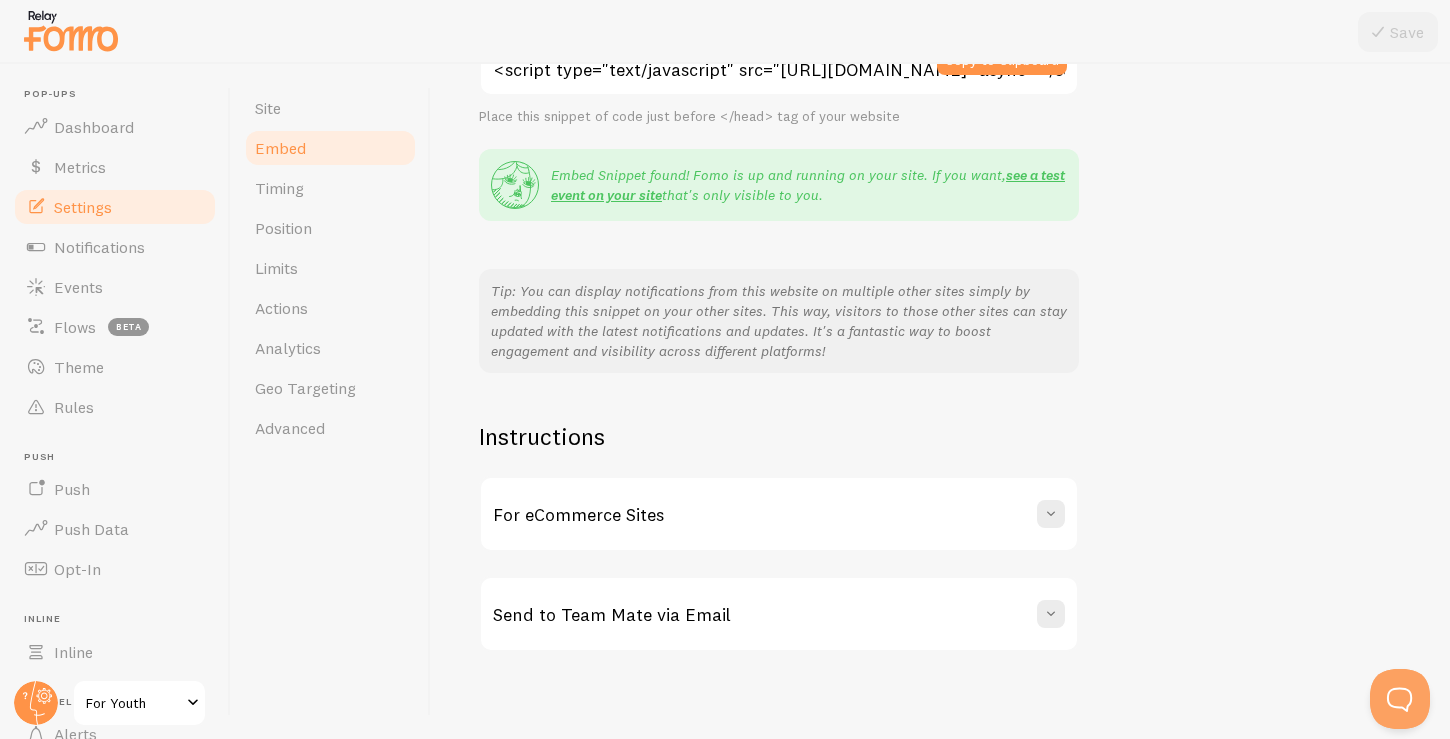 scroll, scrollTop: 324, scrollLeft: 0, axis: vertical 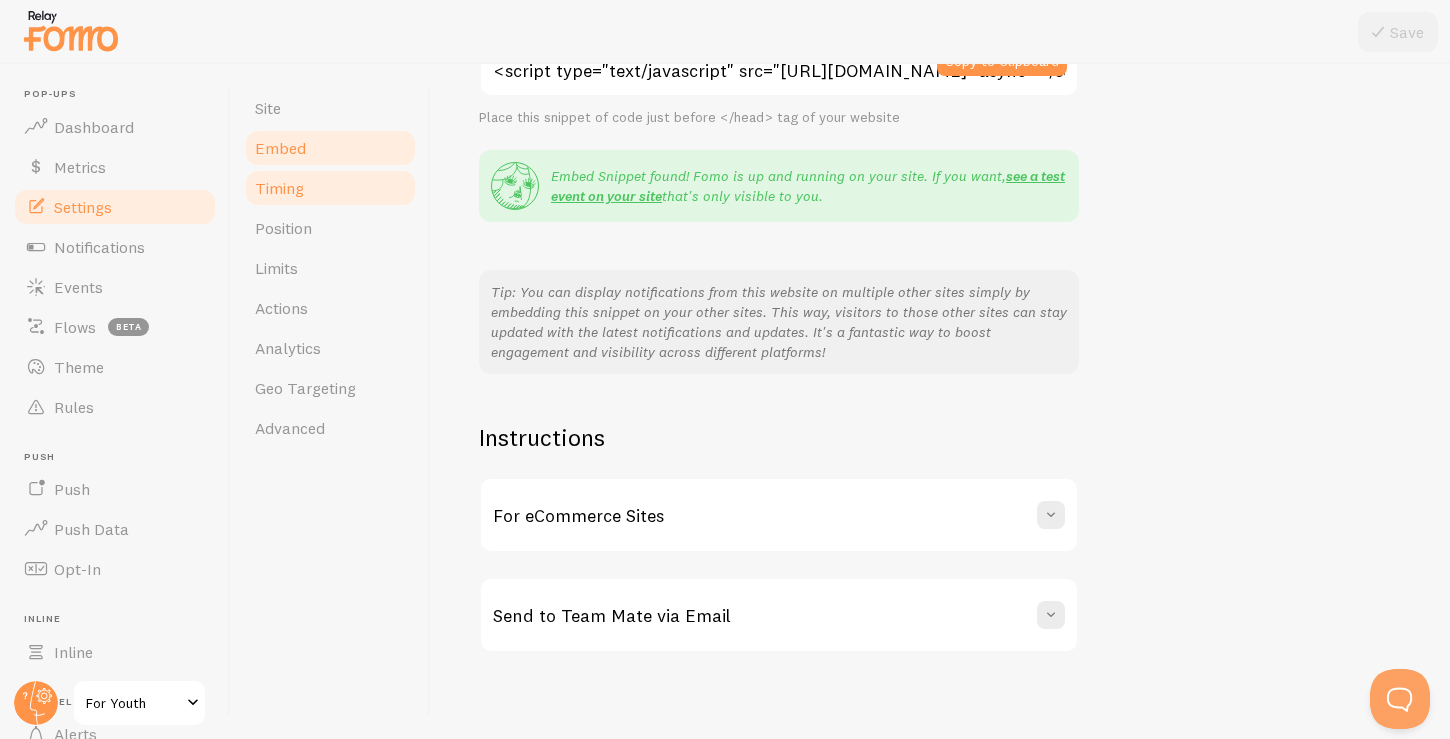 click on "Timing" at bounding box center (279, 188) 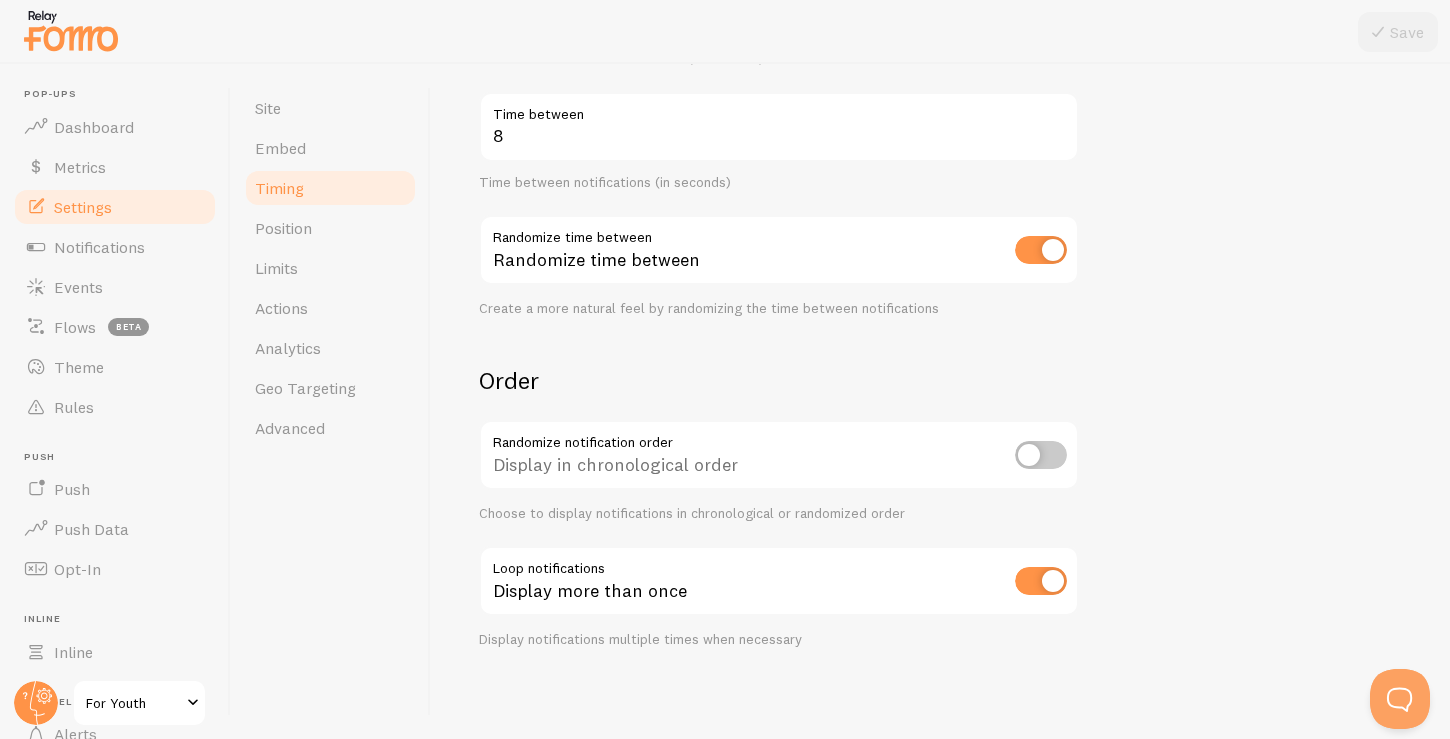 scroll, scrollTop: 438, scrollLeft: 0, axis: vertical 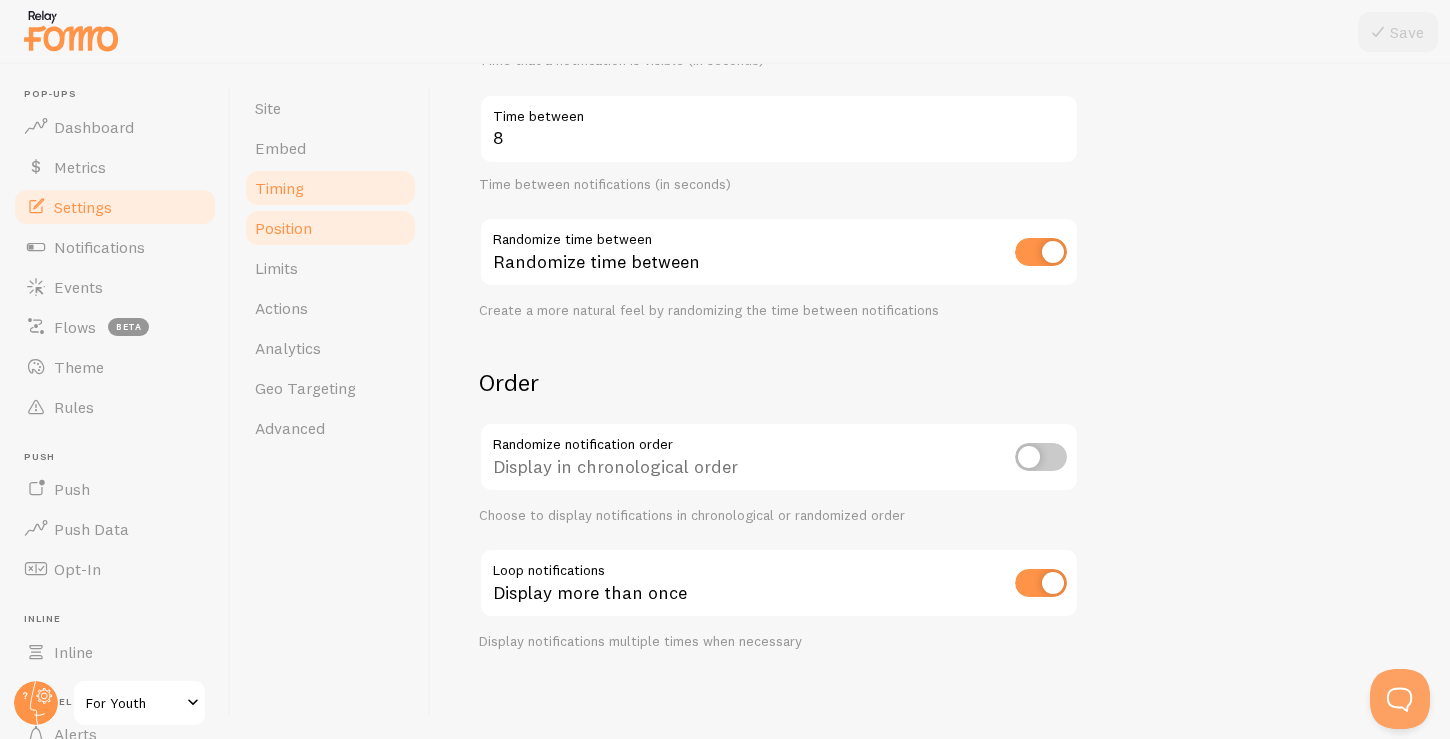 click on "Position" at bounding box center (330, 228) 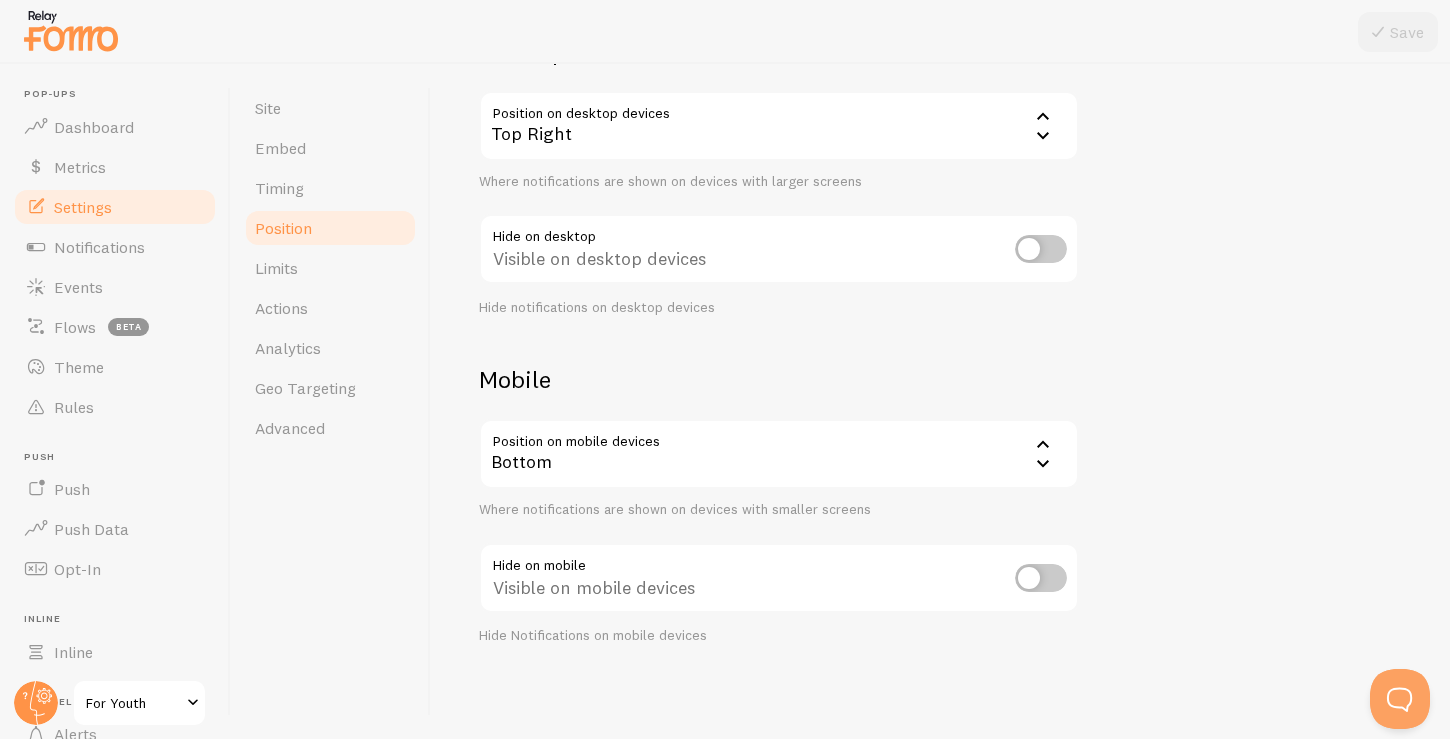 scroll, scrollTop: 190, scrollLeft: 0, axis: vertical 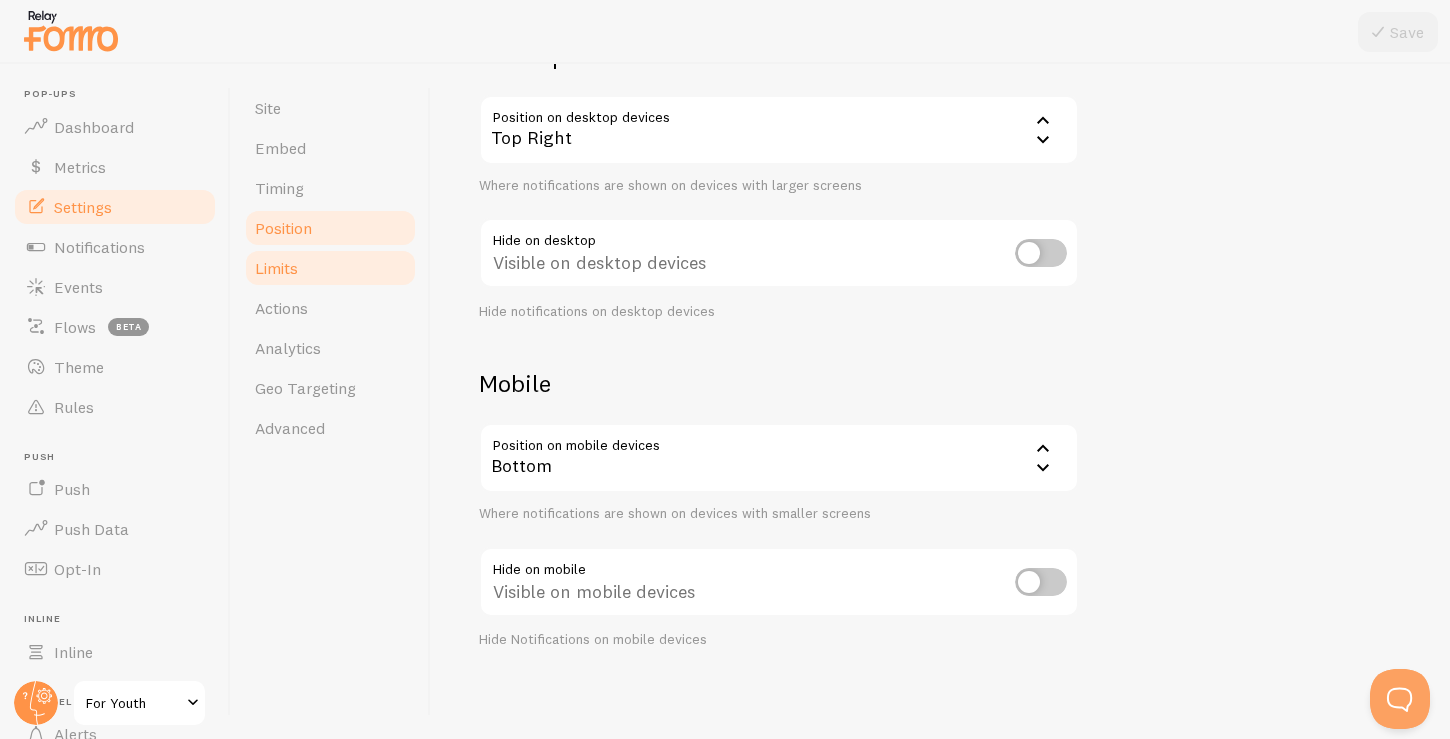 click on "Limits" at bounding box center [330, 268] 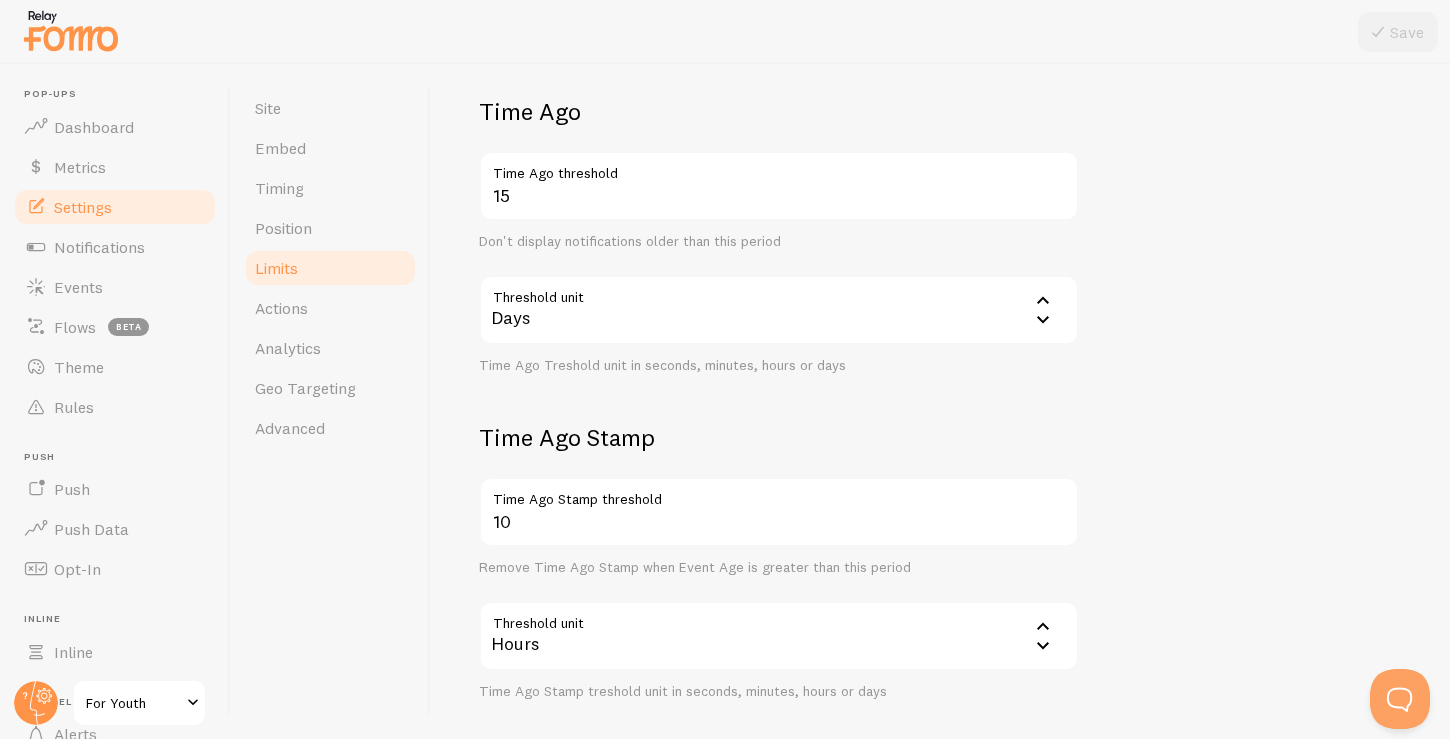 scroll, scrollTop: 708, scrollLeft: 0, axis: vertical 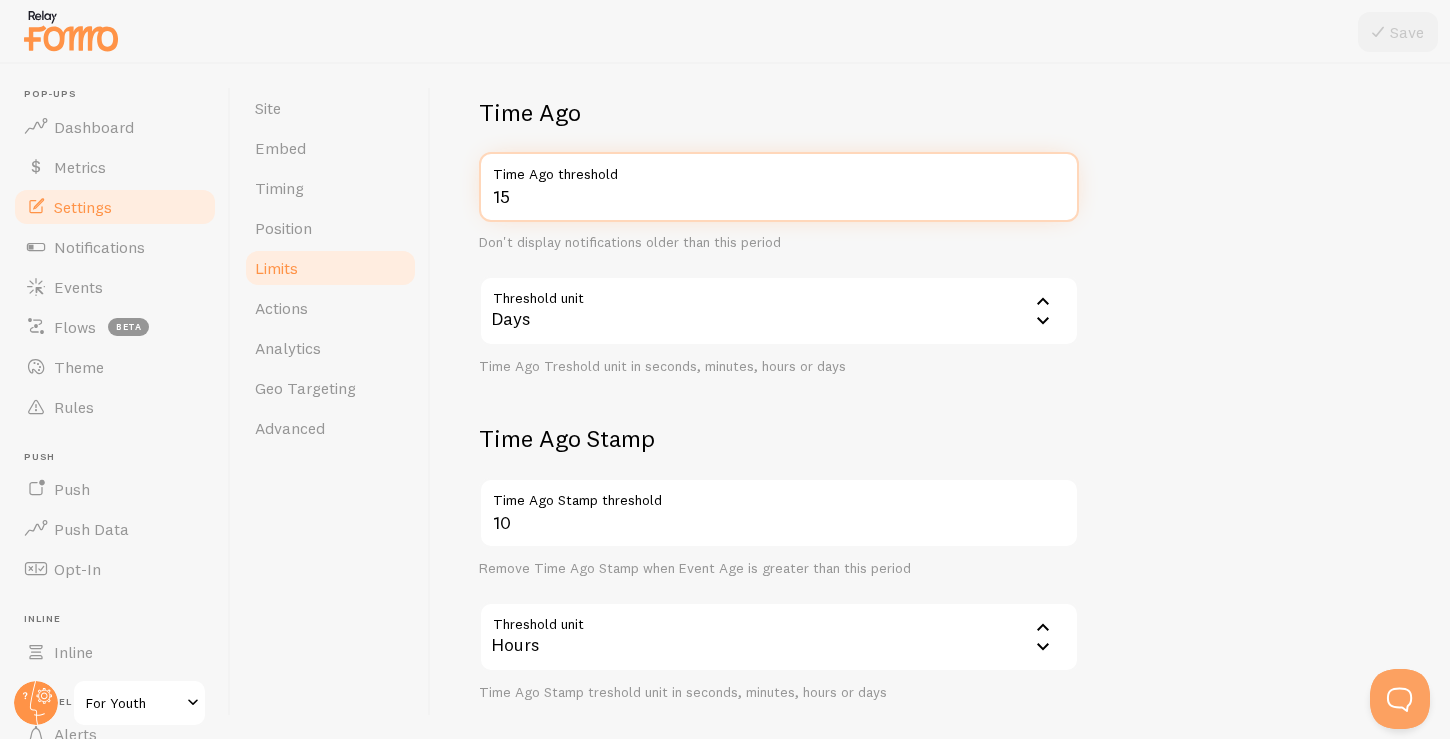 click on "15" at bounding box center (779, 187) 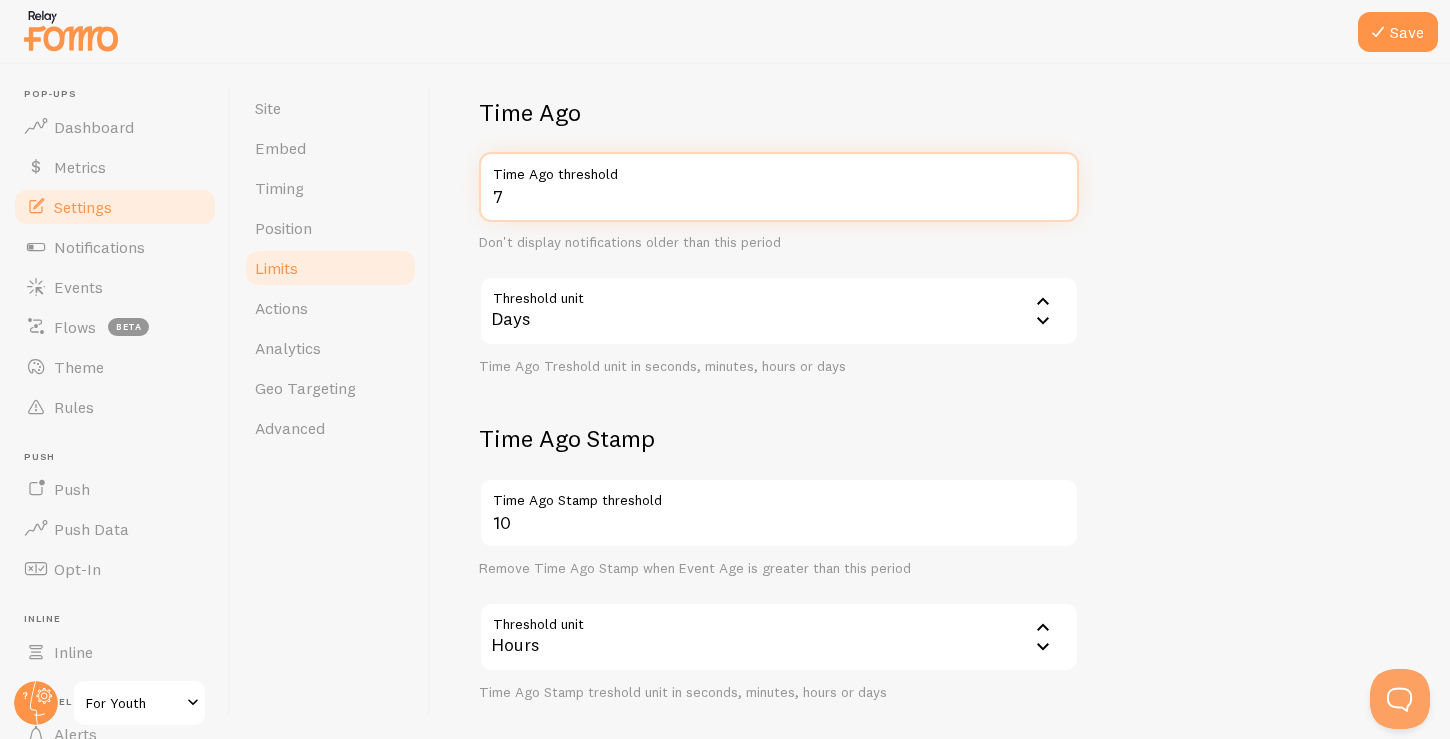 type on "7" 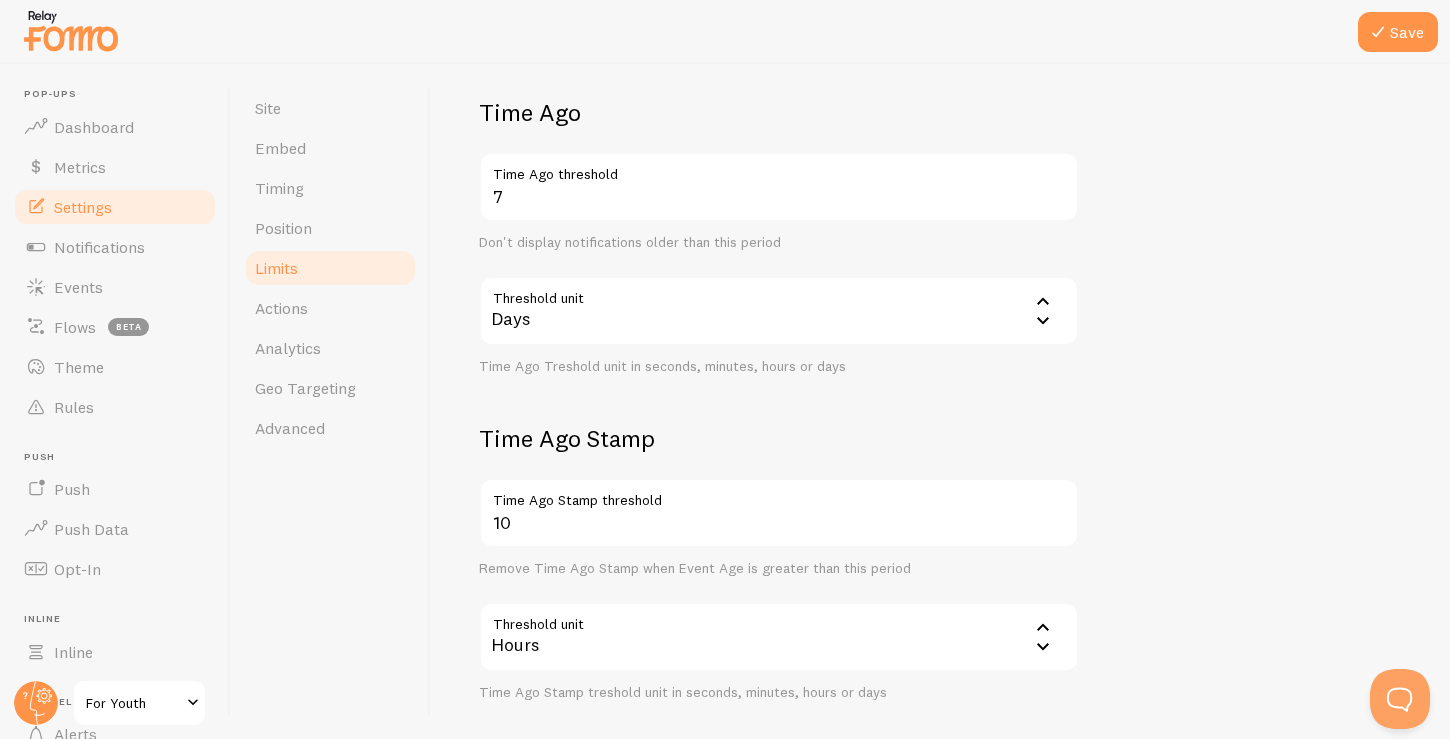 click on "Notification Count
1   Max Notifications shown per page       Limit the number of Notifications shown on a page         Limit number of Notifications per visitor session   Limit per visitor session   Limit the number of notification shown to a visitor in a session     3   Max notifications       Max number of notifications shown to a visitor in a session     60   Session length       Period that counts as a single session (in minutes)
Time Ago
7   Time Ago threshold       Don't display notifications older than this period   Threshold unit   86400   Days       Seconds  Minutes  Hours  Days    Time Ago Treshold unit in seconds, minutes, hours or days
Time Ago Stamp
10   Time Ago Stamp threshold       Remove Time Ago Stamp when Event Age is greater than this period   Threshold unit   3600   Hours       Seconds  Minutes  Hours  Days    Time Ago Stamp treshold unit in seconds, minutes, hours or days" at bounding box center [940, 111] 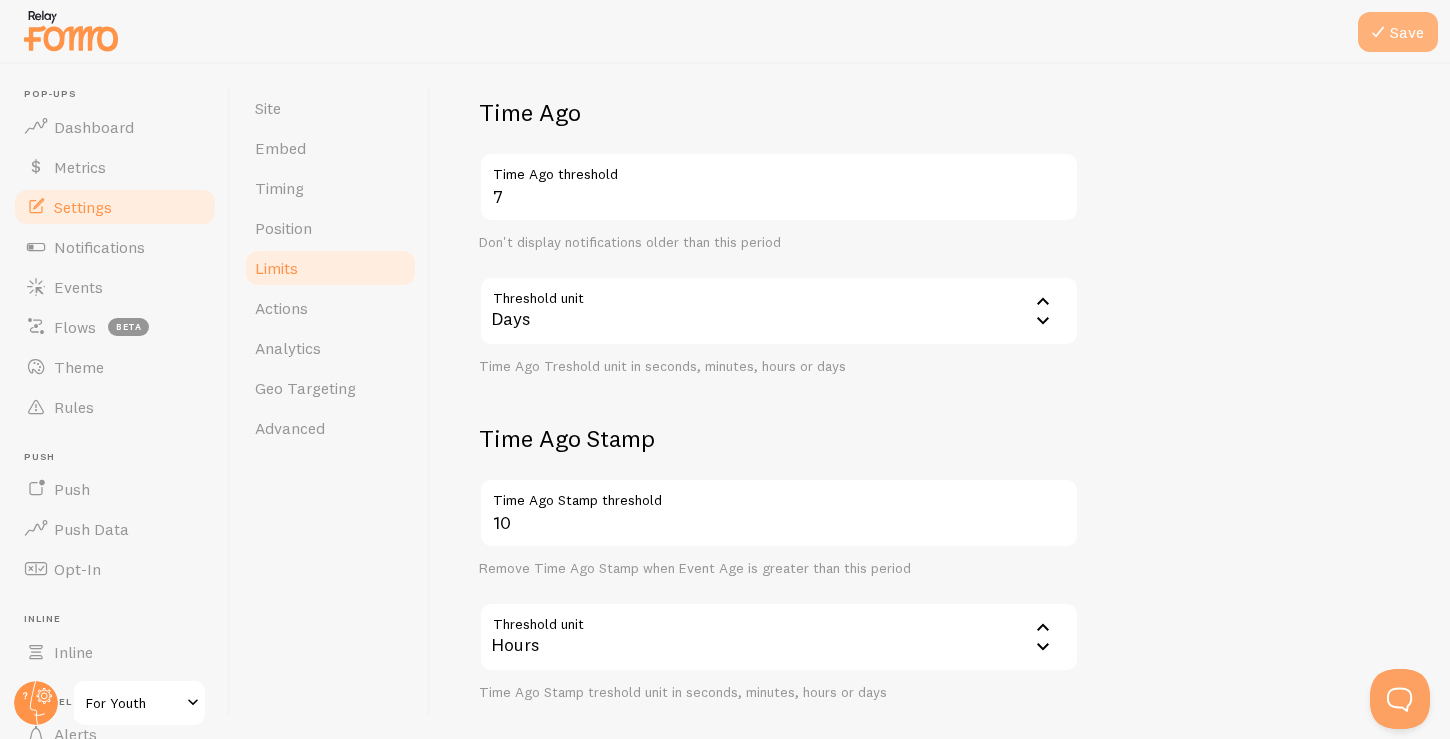 click on "Save" at bounding box center (1398, 32) 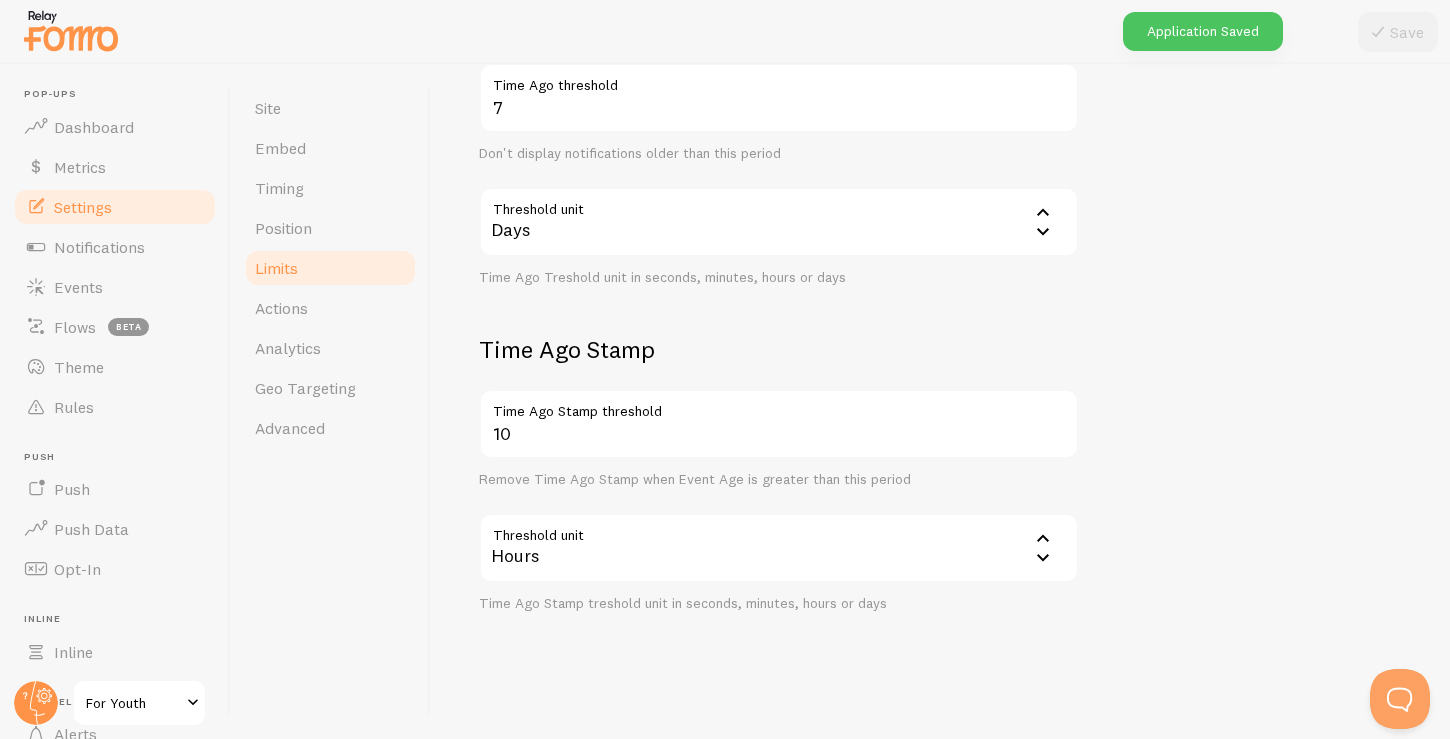 scroll, scrollTop: 795, scrollLeft: 0, axis: vertical 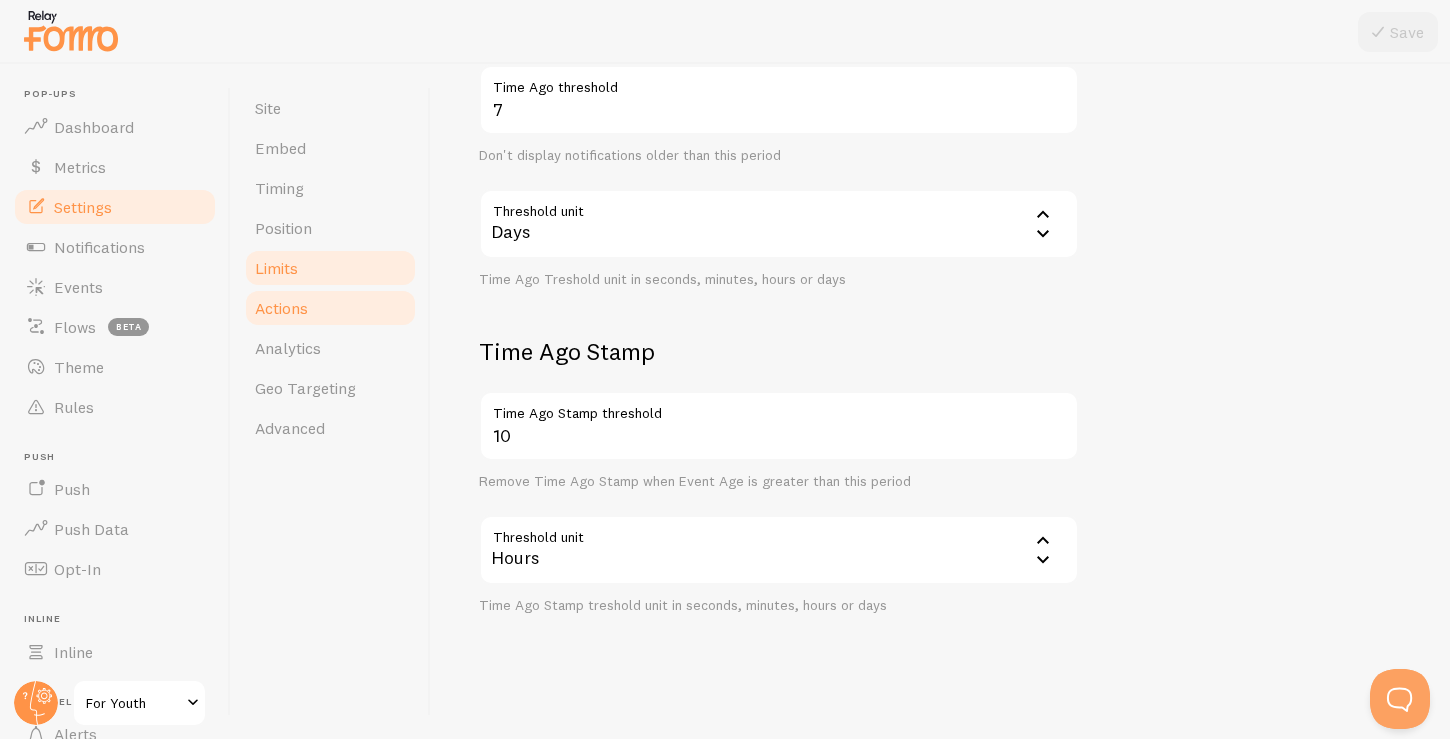 click on "Actions" at bounding box center (281, 308) 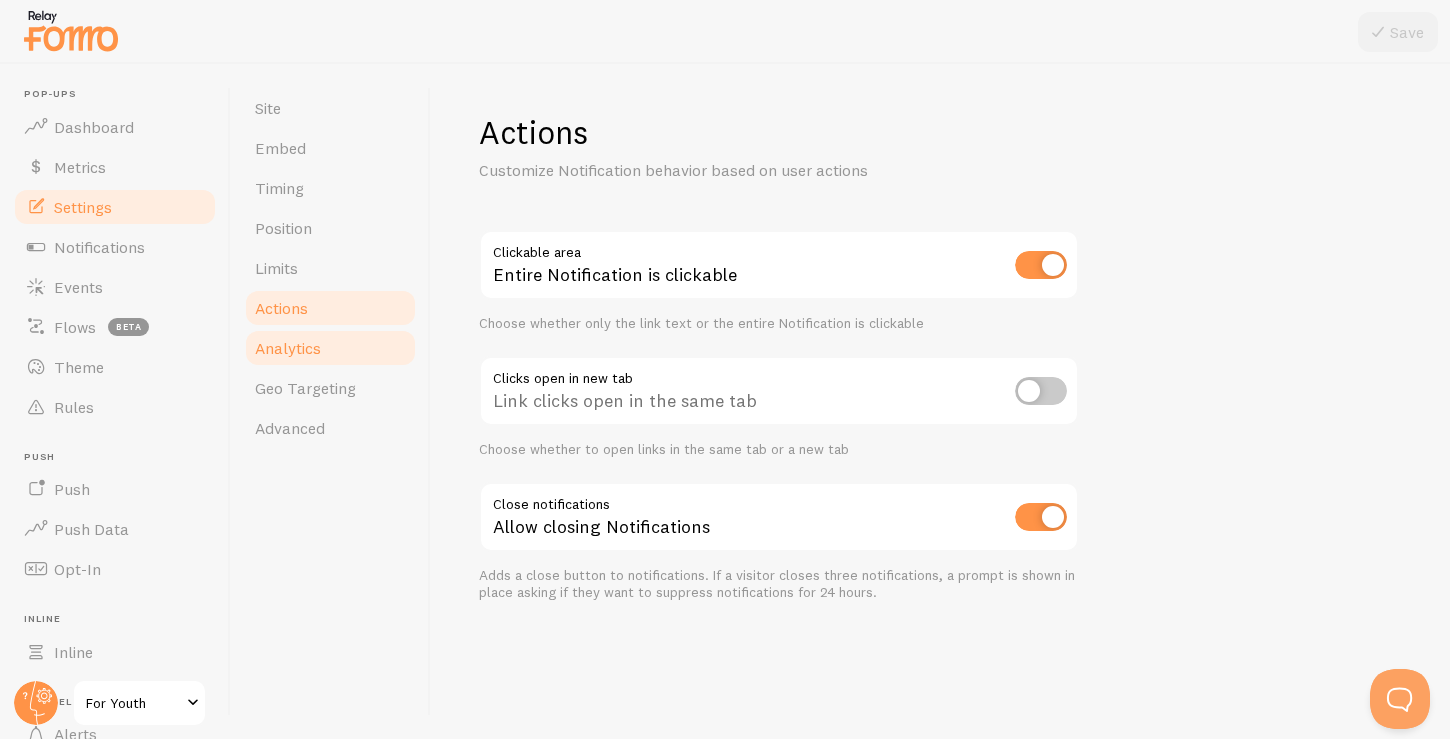 click on "Analytics" at bounding box center [288, 348] 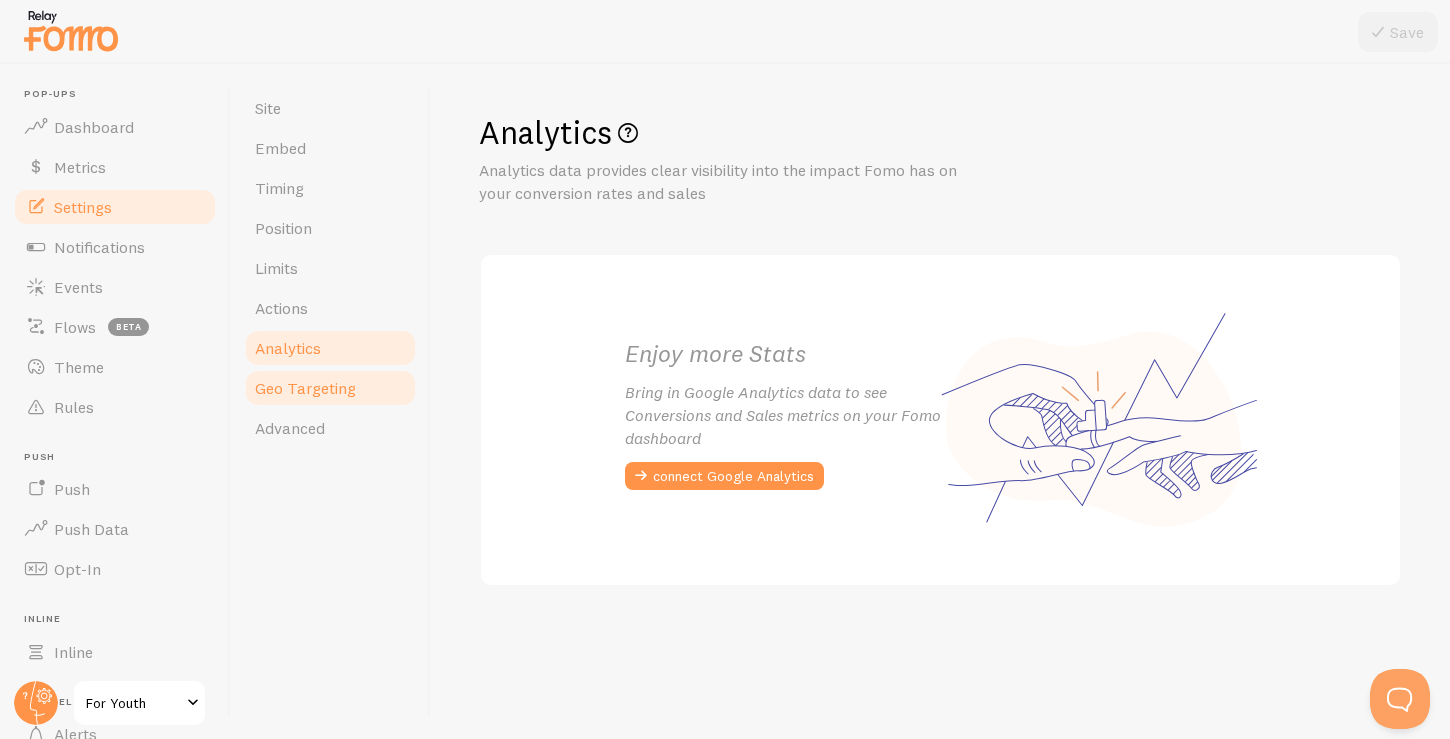 click on "Geo Targeting" at bounding box center [305, 388] 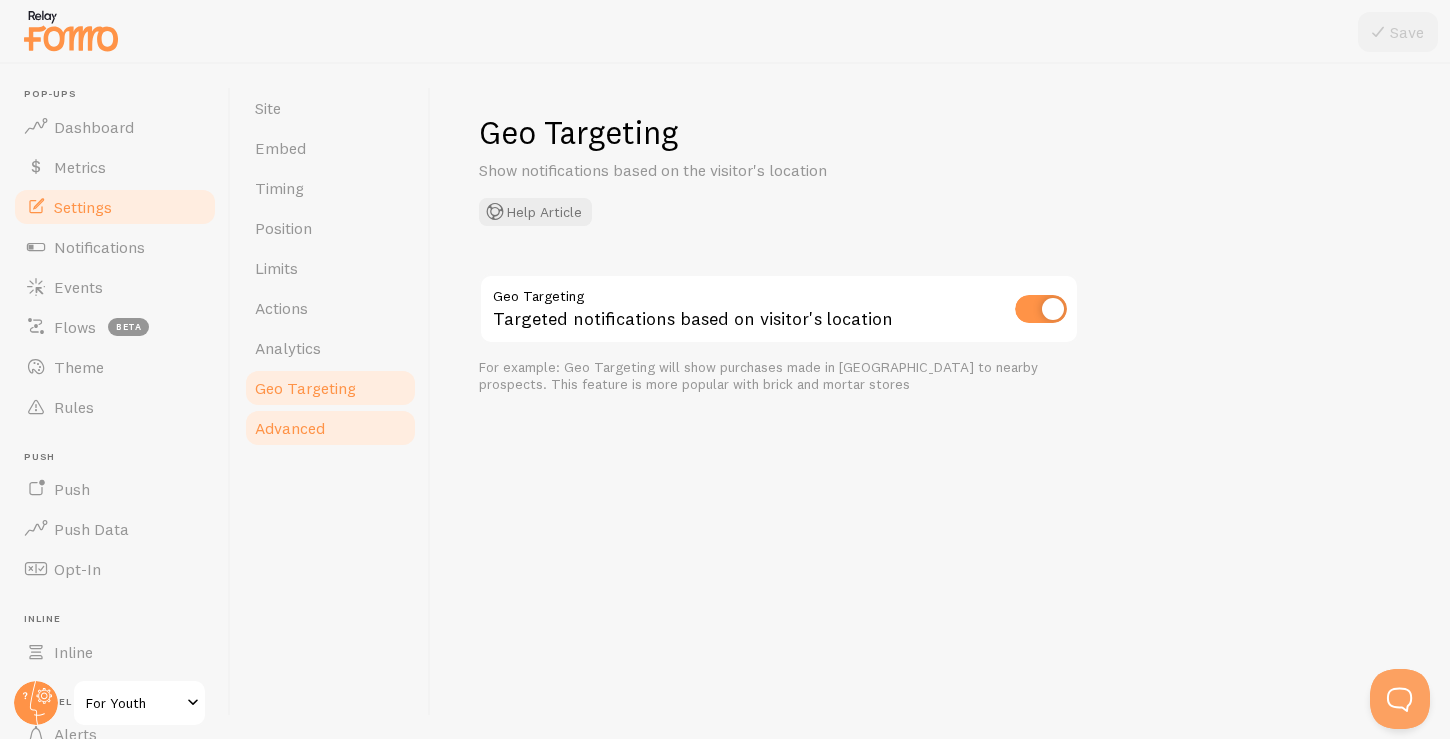click on "Advanced" at bounding box center (290, 428) 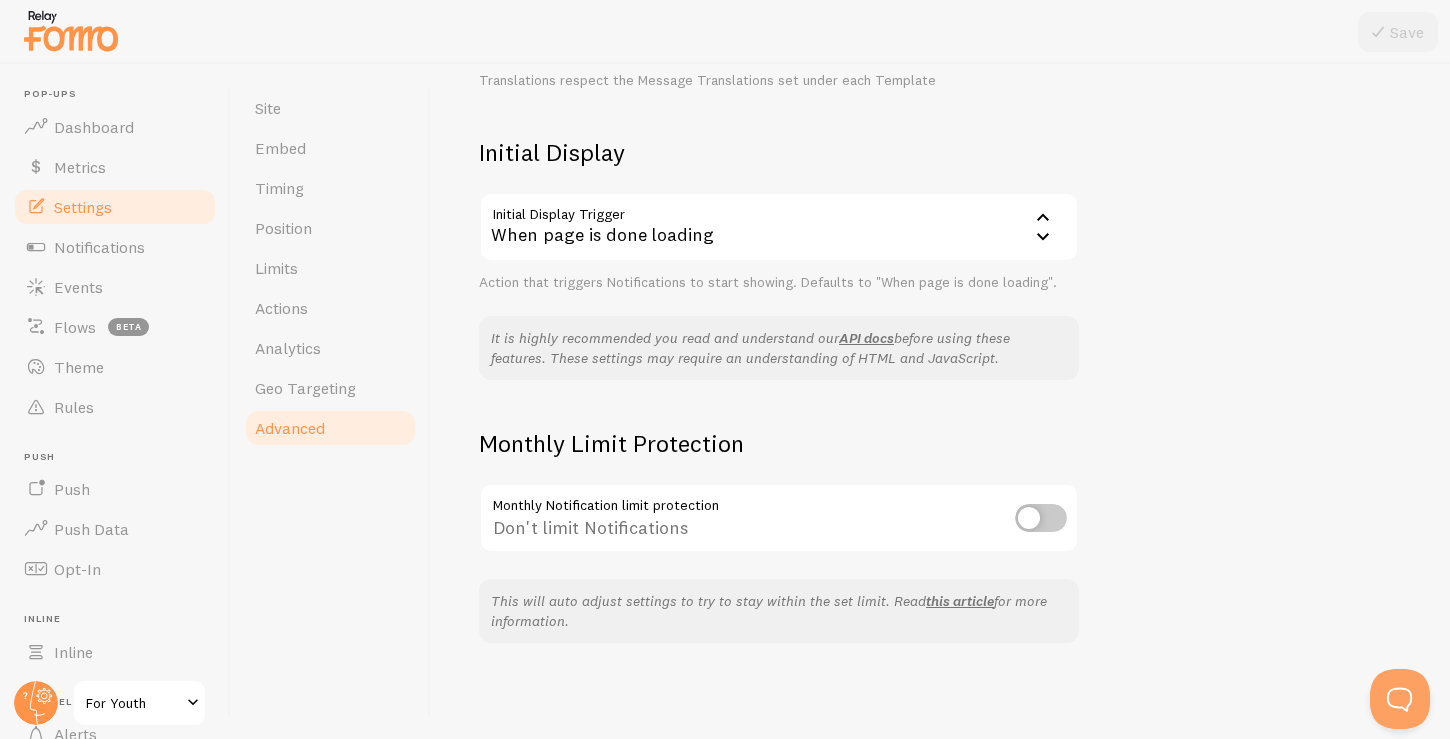 scroll, scrollTop: 411, scrollLeft: 0, axis: vertical 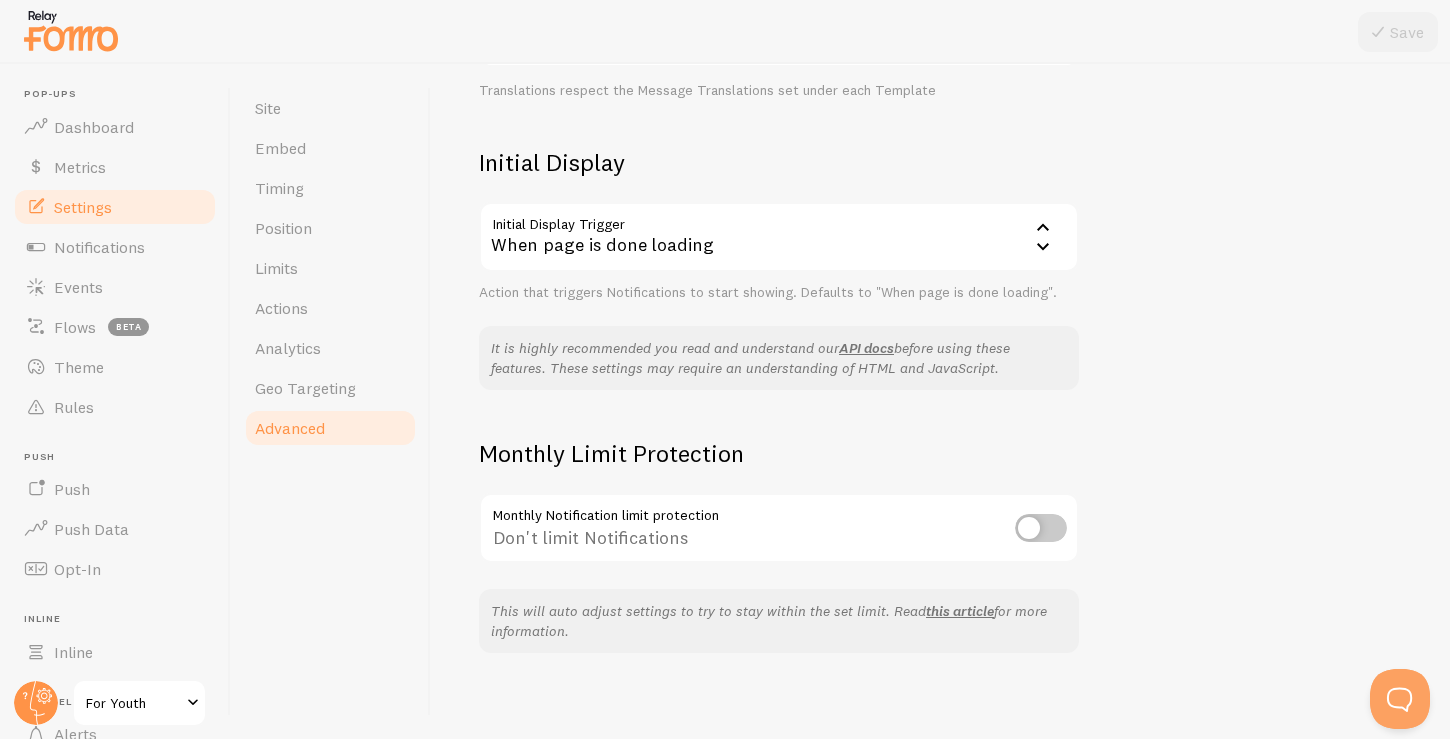 click at bounding box center (1041, 528) 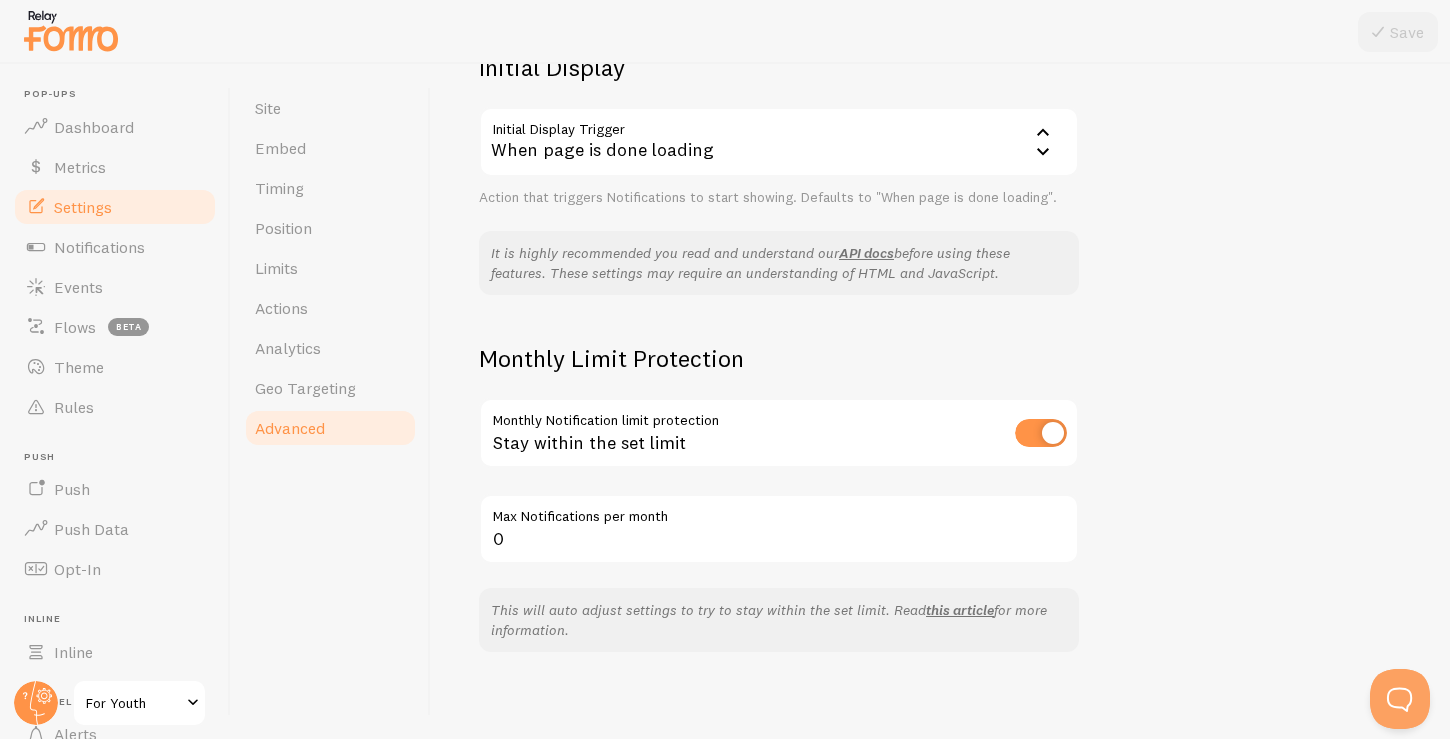 scroll, scrollTop: 505, scrollLeft: 0, axis: vertical 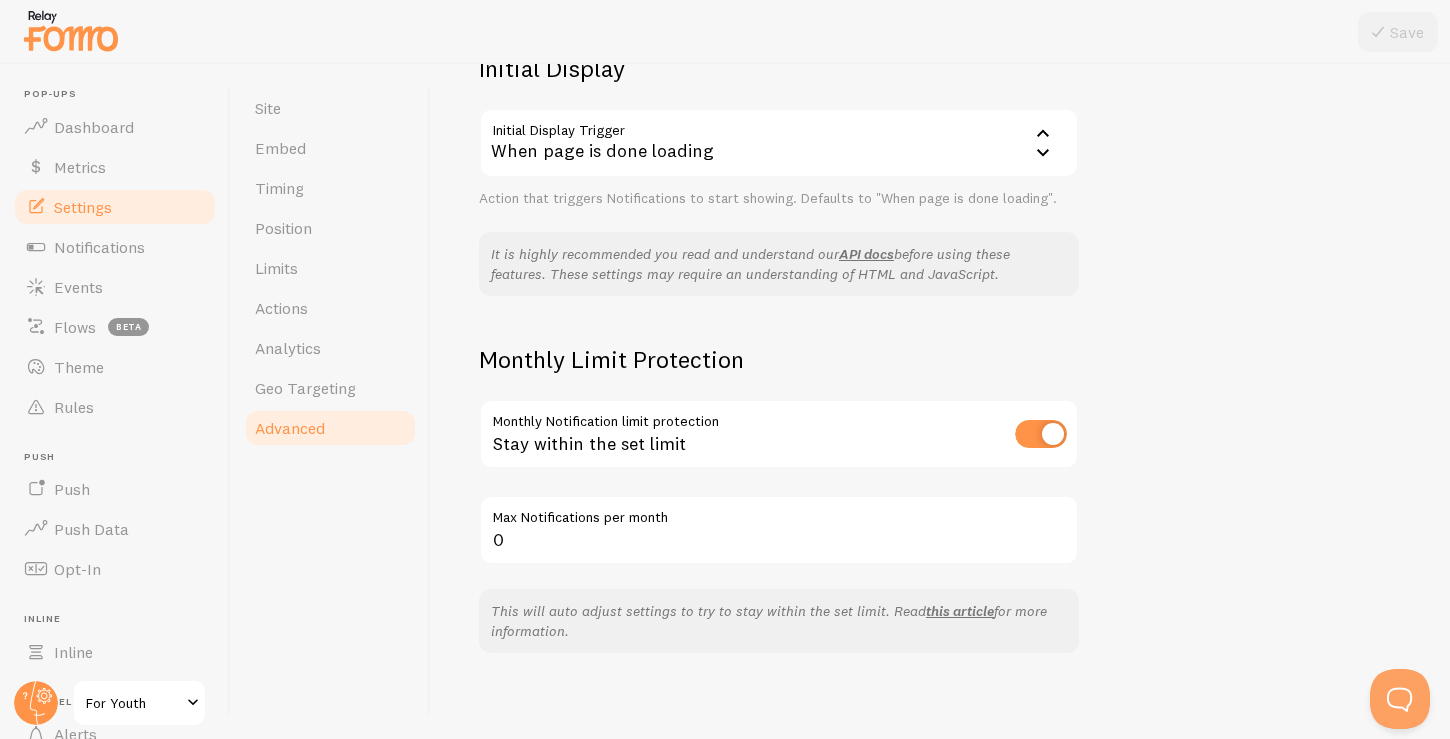 click at bounding box center [1041, 434] 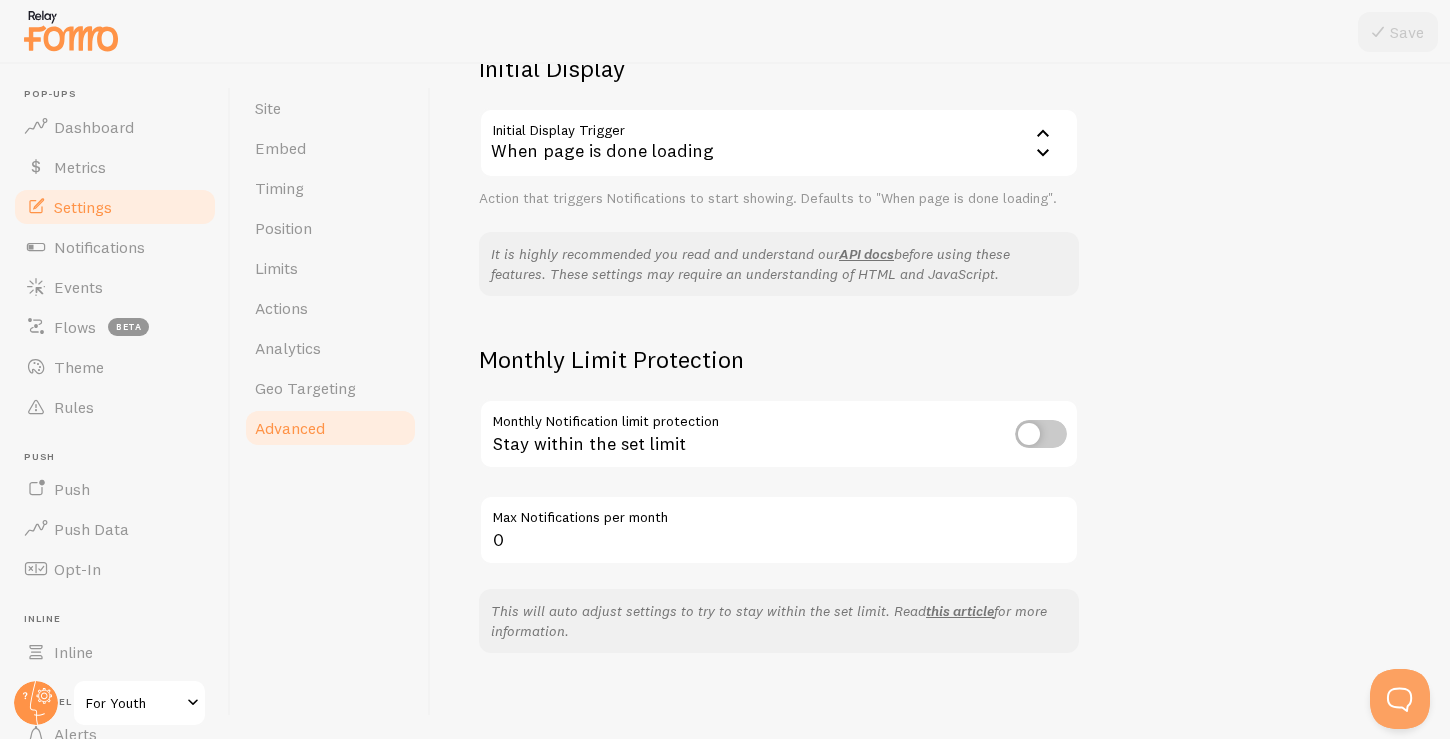 scroll, scrollTop: 411, scrollLeft: 0, axis: vertical 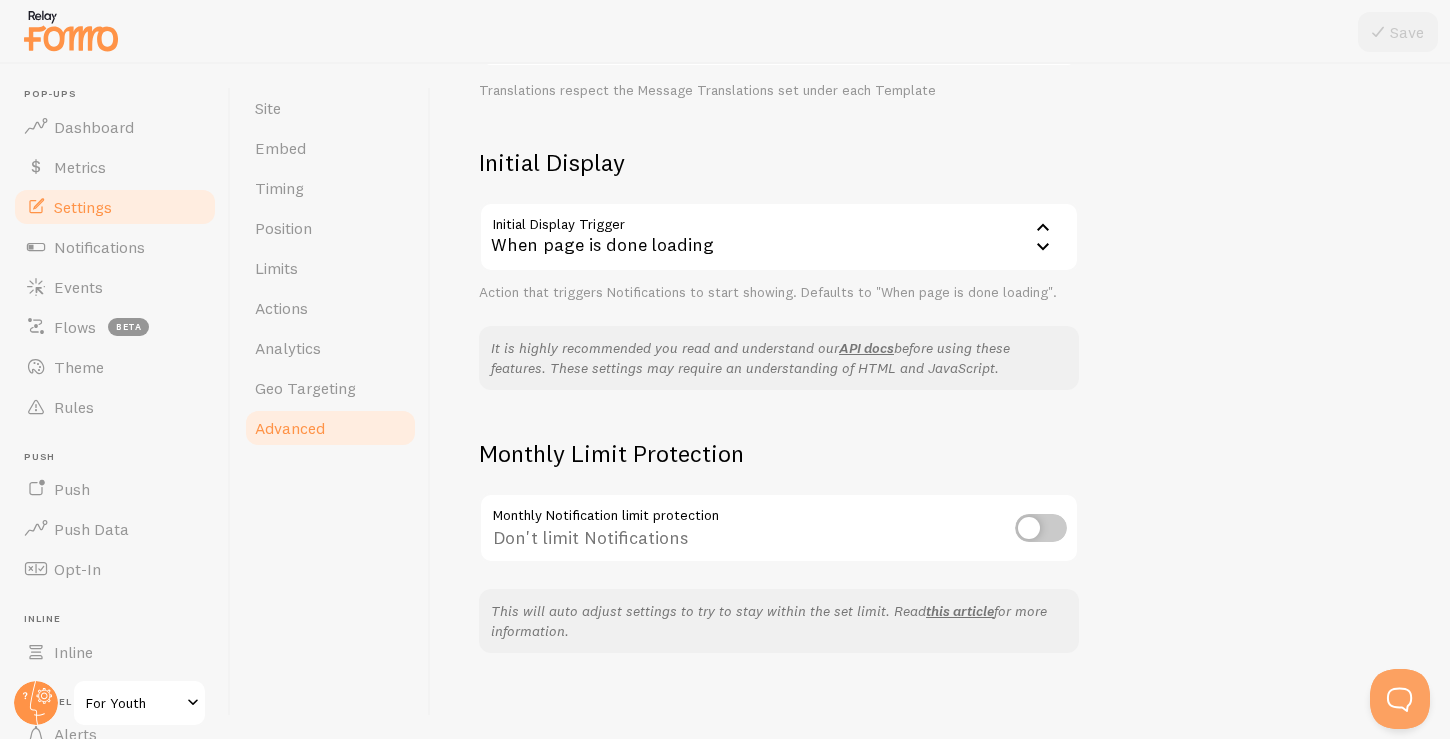 click on "Don't limit Notifications" at bounding box center [779, 529] 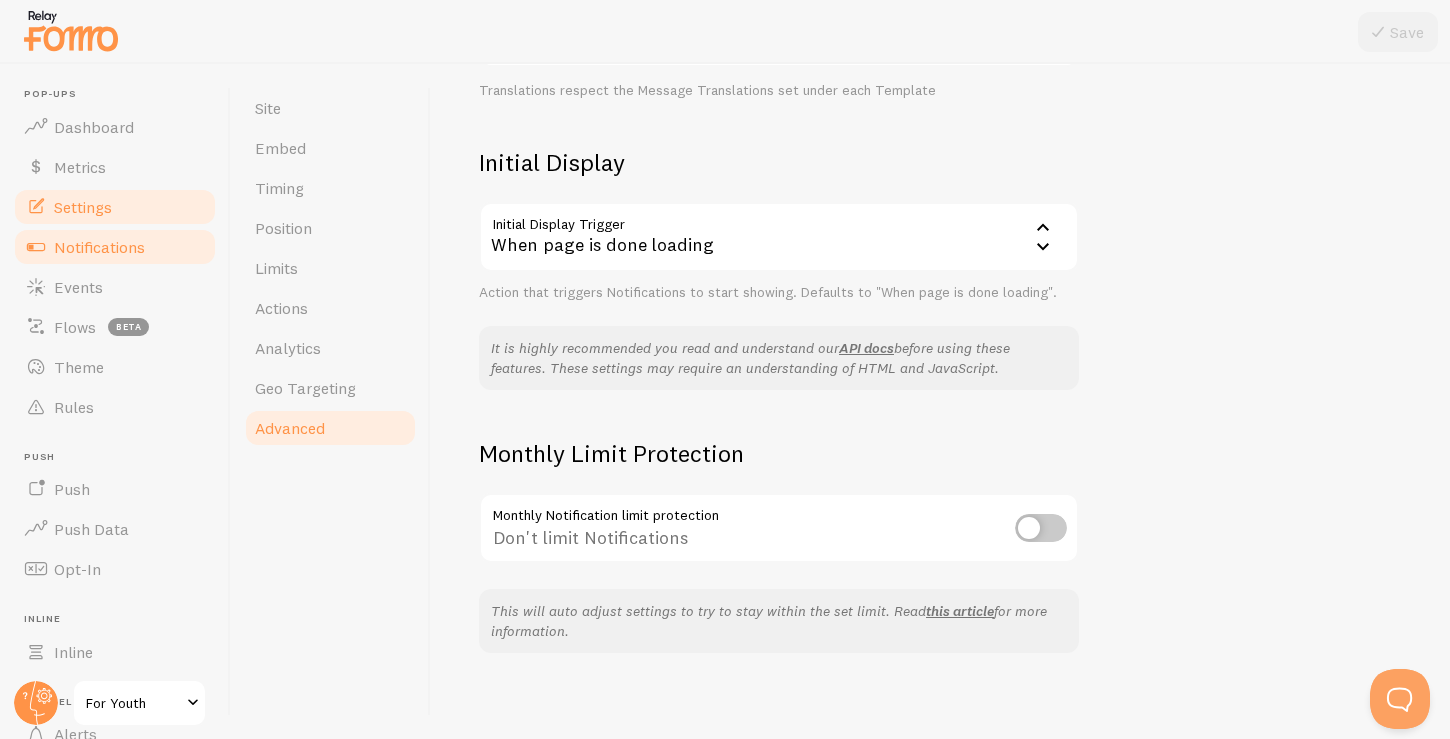scroll, scrollTop: 0, scrollLeft: 0, axis: both 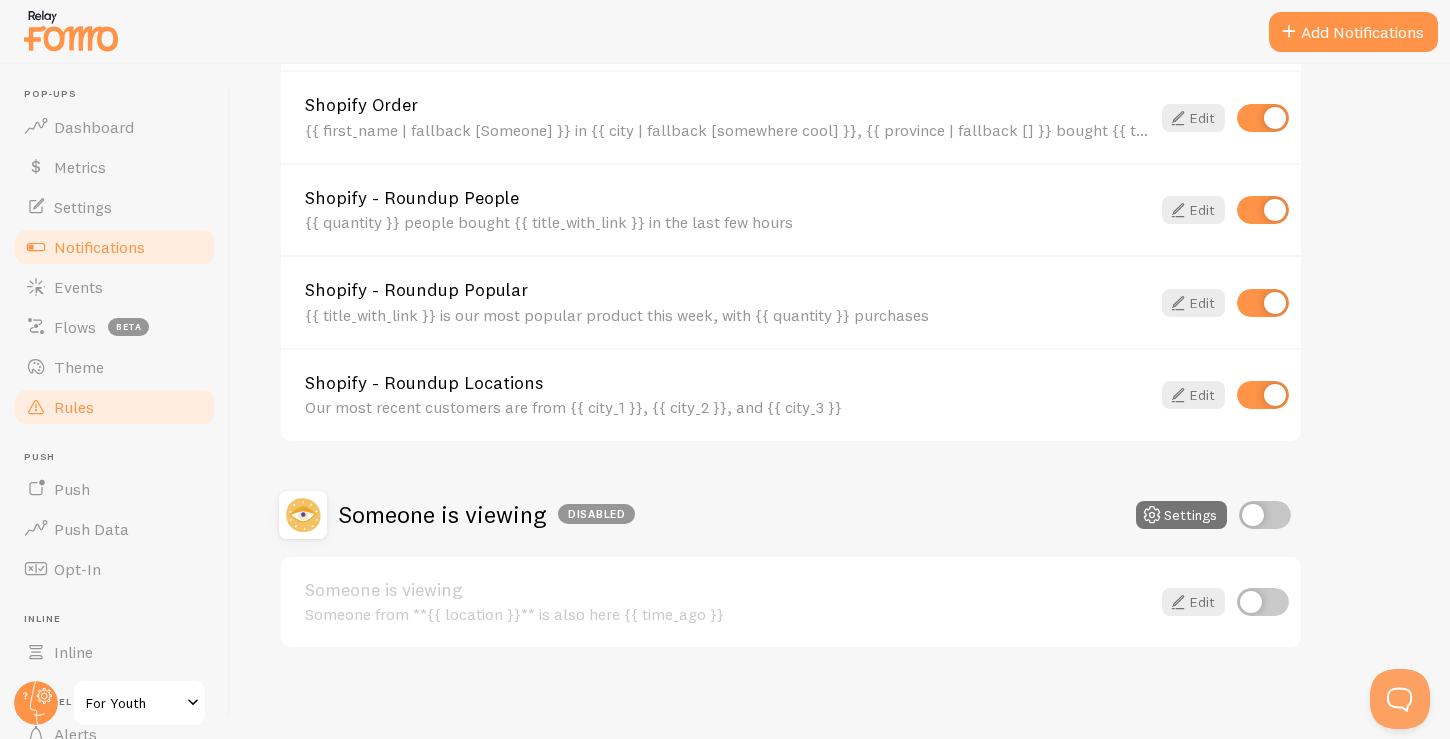 click on "Rules" at bounding box center (115, 407) 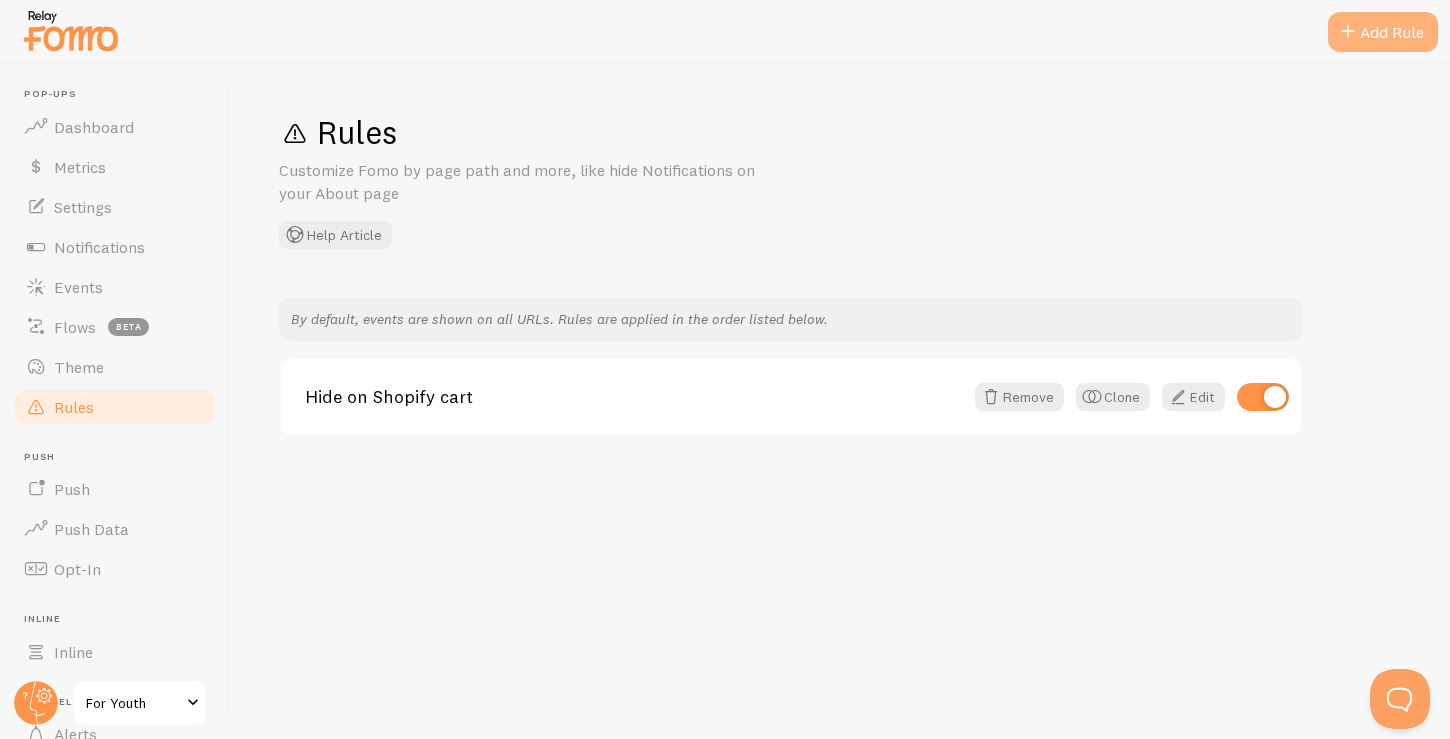 click on "Add Rule" at bounding box center [1383, 32] 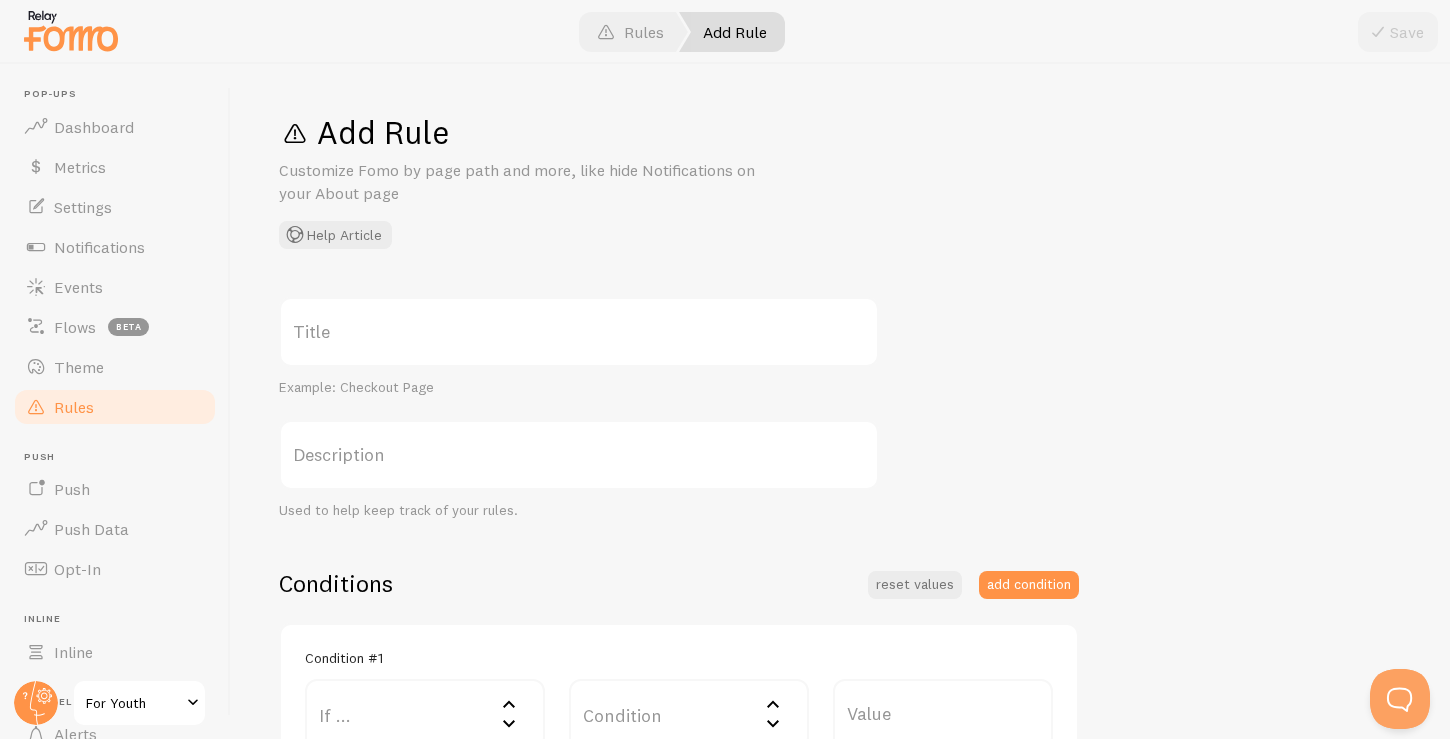 click on "Title" at bounding box center [579, 332] 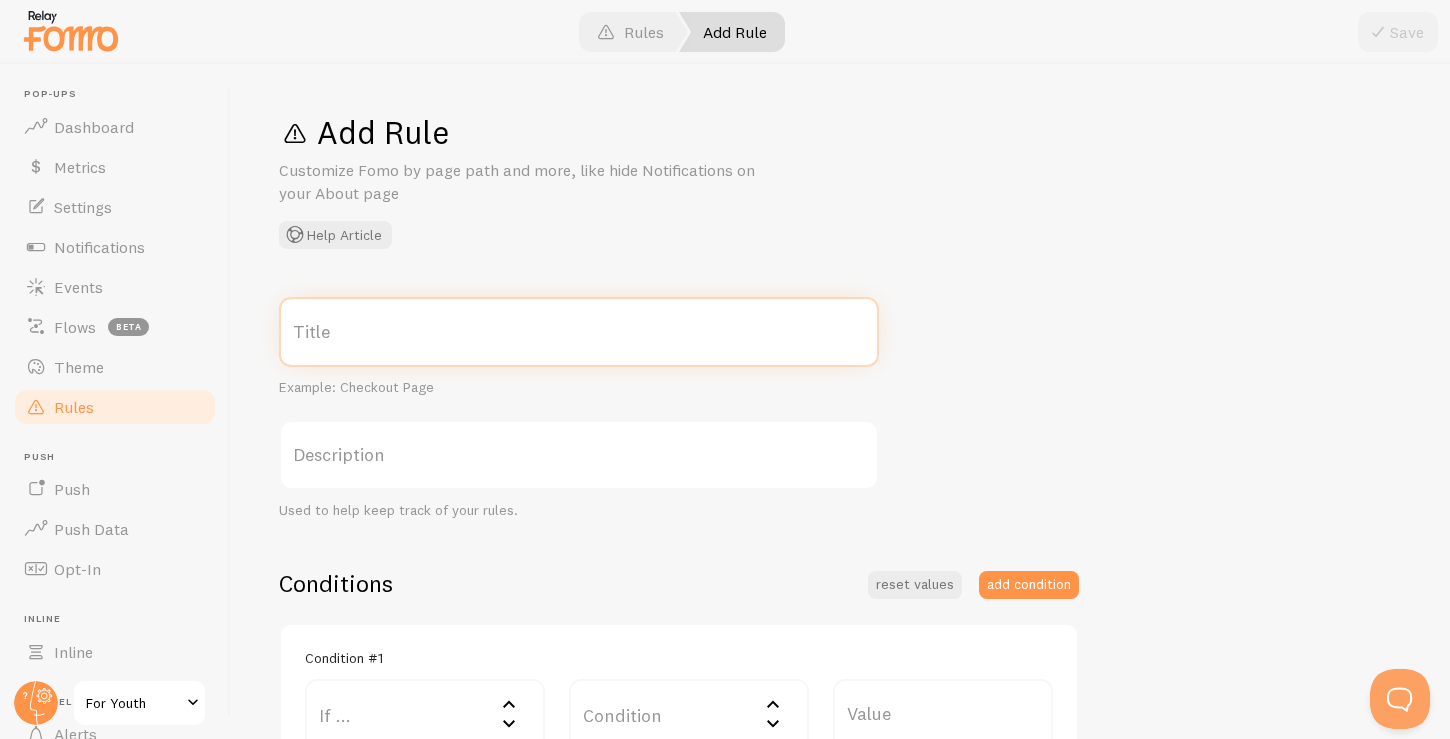 scroll, scrollTop: 131, scrollLeft: 0, axis: vertical 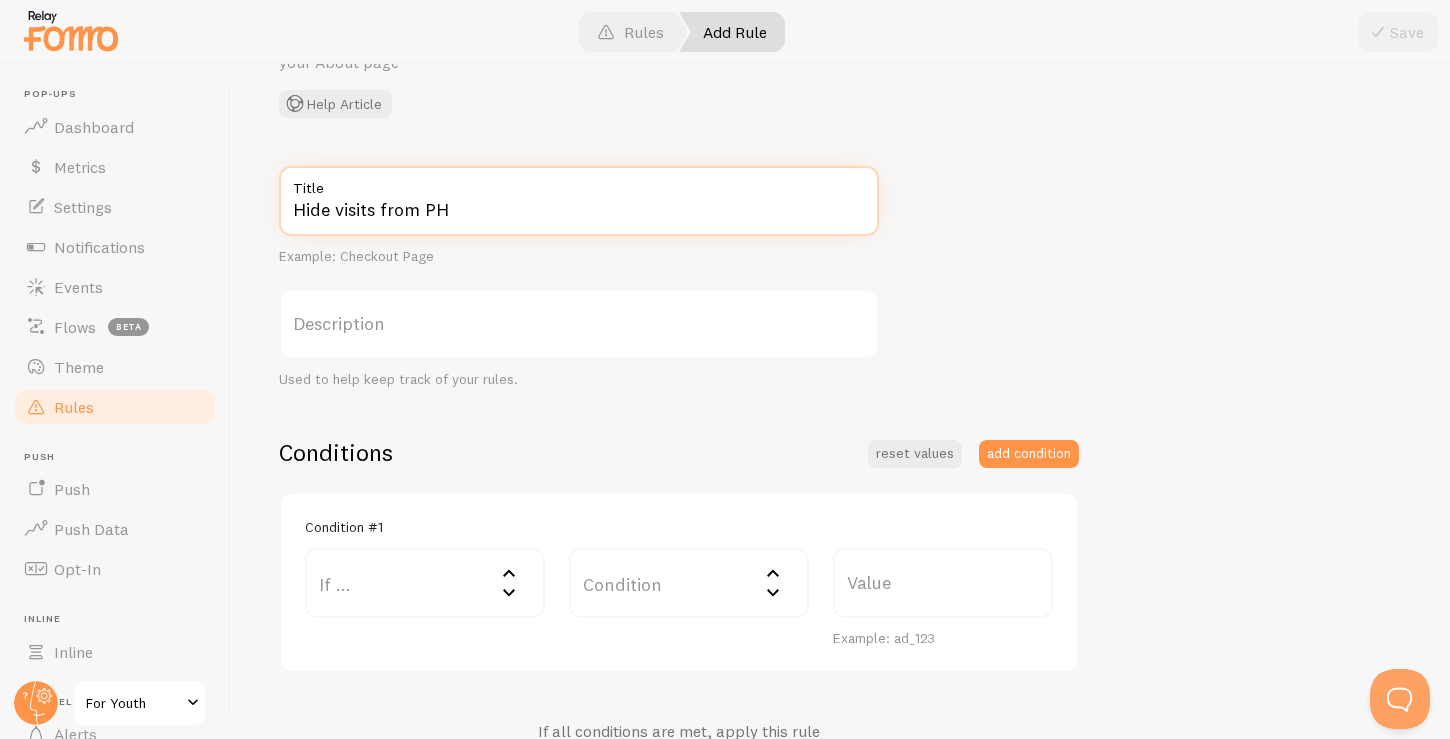 type on "Hide visits from PH" 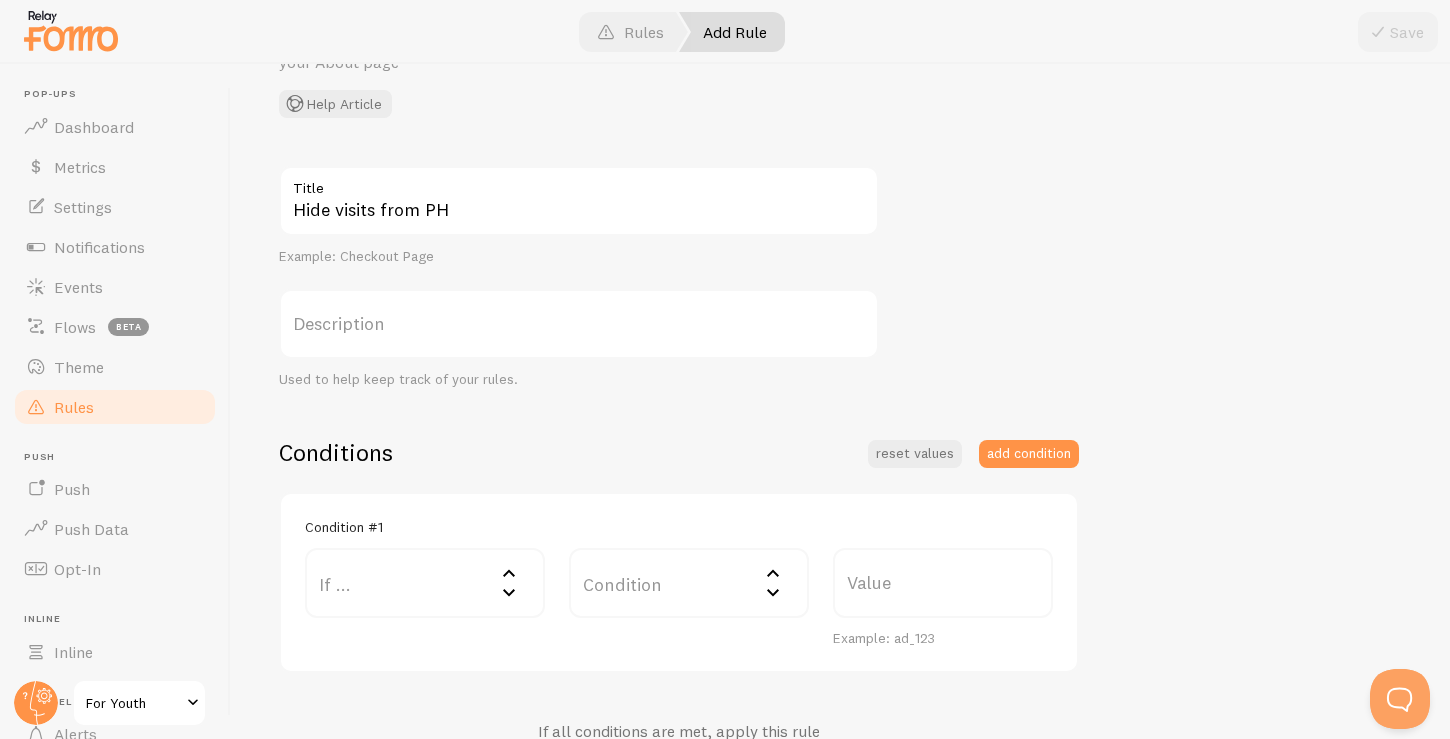 click on "Description" at bounding box center (579, 324) 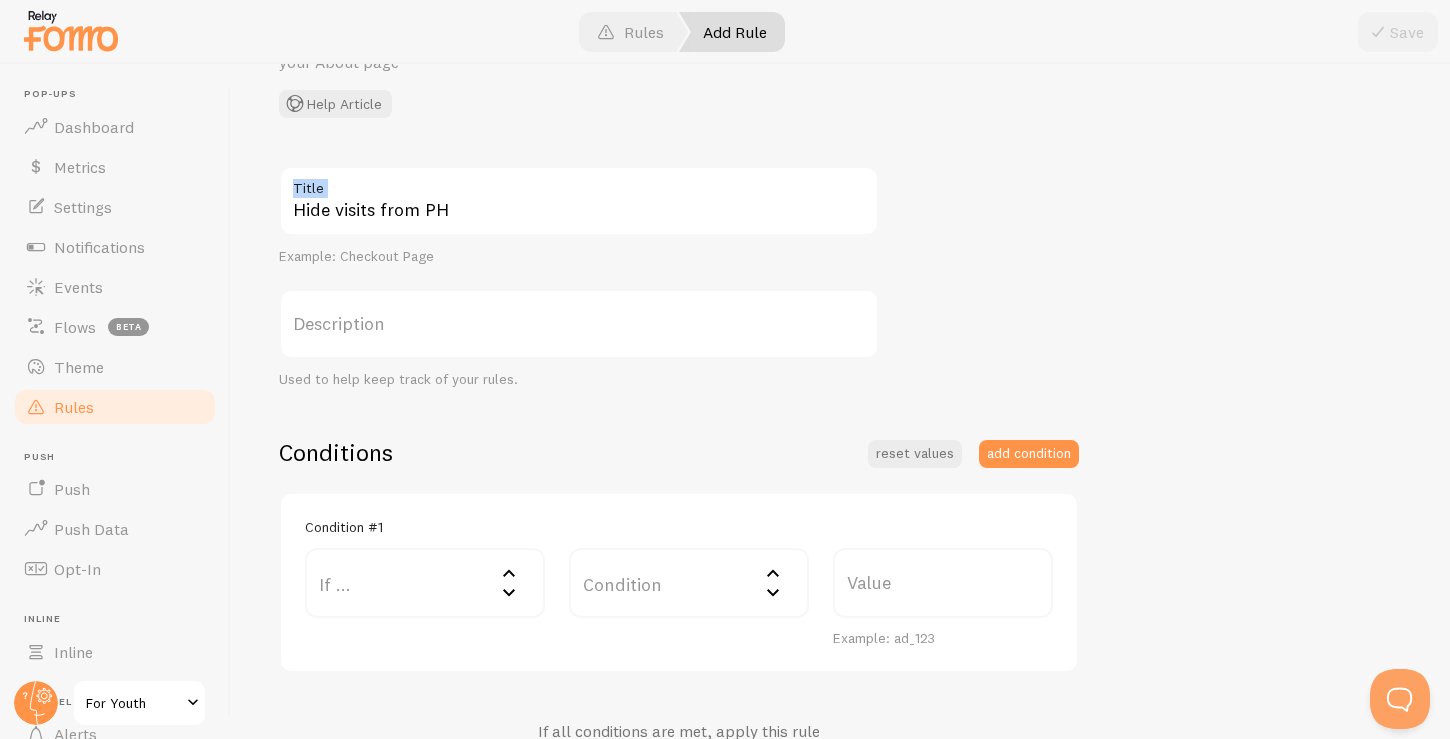 click on "Title" at bounding box center [579, 183] 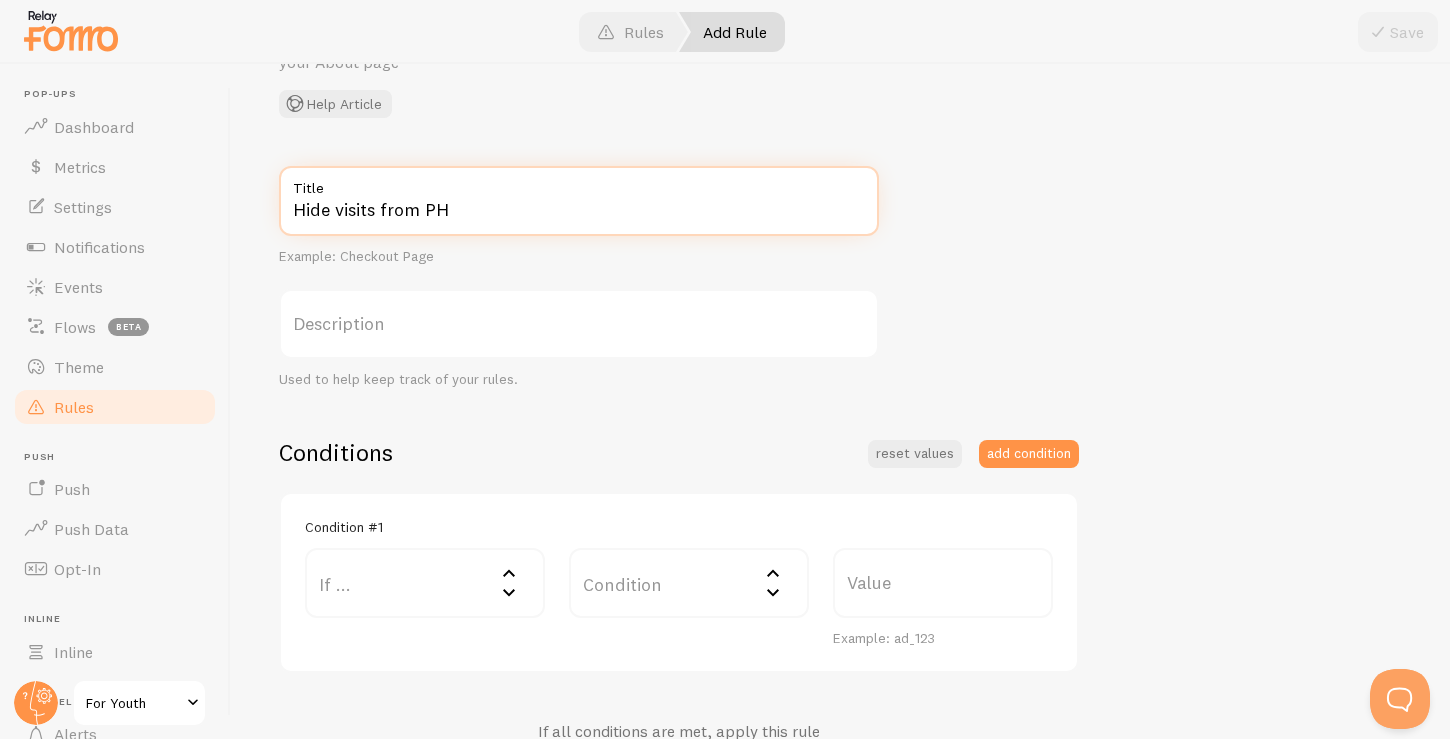 click on "Hide visits from PH" at bounding box center [579, 201] 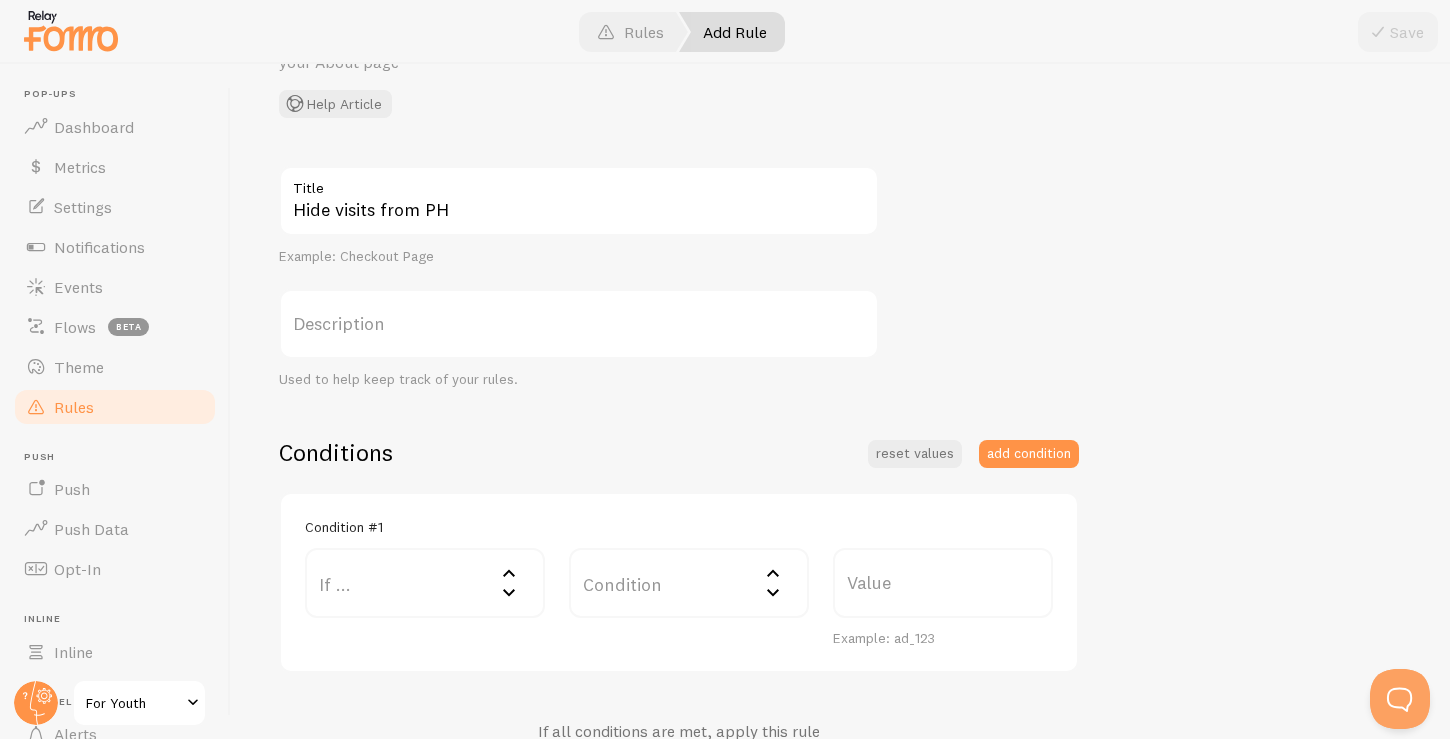 click on "Description" at bounding box center [579, 324] 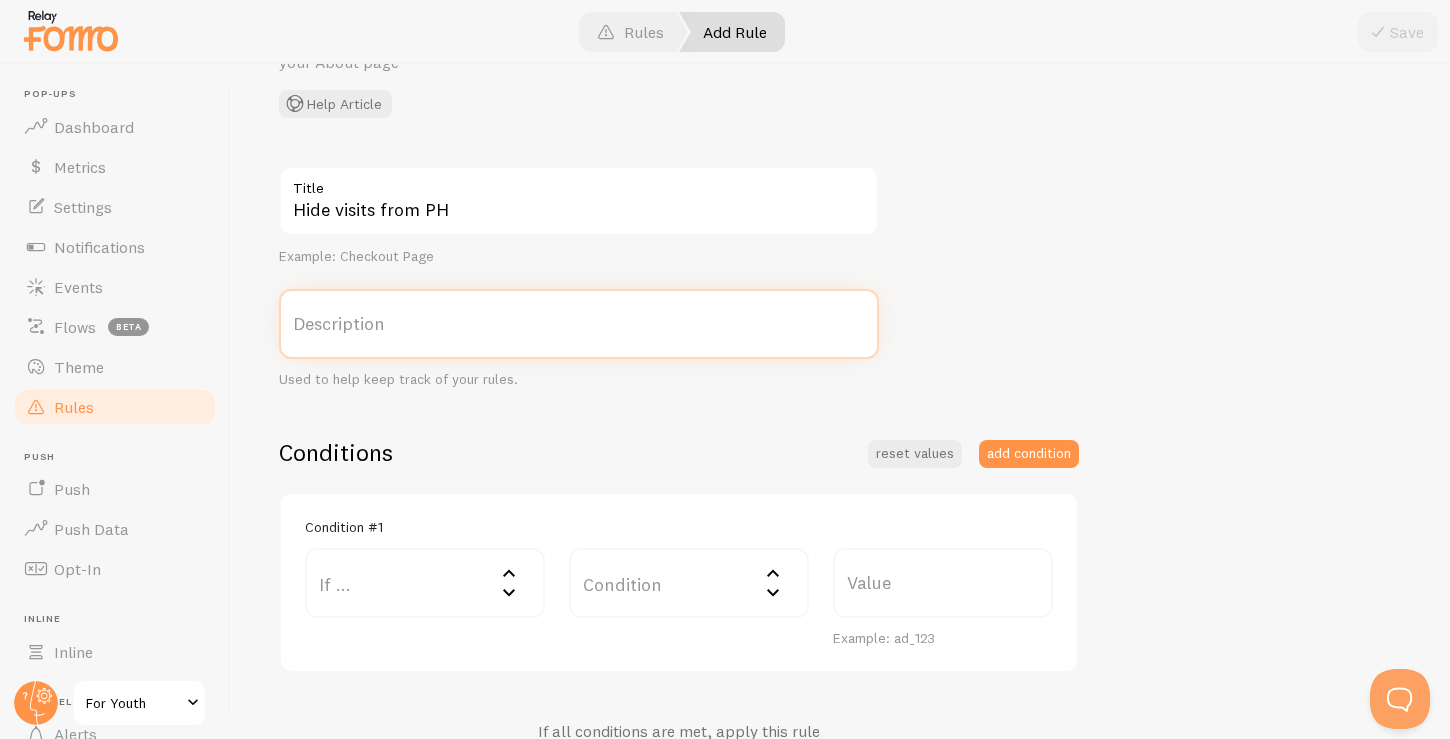 paste on "Hide visits from PH" 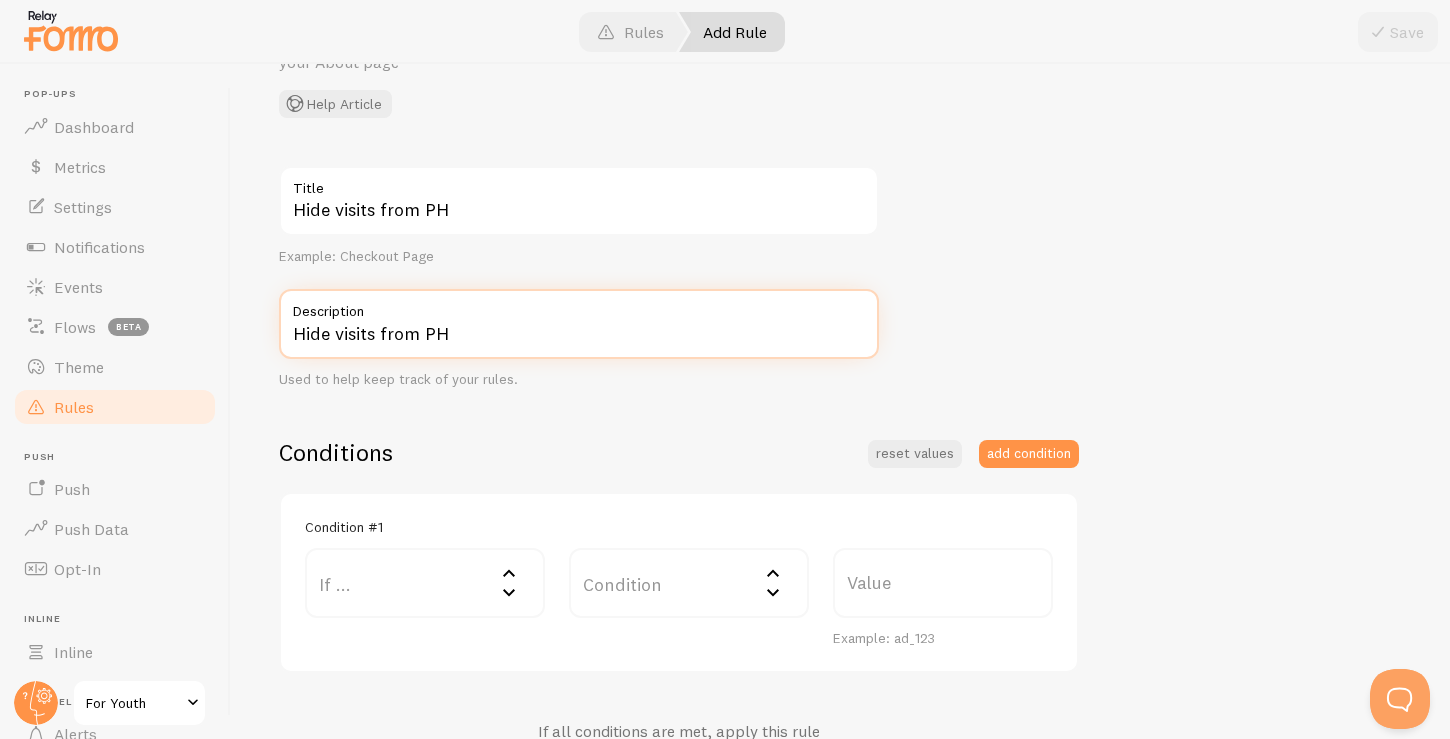 type on "Hide visits from PH" 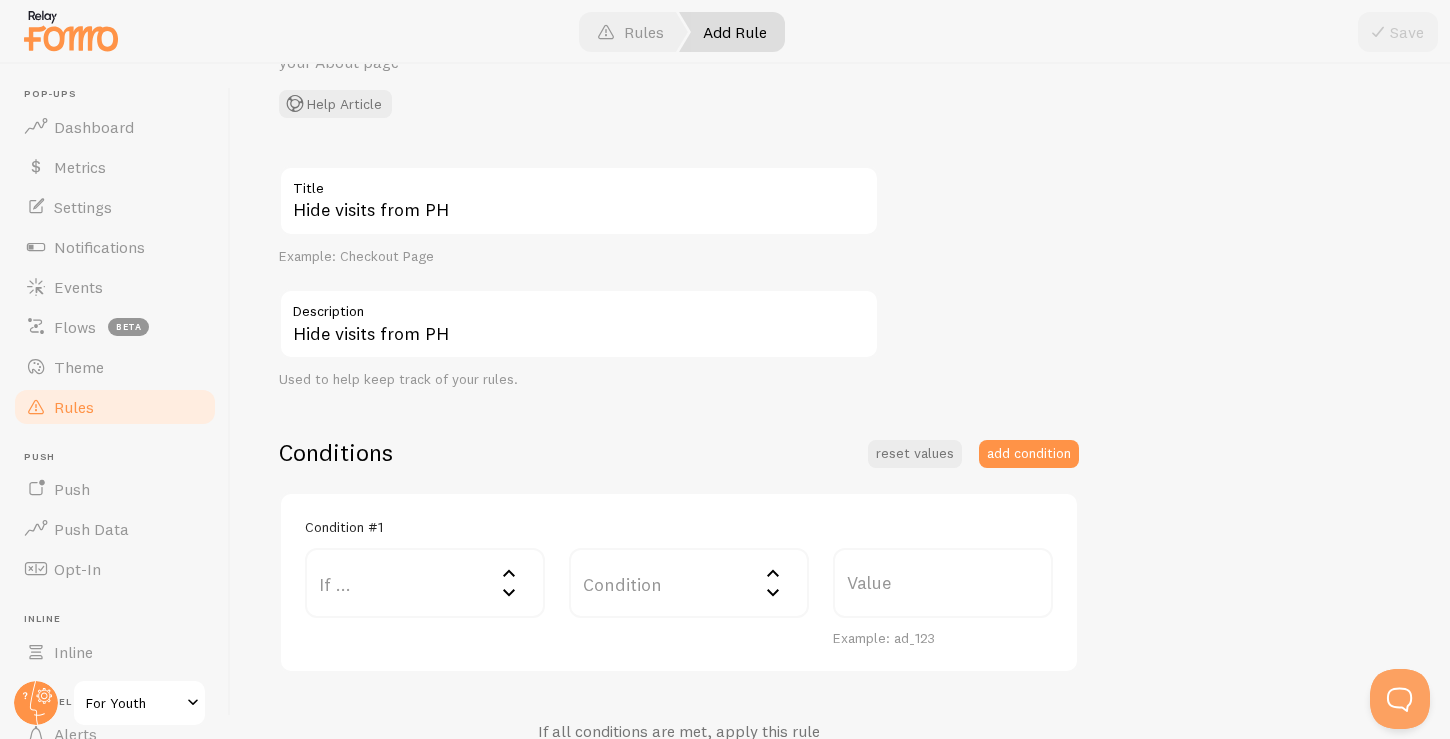 click on "If ..." at bounding box center [425, 583] 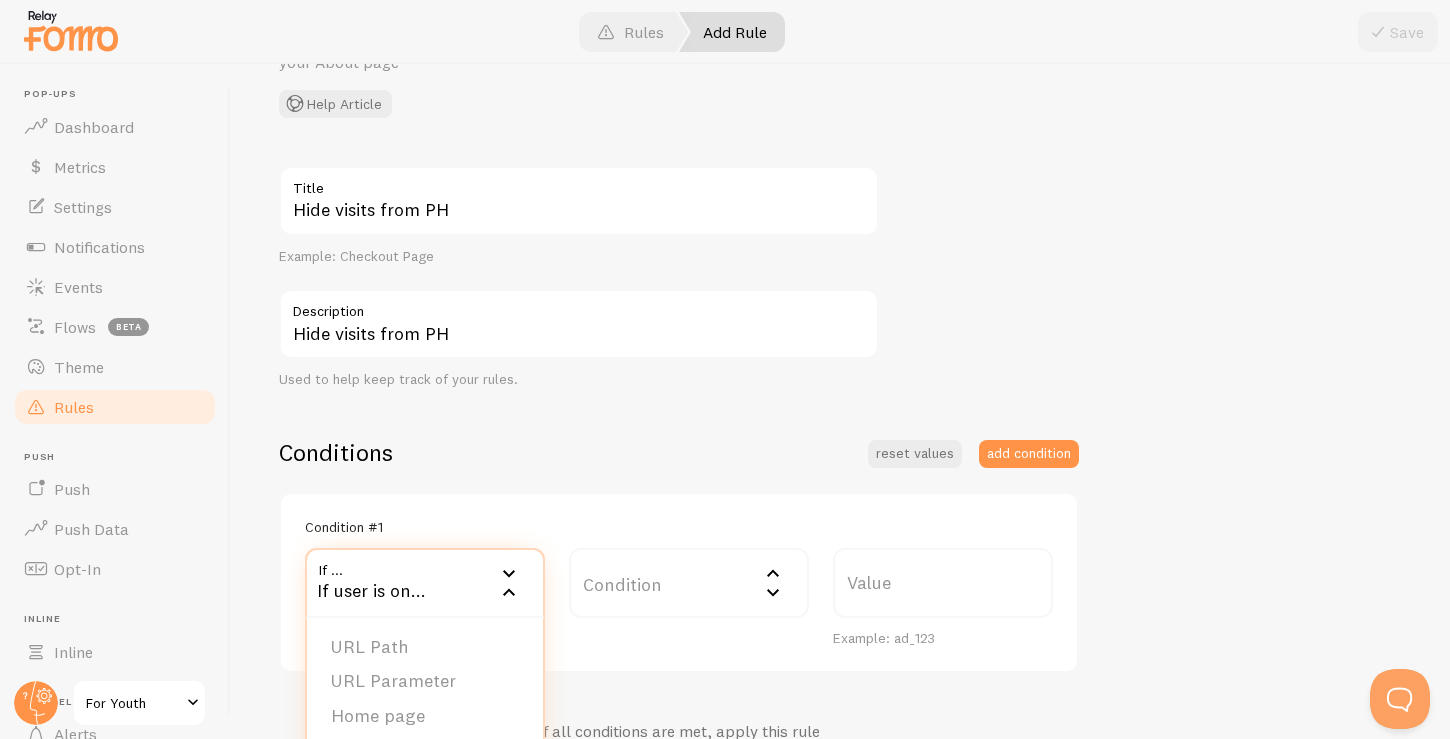 scroll, scrollTop: 341, scrollLeft: 0, axis: vertical 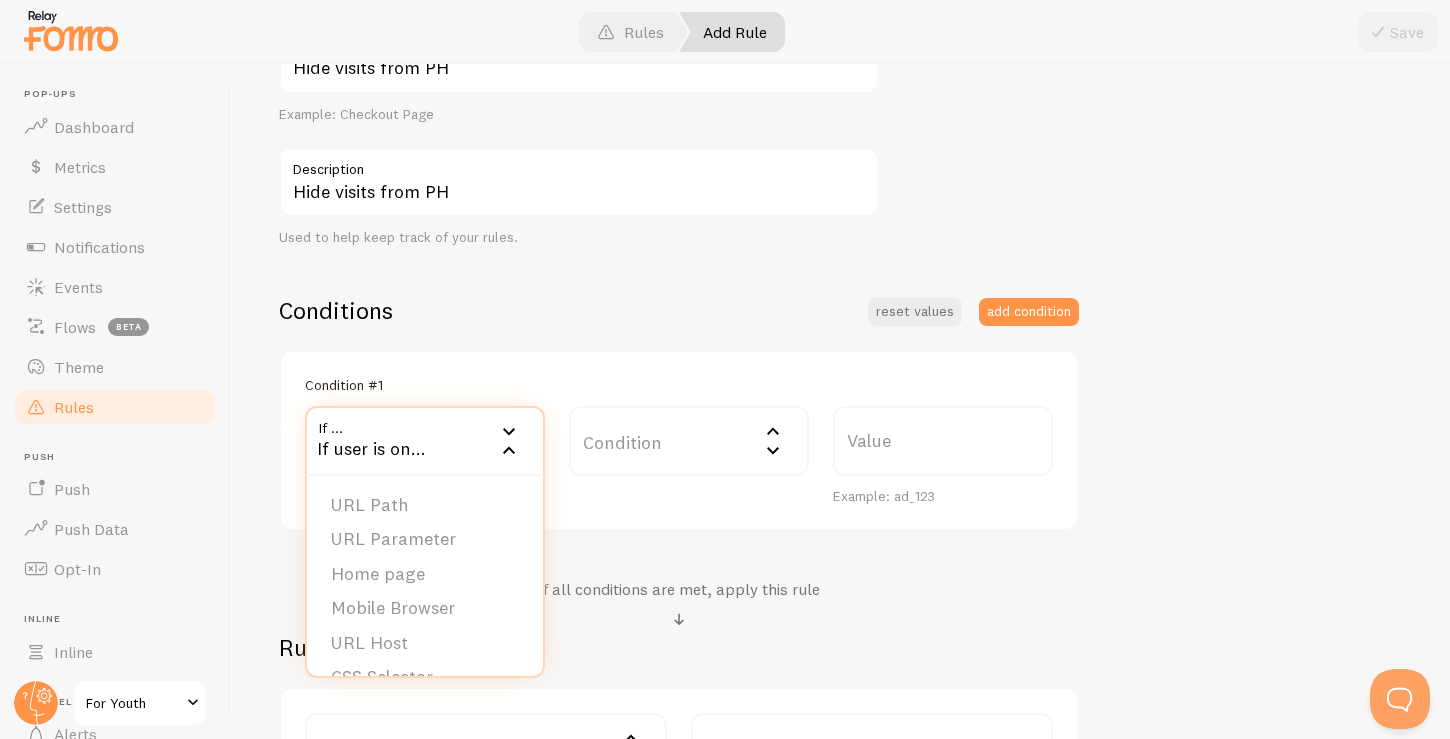 click on "If user is on..." at bounding box center [425, 441] 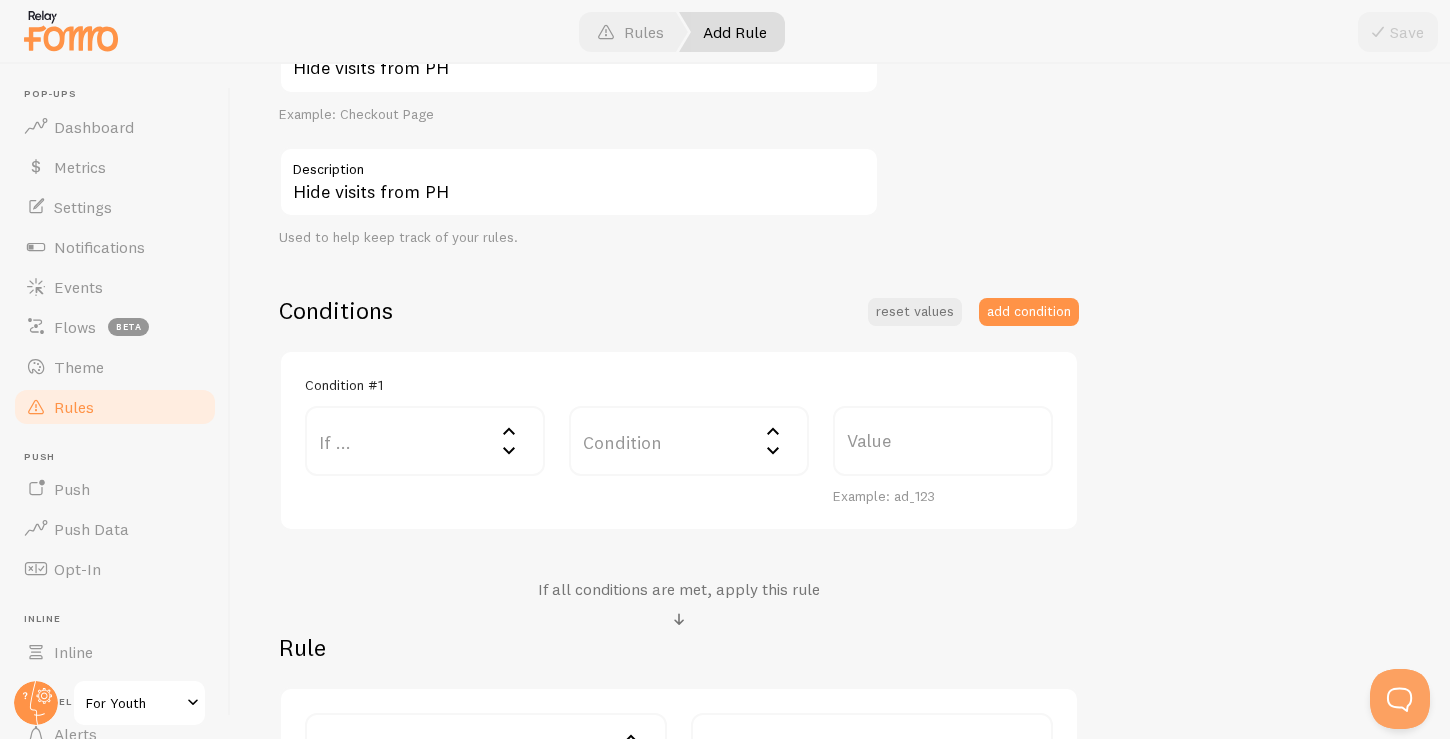 click on "Condition" at bounding box center (689, 441) 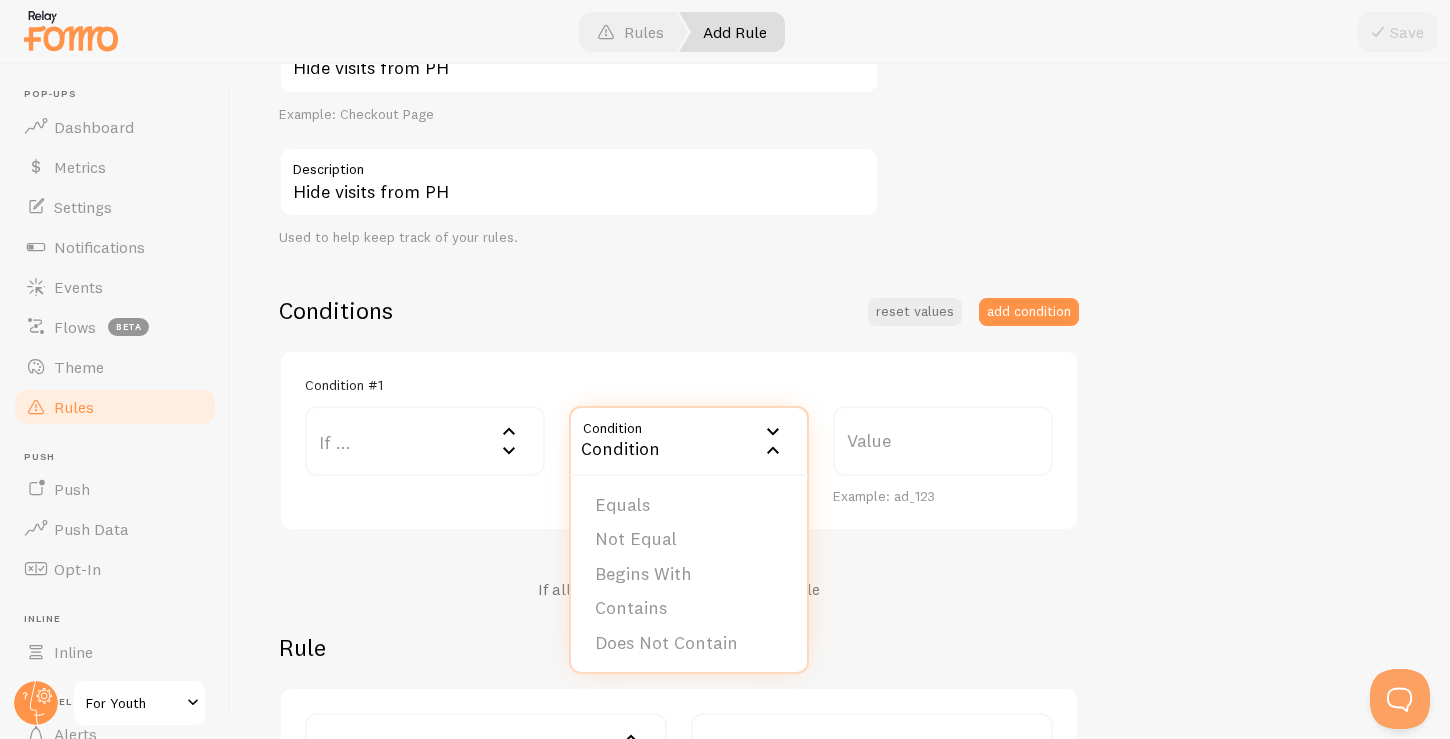 click on "Conditions
reset values
add condition
Condition #1     If ...     If user is on...       URL Path  URL Parameter  Home page  Mobile Browser  URL Host  CSS Selector        Condition     Condition       Equals  Not Equal  Begins With  Contains  Does Not Contain          Value       Example: ad_123     If all conditions are met, apply this rule     Rule   Change Fomo Settings to this... (set/show)     Change Fomo Settings to this... (set/show)       Notifications  Do Not Show Template  Only Show Template  Max per page  Initial Delay  Display Interval  Loop notifications  Links to open in new tab  Position  Mobile Position  Entire notification clickable          Value" at bounding box center (679, 552) 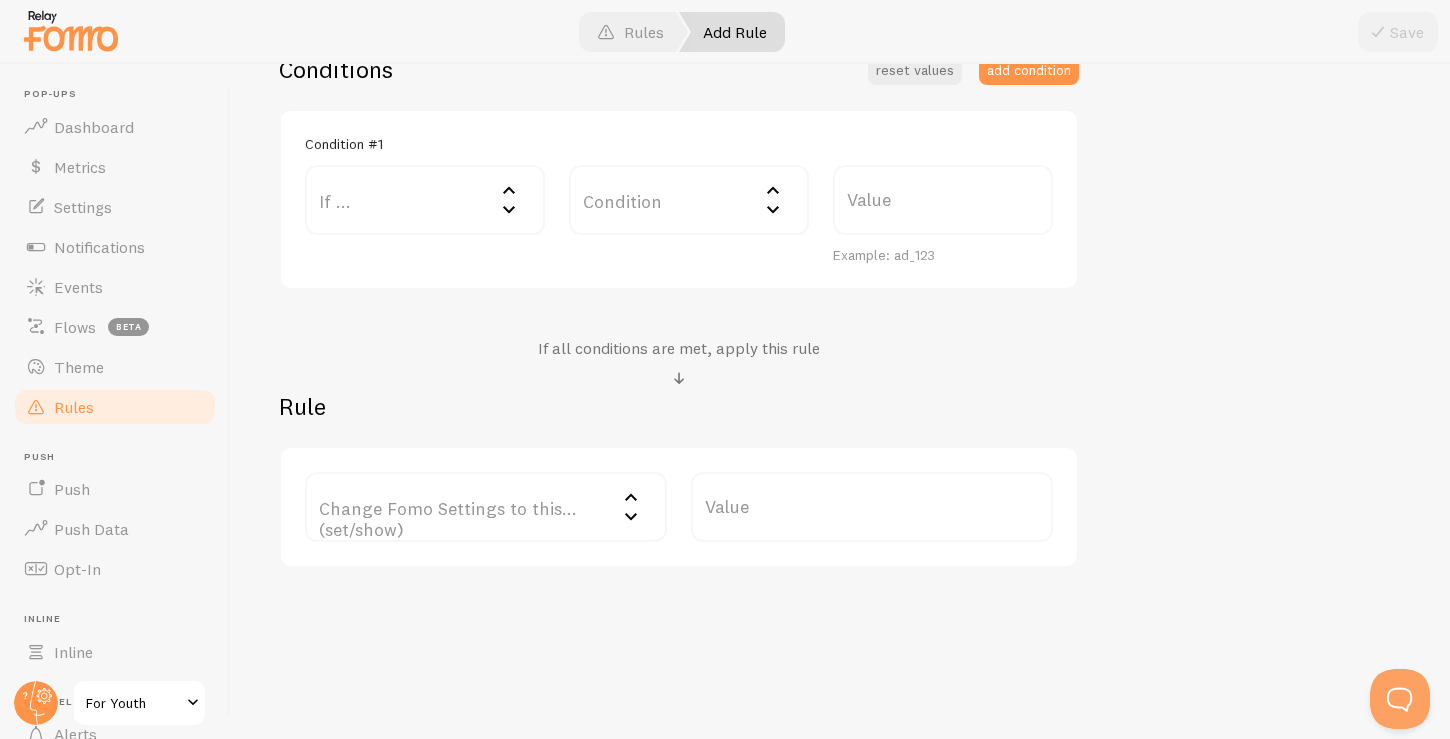 scroll, scrollTop: 512, scrollLeft: 0, axis: vertical 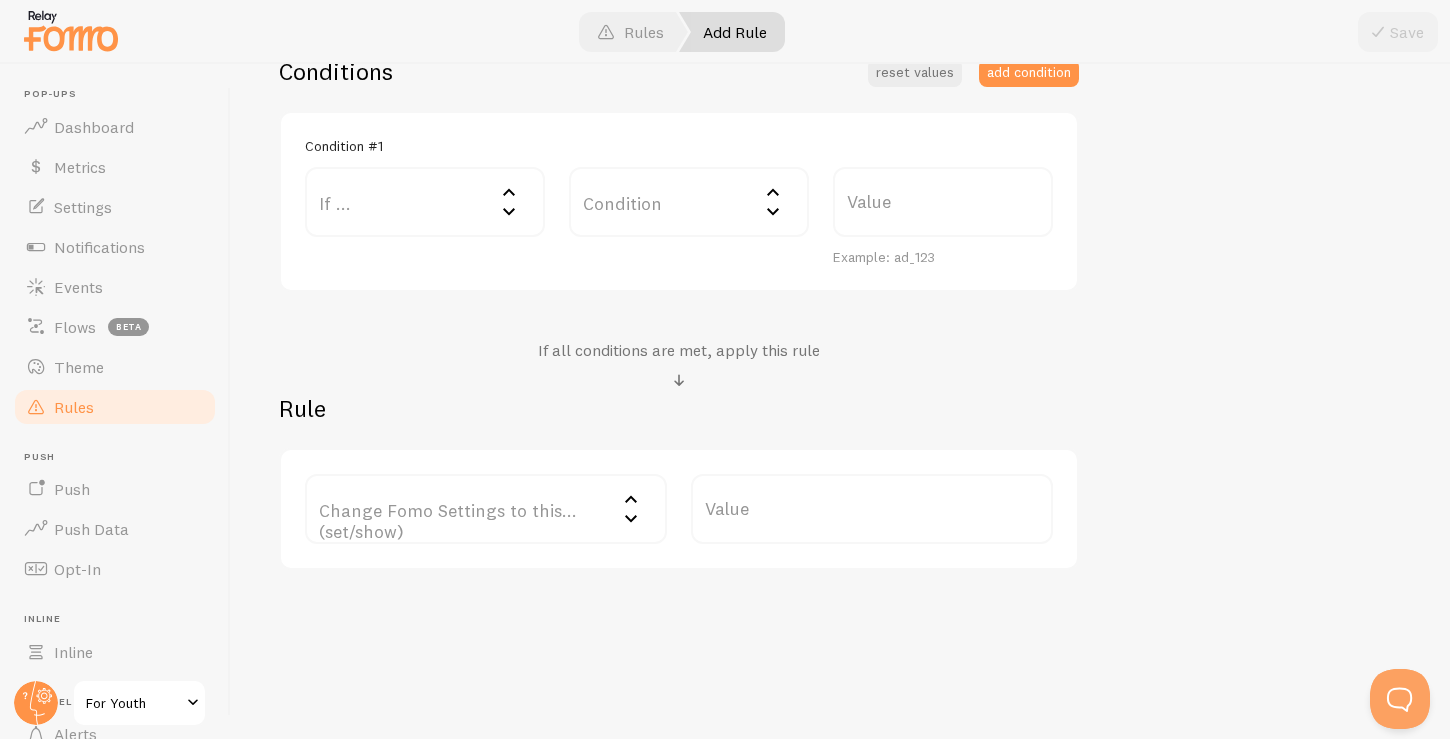 click on "If ..." at bounding box center (425, 202) 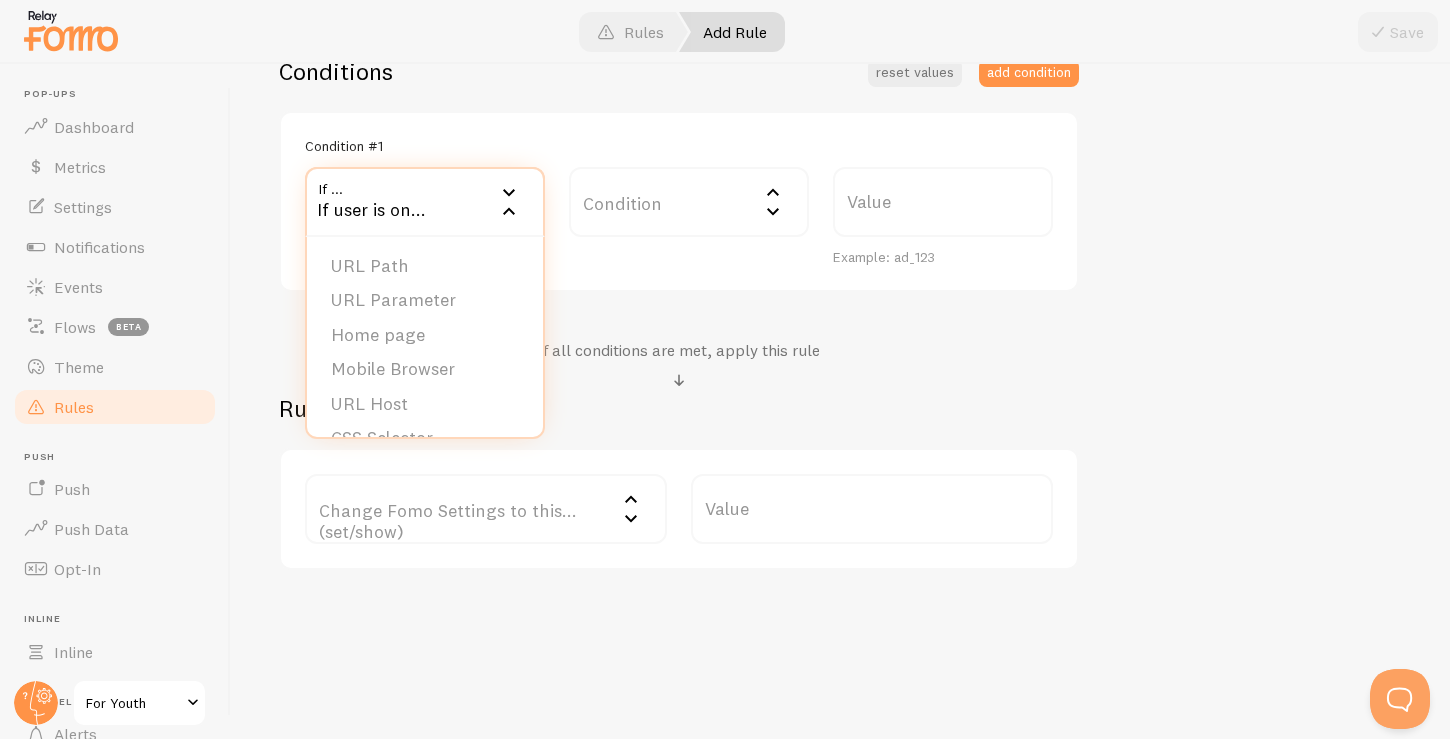 scroll, scrollTop: 0, scrollLeft: 0, axis: both 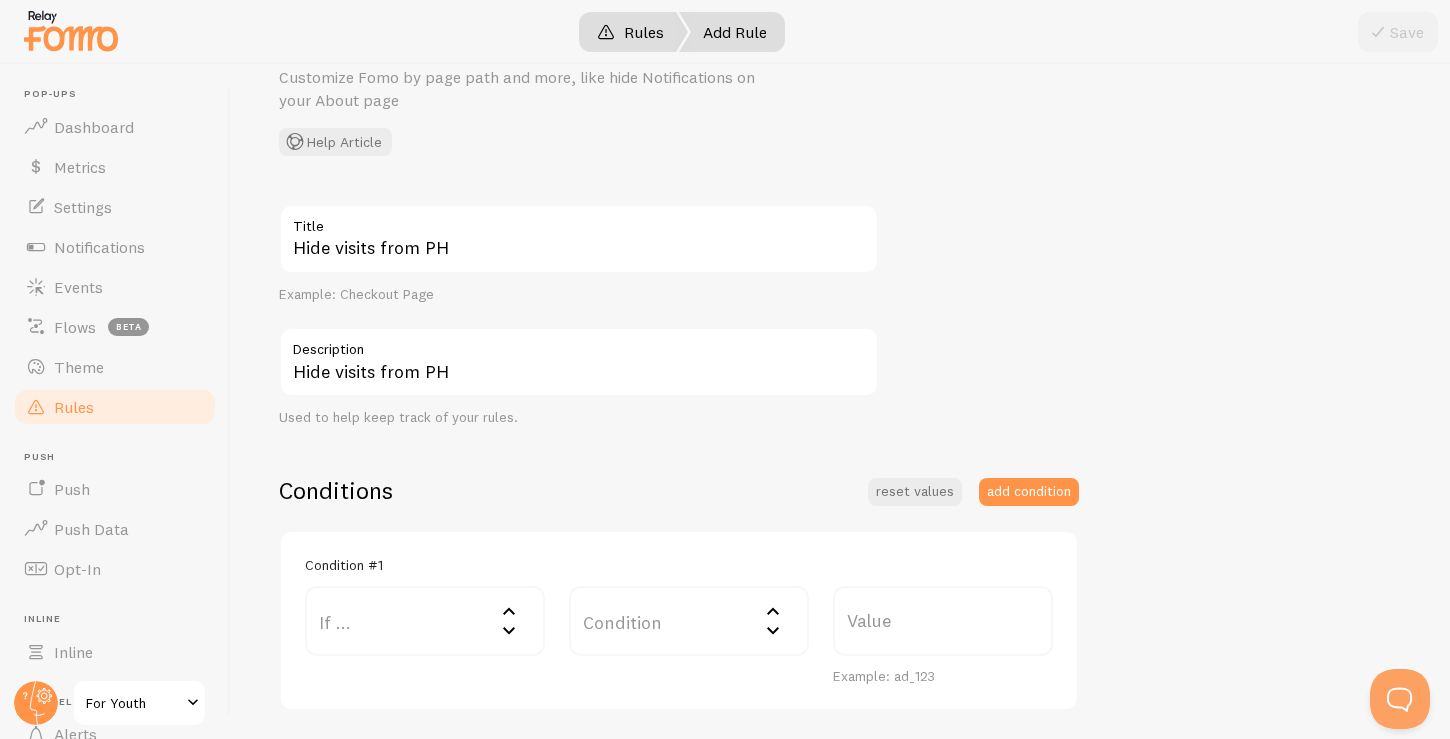 click on "Rules" at bounding box center [630, 32] 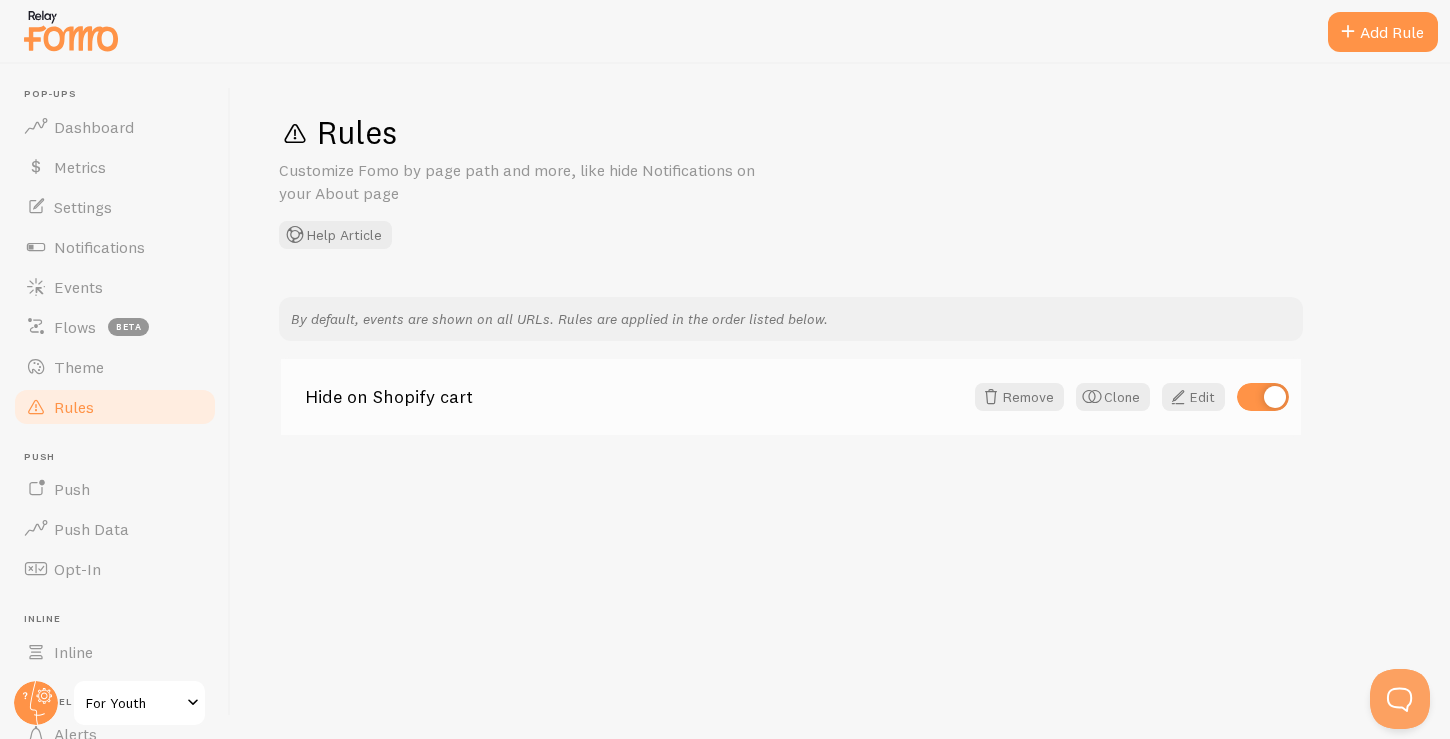 click on "Hide on Shopify cart" at bounding box center (634, 397) 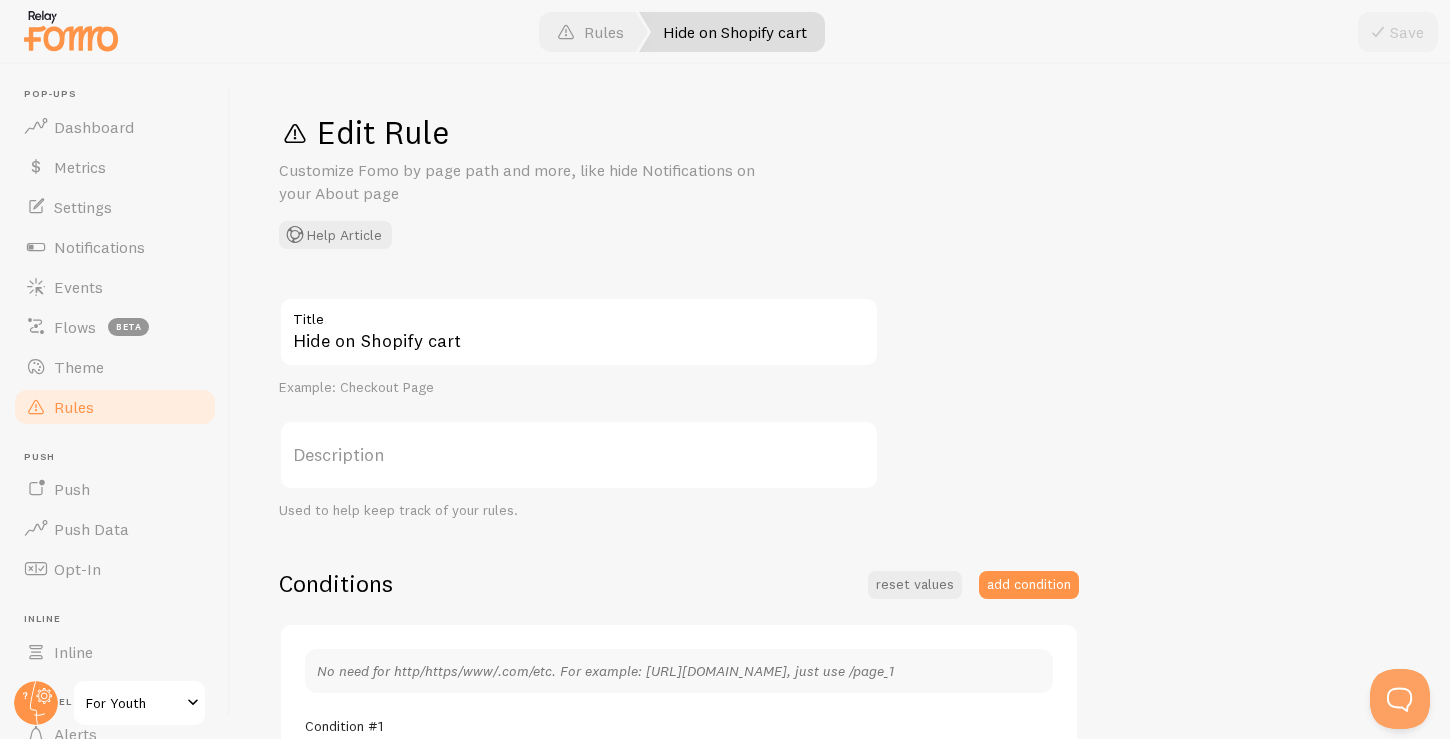 scroll, scrollTop: 0, scrollLeft: 0, axis: both 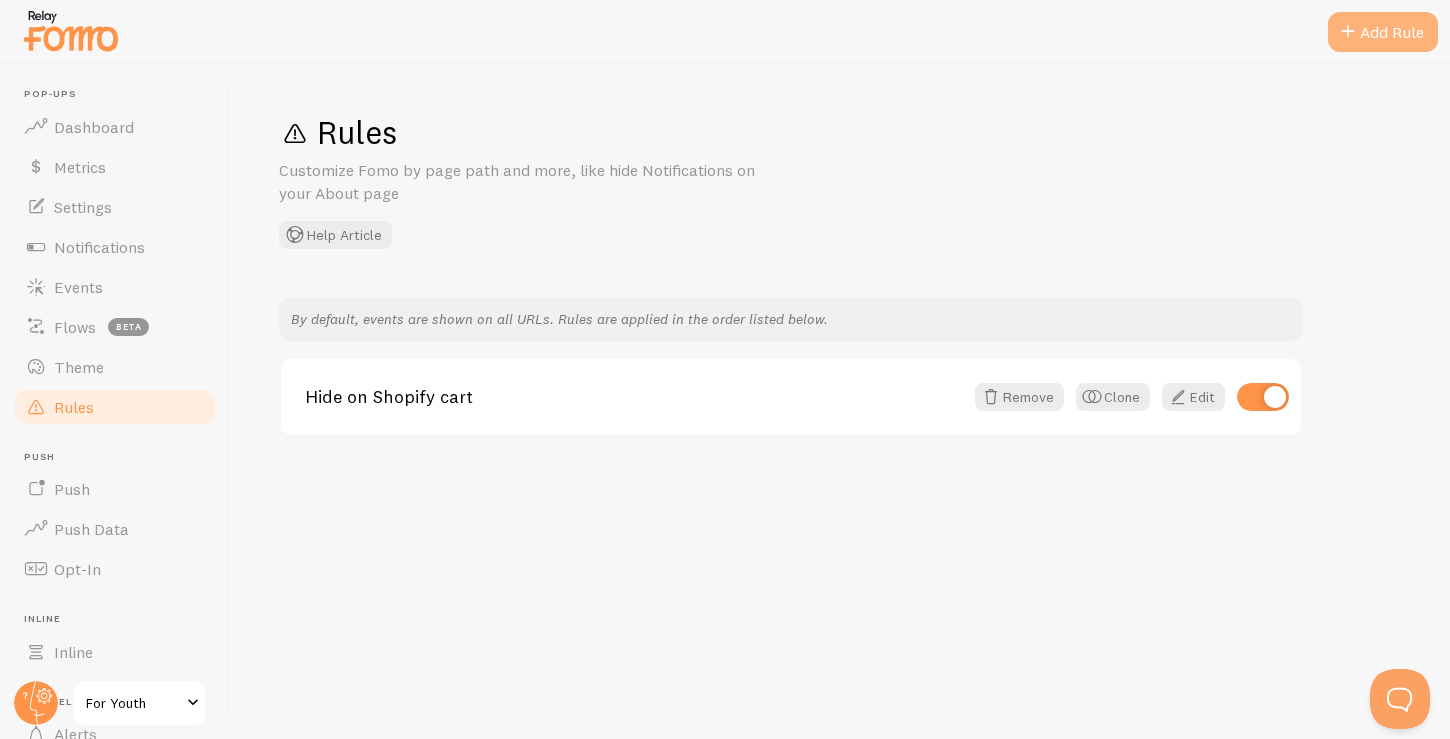 click on "Add Rule" at bounding box center (1383, 32) 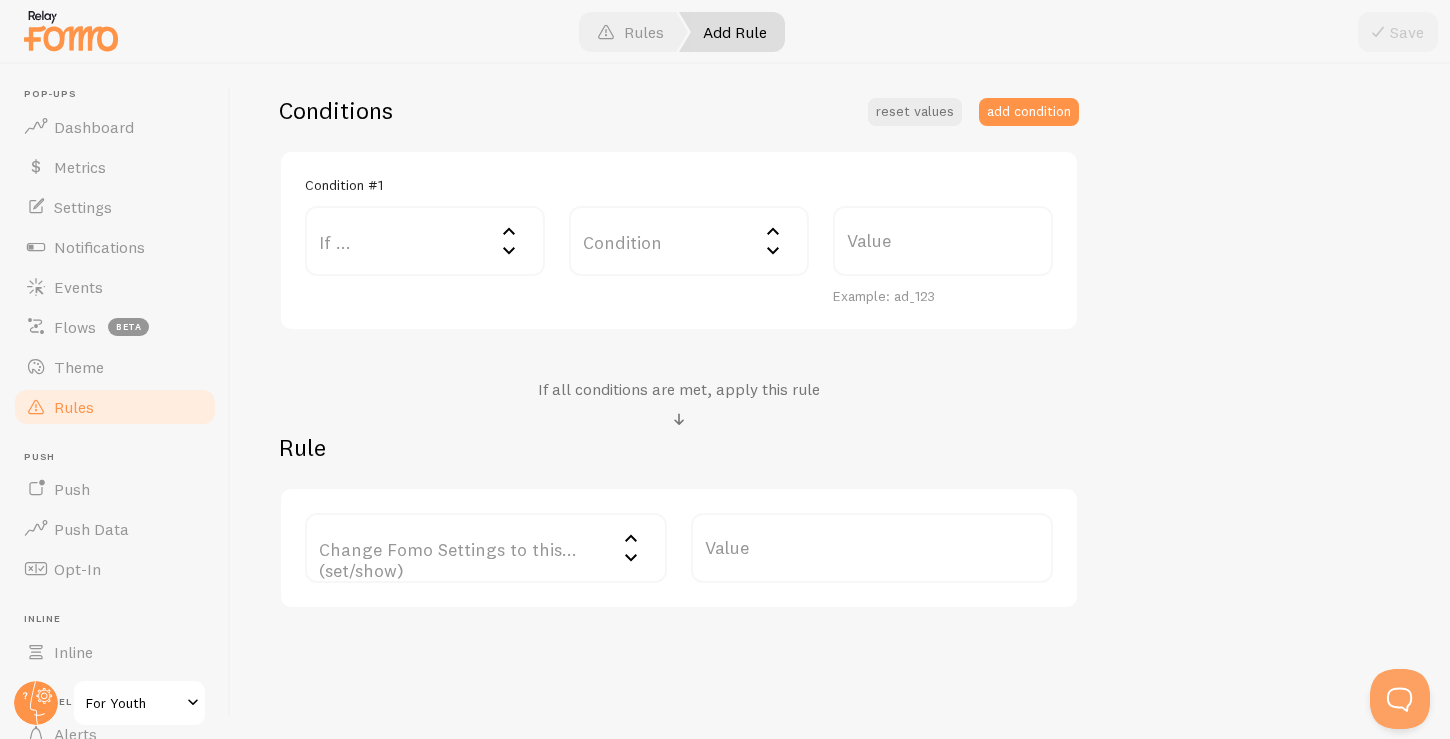 scroll, scrollTop: 472, scrollLeft: 0, axis: vertical 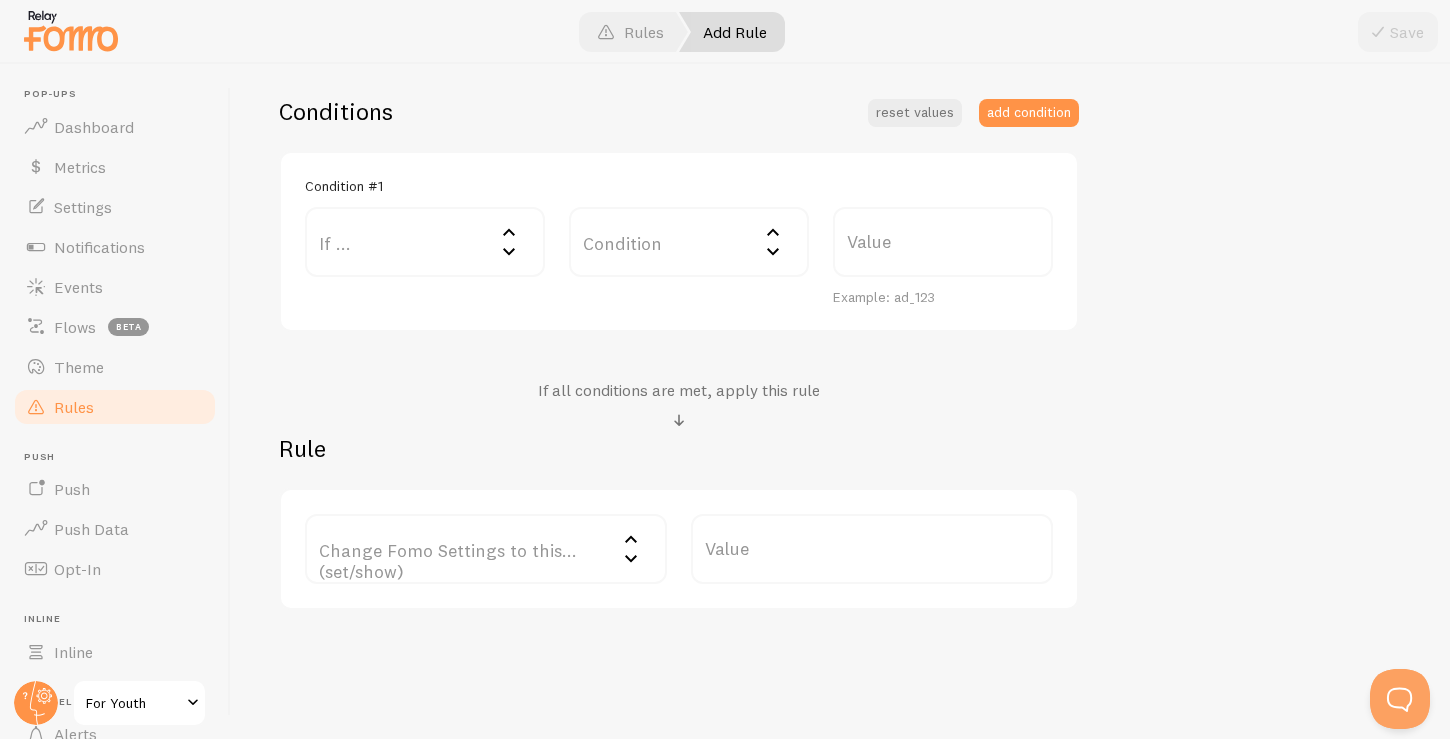 click on "If ..." at bounding box center (425, 242) 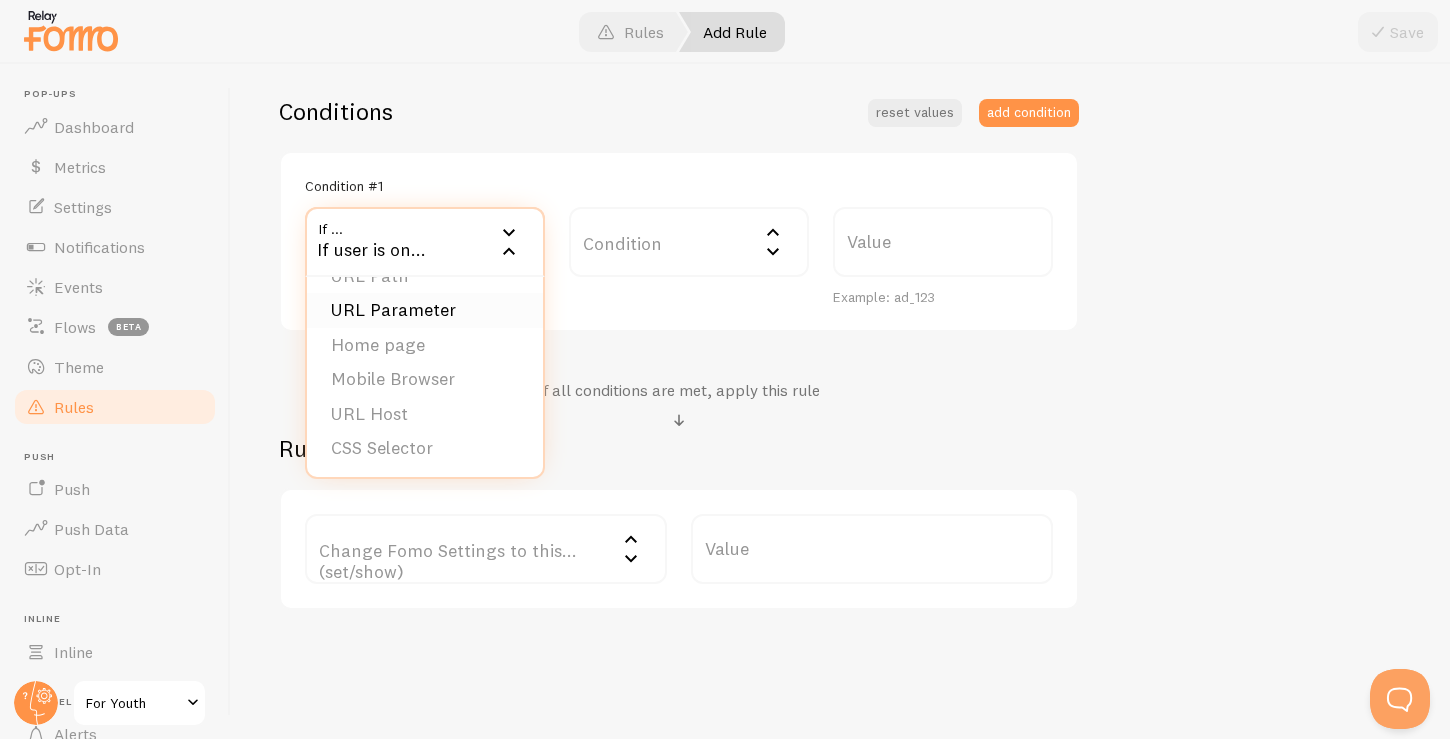 scroll, scrollTop: 28, scrollLeft: 0, axis: vertical 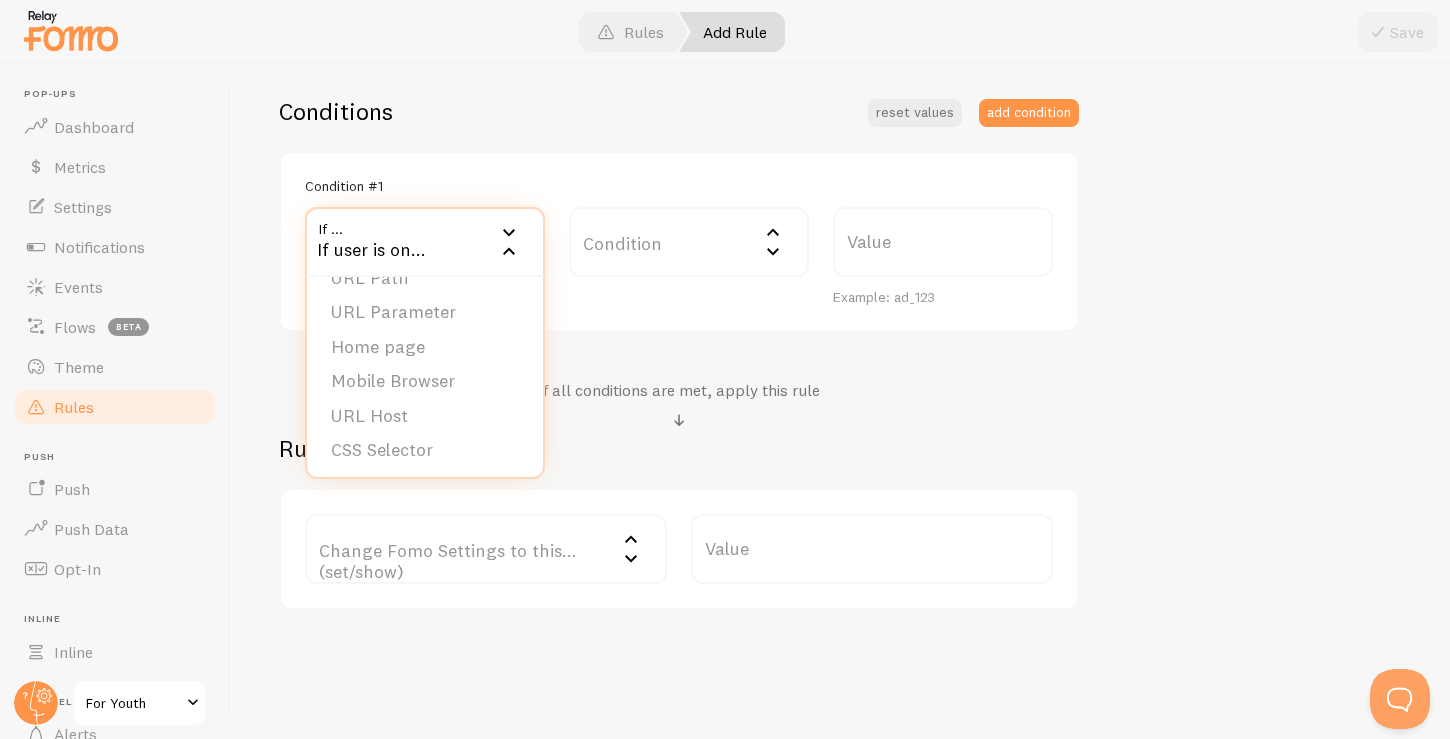 click on "Conditions
reset values
add condition
Condition #1     If ...     If user is on...       URL Path  URL Parameter  Home page  Mobile Browser  URL Host  CSS Selector        Condition     Condition       Equals  Not Equal  Begins With  Contains  Does Not Contain          Value       Example: ad_123     If all conditions are met, apply this rule     Rule   Change Fomo Settings to this... (set/show)     Change Fomo Settings to this... (set/show)       Notifications  Do Not Show Template  Only Show Template  Max per page  Initial Delay  Display Interval  Loop notifications  Links to open in new tab  Position  Mobile Position  Entire notification clickable          Value" at bounding box center [679, 353] 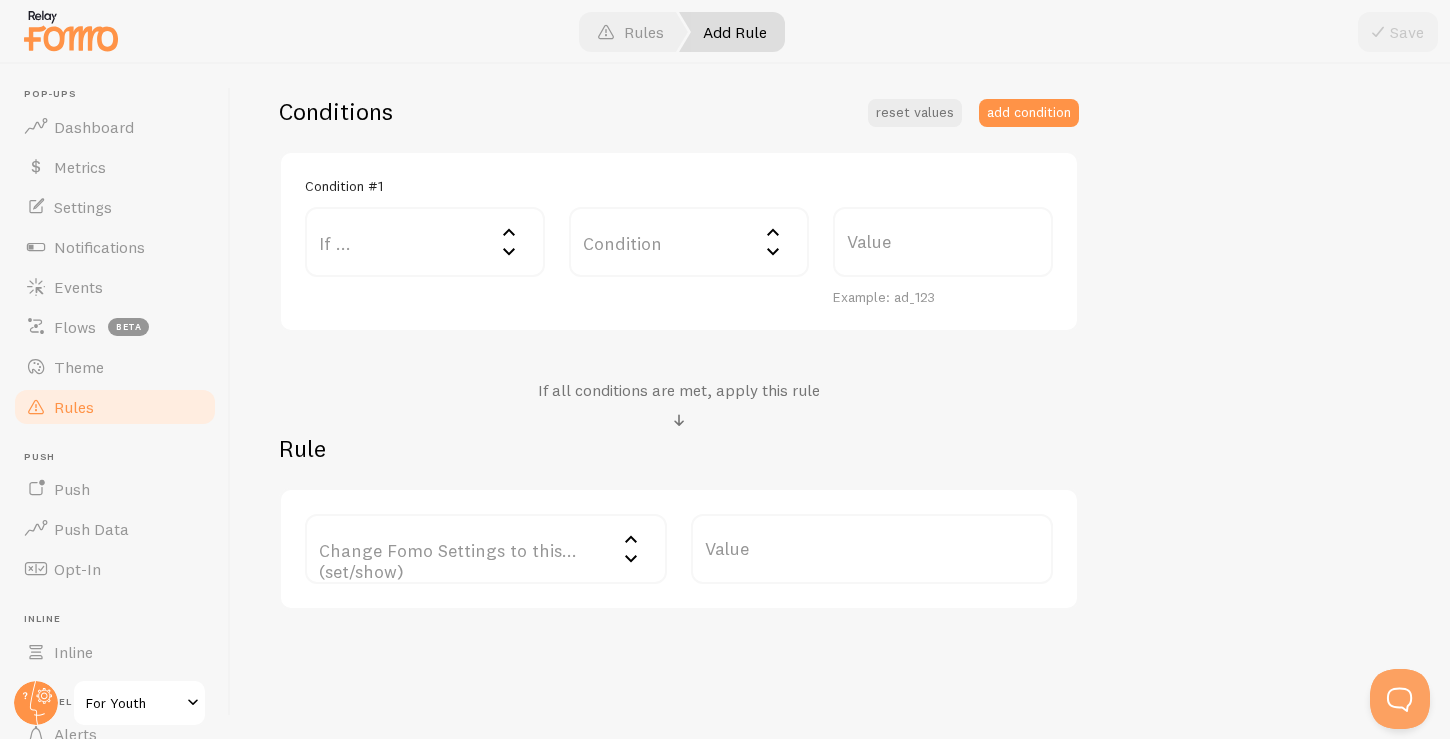 click on "Condition" at bounding box center (689, 242) 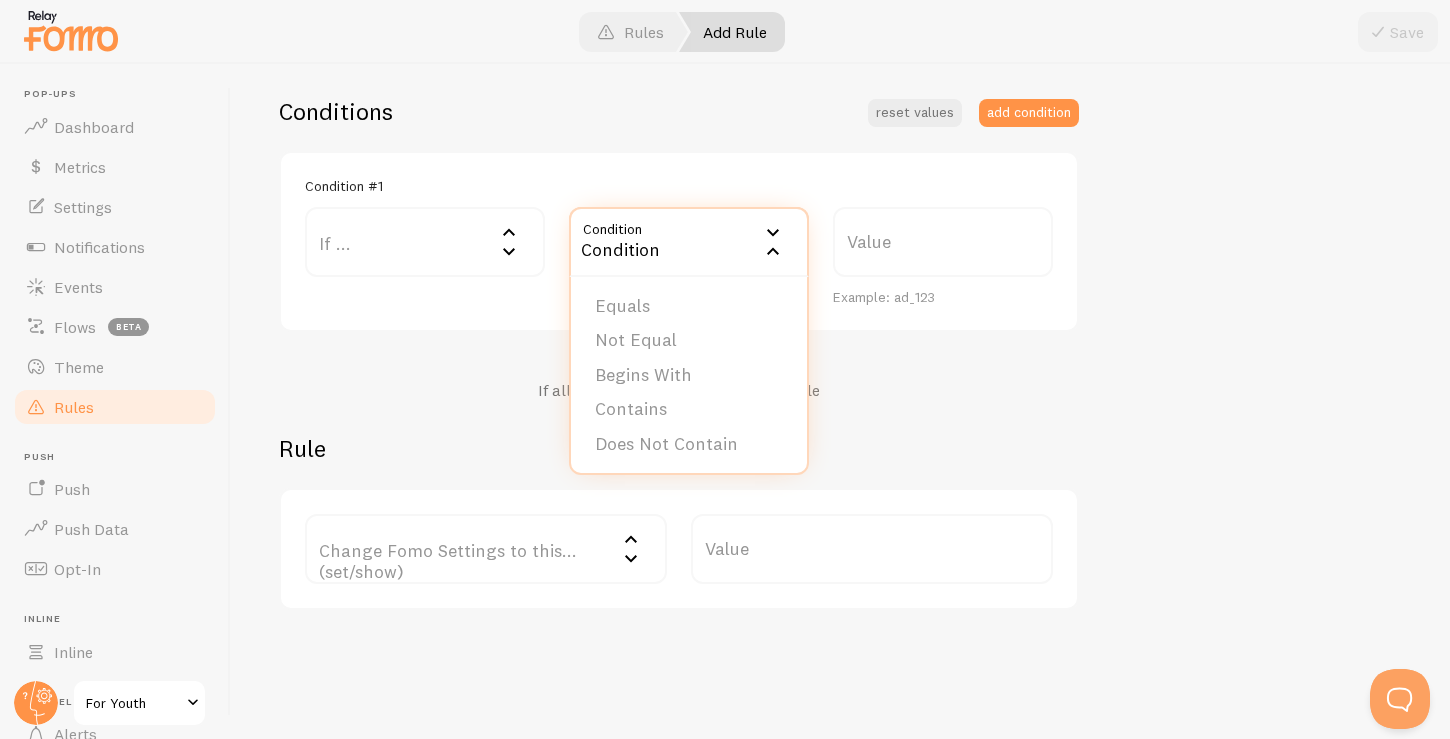 click on "Change Fomo Settings to this... (set/show)     Change Fomo Settings to this... (set/show)       Notifications  Do Not Show Template  Only Show Template  Max per page  Initial Delay  Display Interval  Loop notifications  Links to open in new tab  Position  Mobile Position  Entire notification clickable          Value" at bounding box center [679, 549] 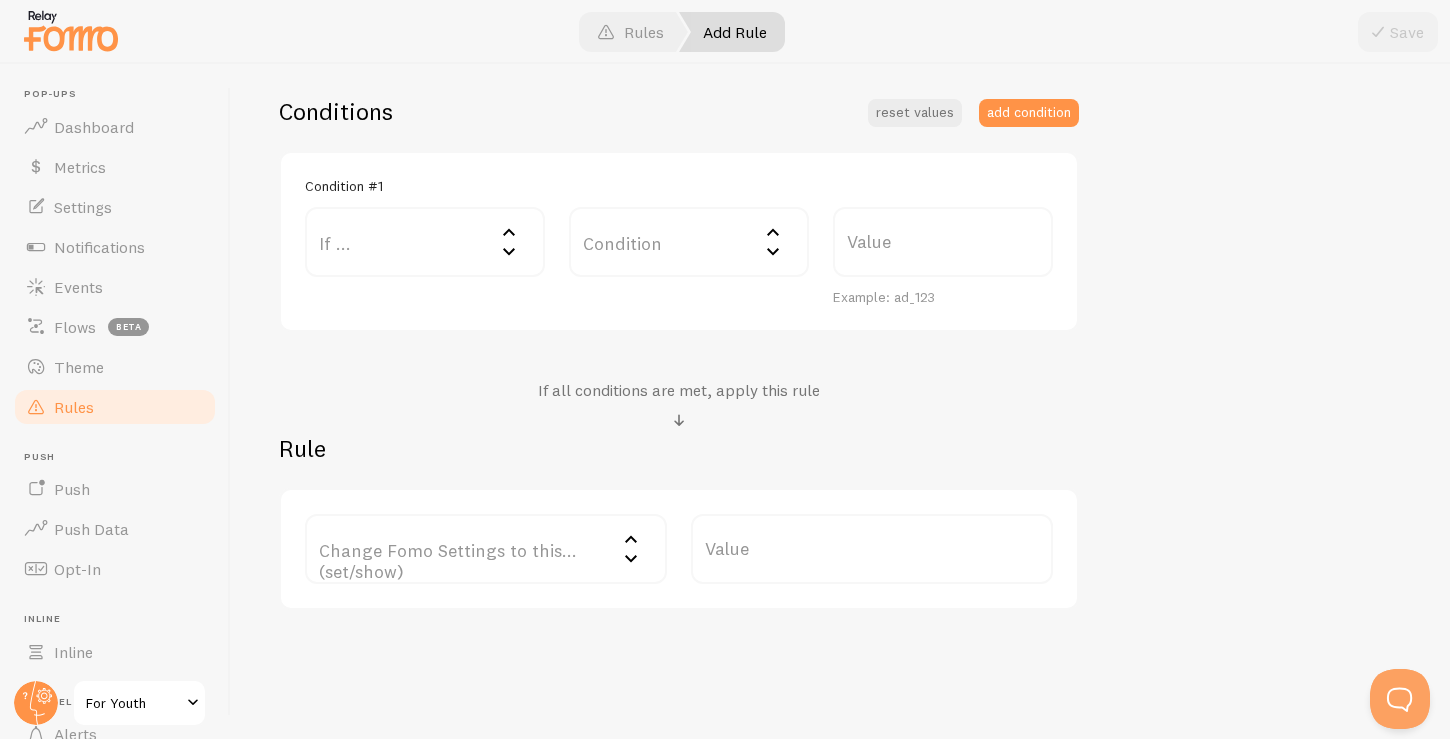 click on "Change Fomo Settings to this... (set/show)" at bounding box center (486, 549) 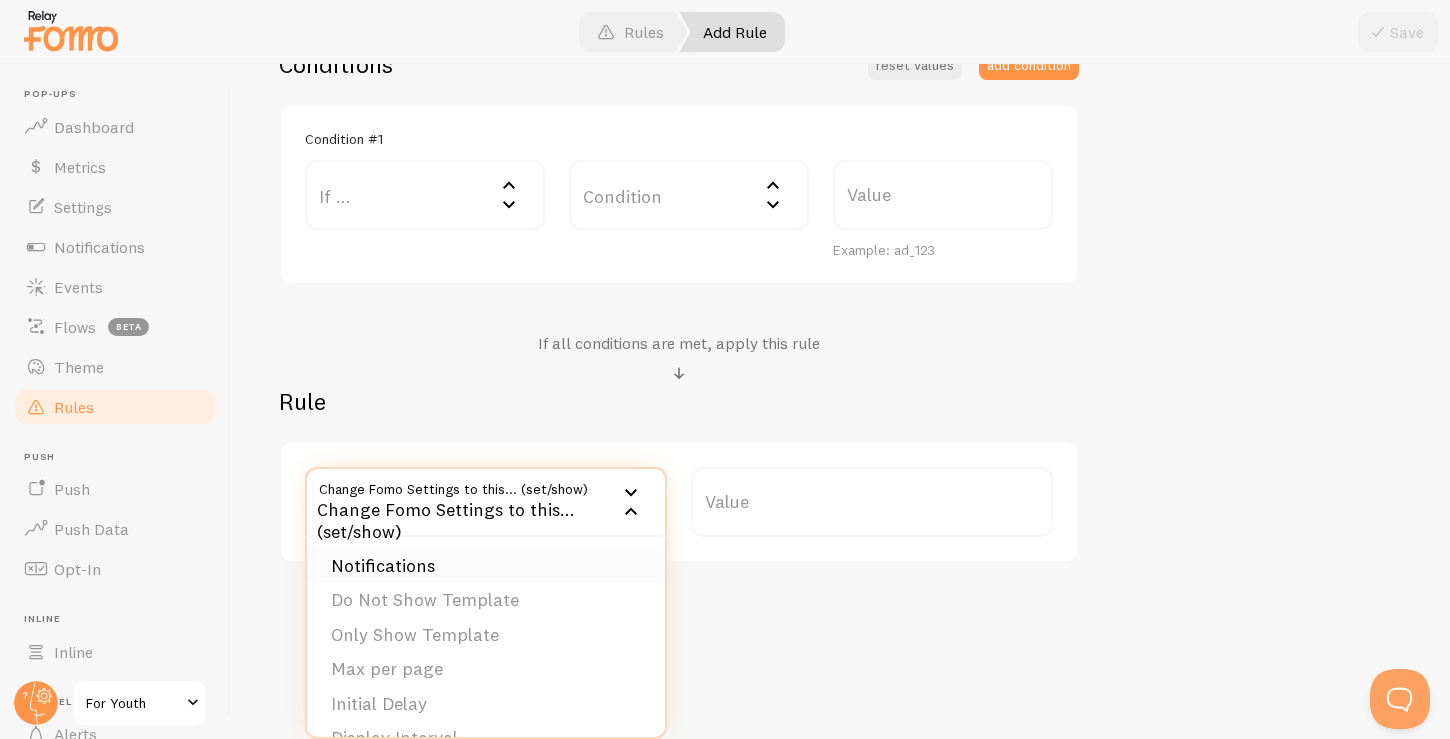 scroll, scrollTop: 512, scrollLeft: 0, axis: vertical 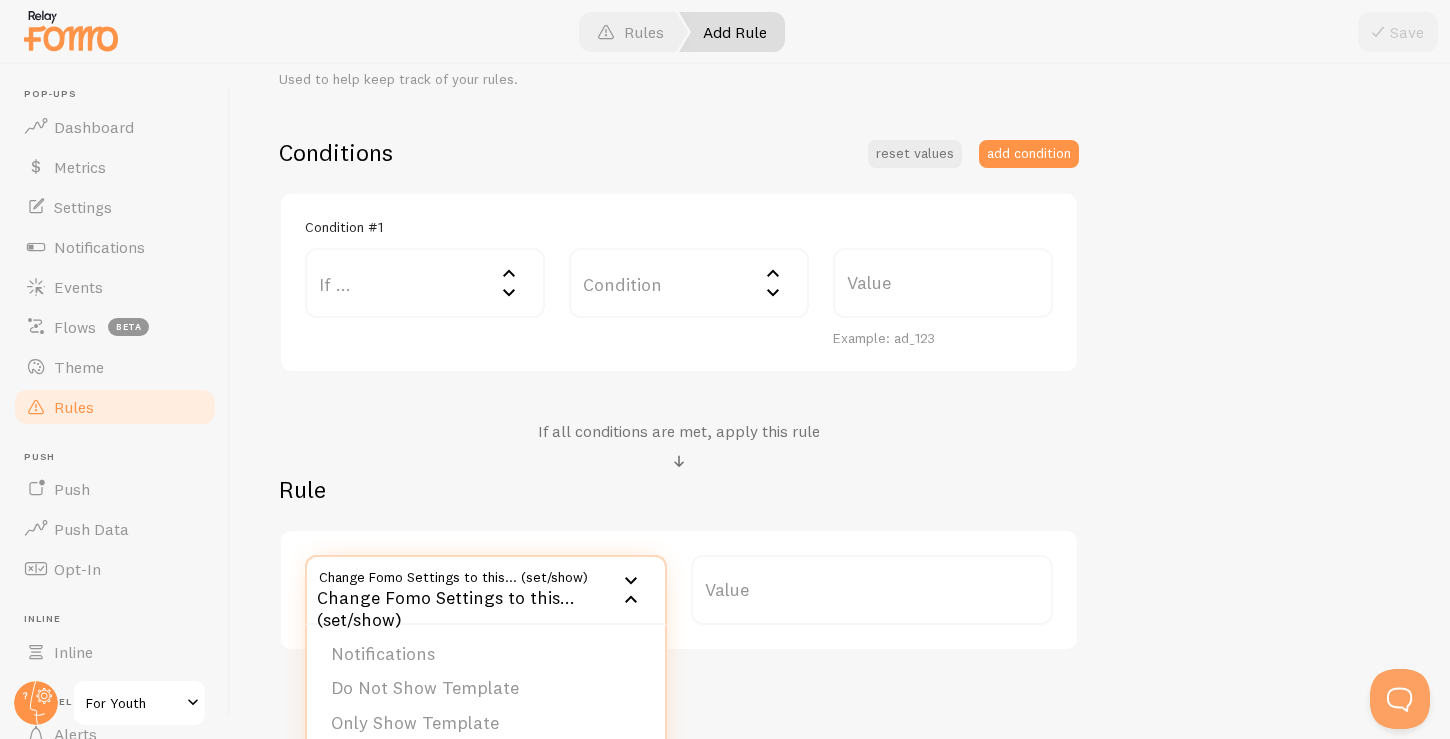 click at bounding box center [679, 462] 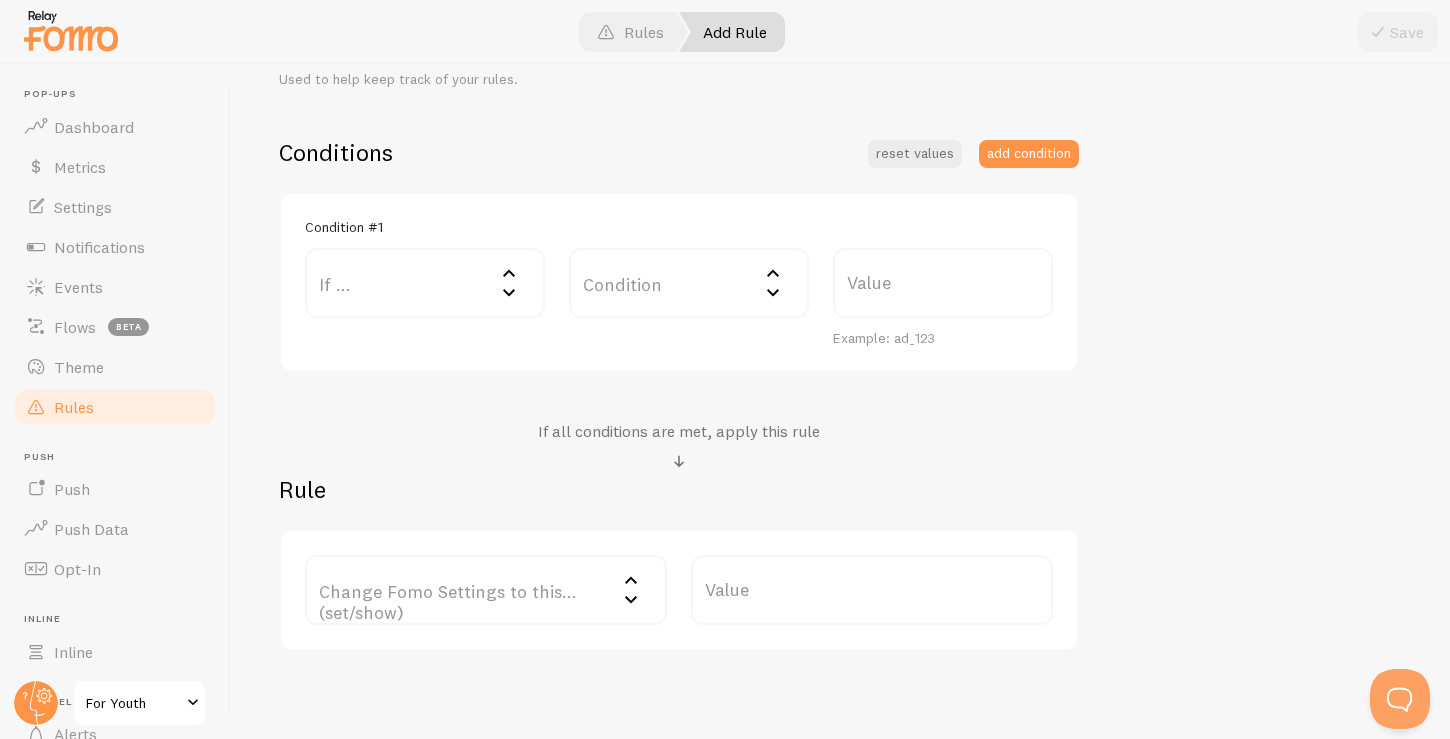 scroll, scrollTop: 363, scrollLeft: 0, axis: vertical 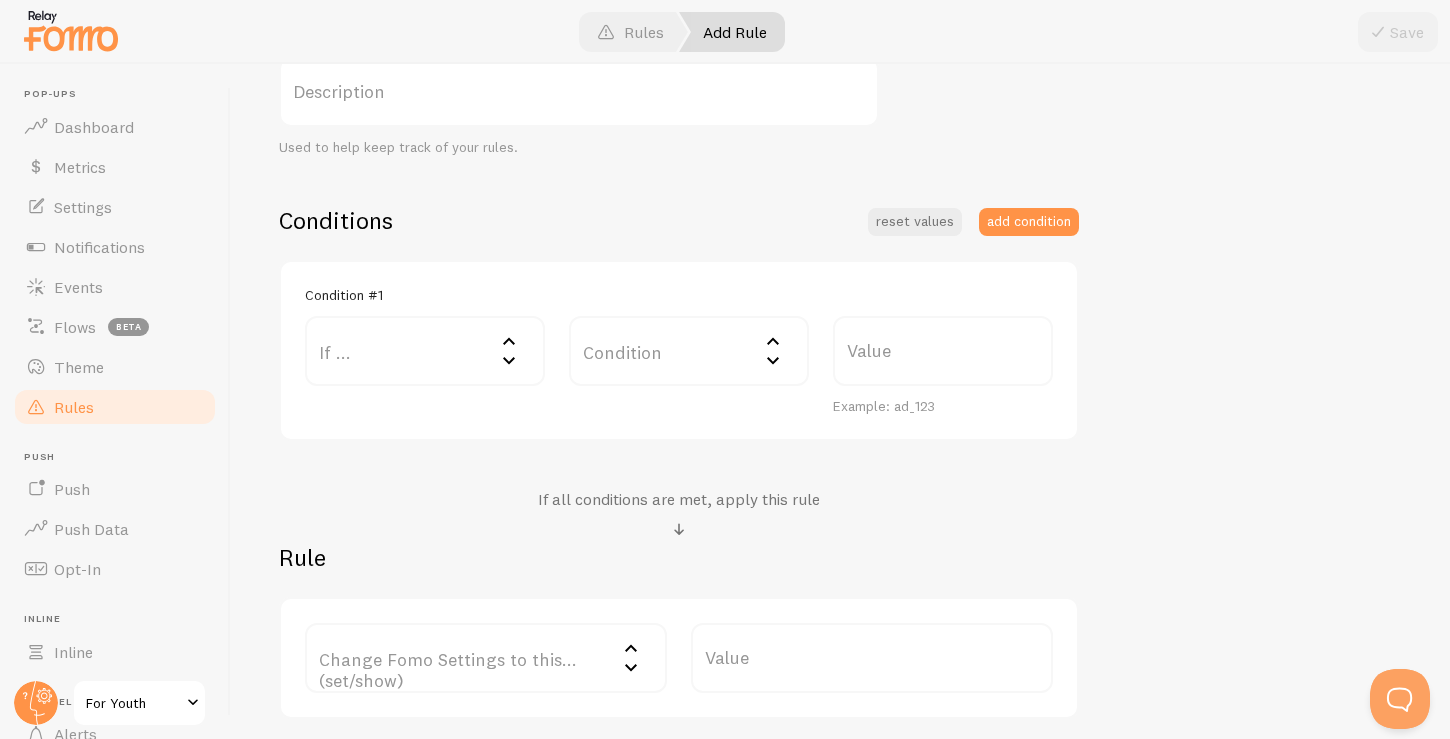 click on "Condition" at bounding box center [689, 351] 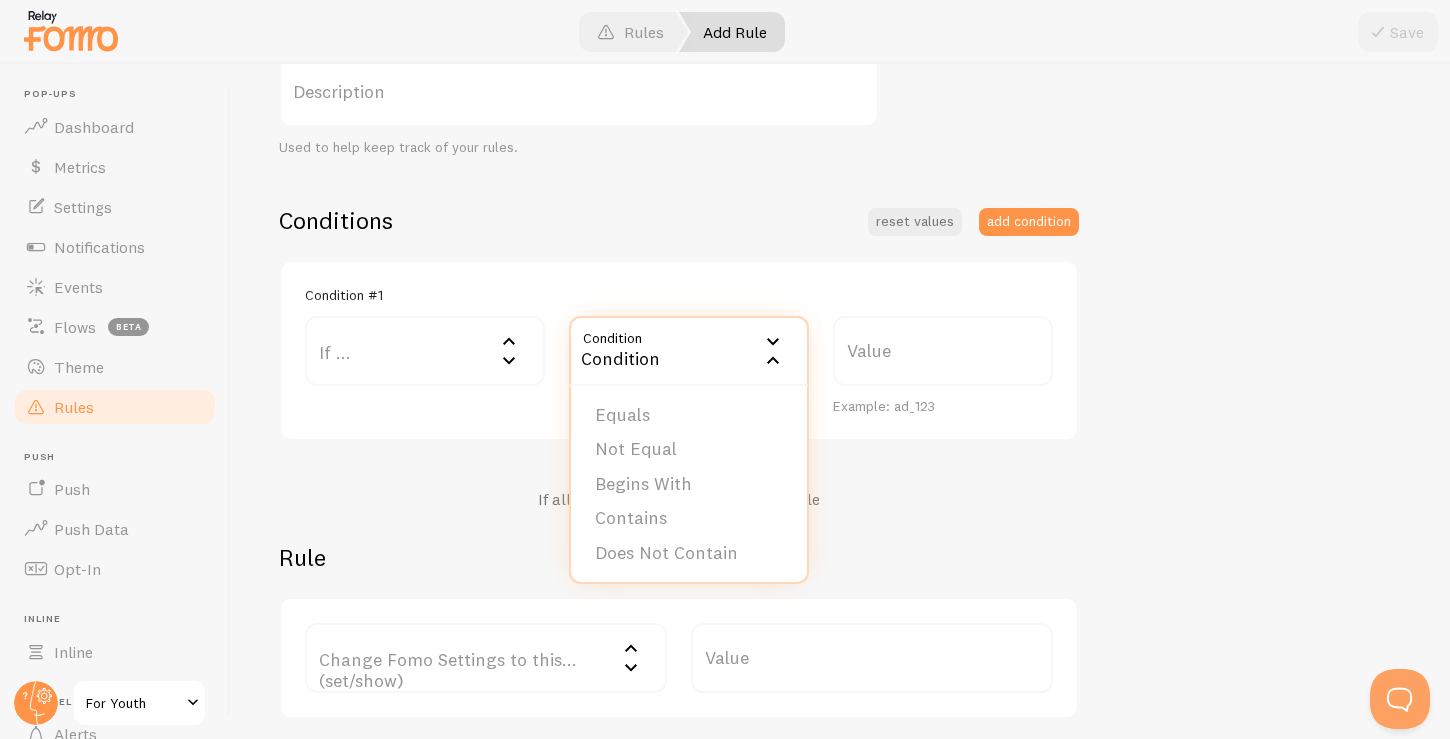 click on "If ..." at bounding box center [425, 351] 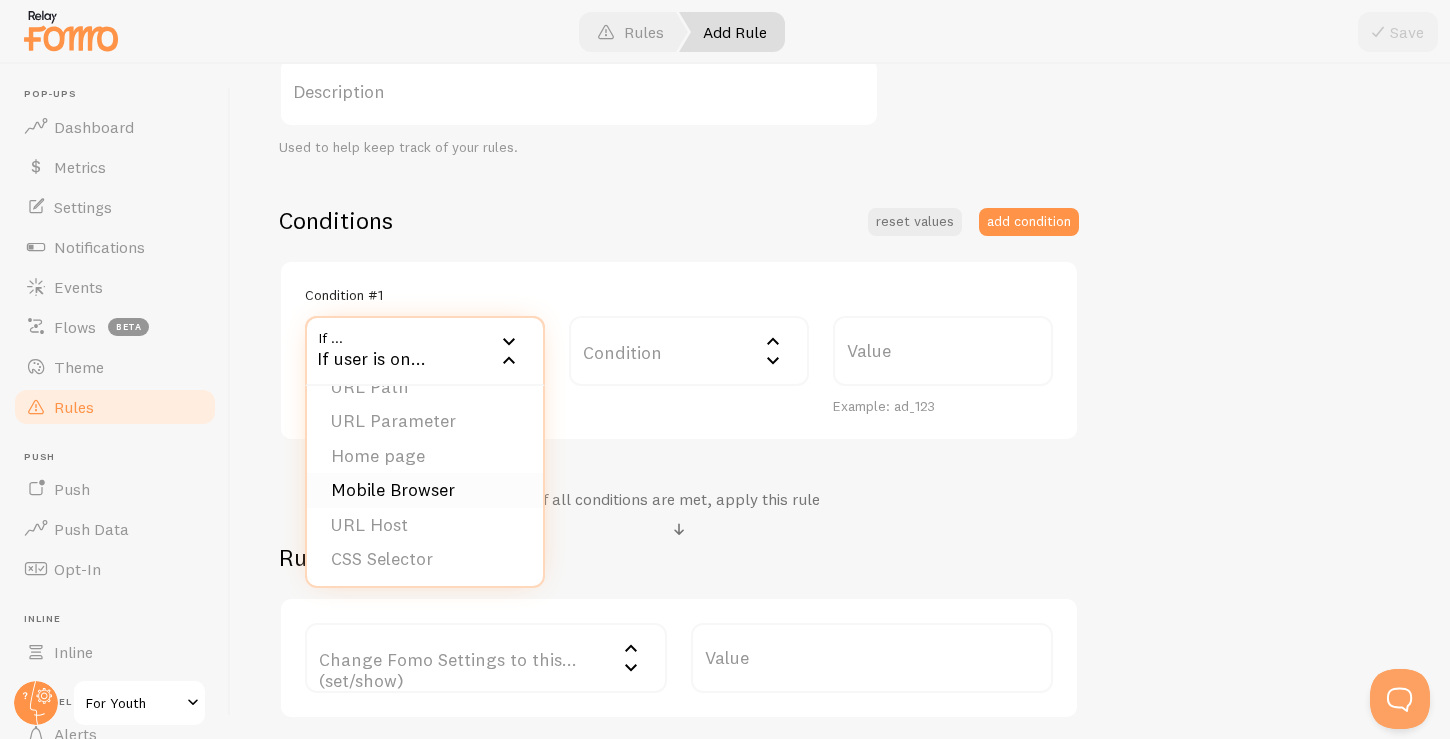 scroll, scrollTop: 0, scrollLeft: 0, axis: both 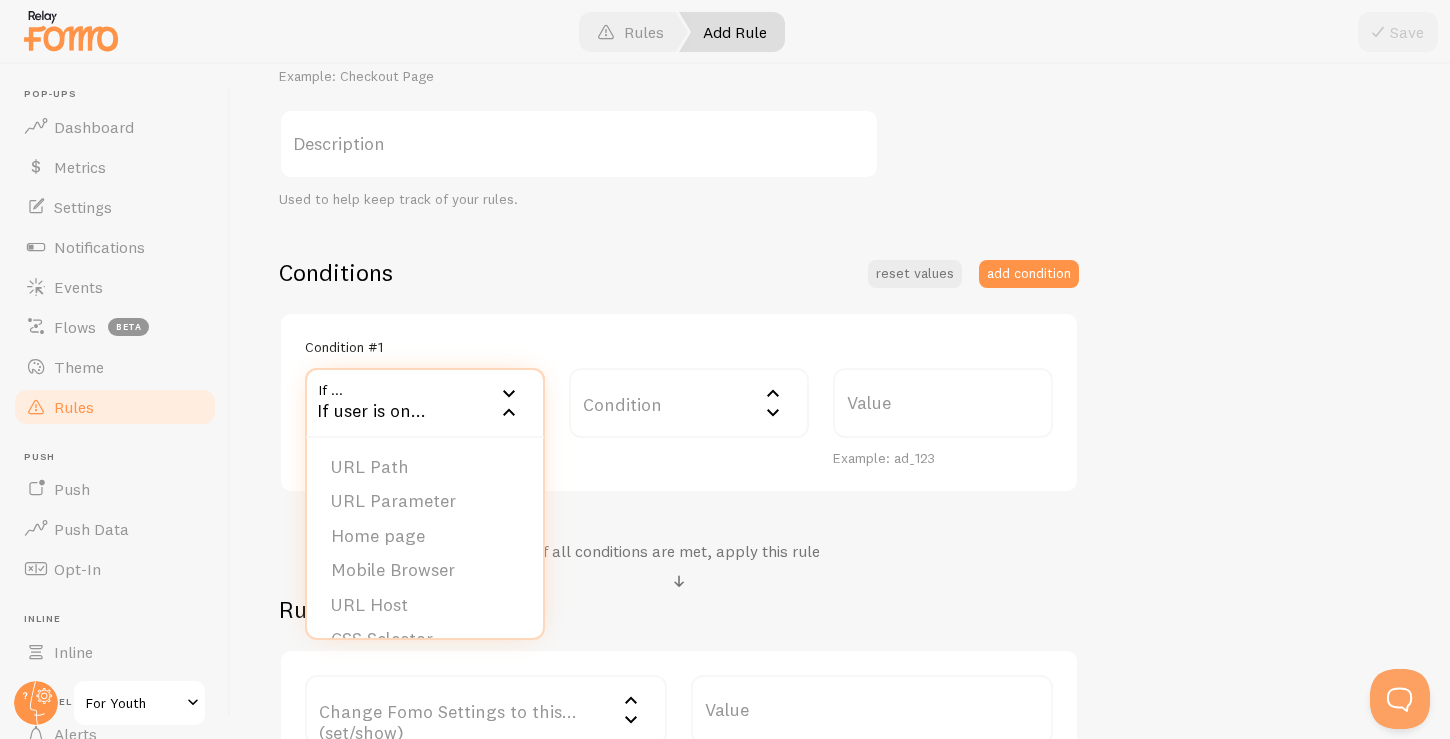 click on "Title       Example: Checkout Page       Description       Used to help keep track of your rules.   Conditions
reset values
add condition
Condition #1     If ...     If user is on...       URL Path  URL Parameter  Home page  Mobile Browser  URL Host  CSS Selector        Condition     Condition       Equals  Not Equal  Begins With  Contains  Does Not Contain          Value       Example: ad_123     If all conditions are met, apply this rule     Rule   Change Fomo Settings to this... (set/show)     Change Fomo Settings to this... (set/show)       Notifications  Do Not Show Template  Only Show Template  Max per page  Initial Delay  Display Interval  Loop notifications  Links to open in new tab  Position  Mobile Position  Entire notification clickable          Value" at bounding box center [840, 378] 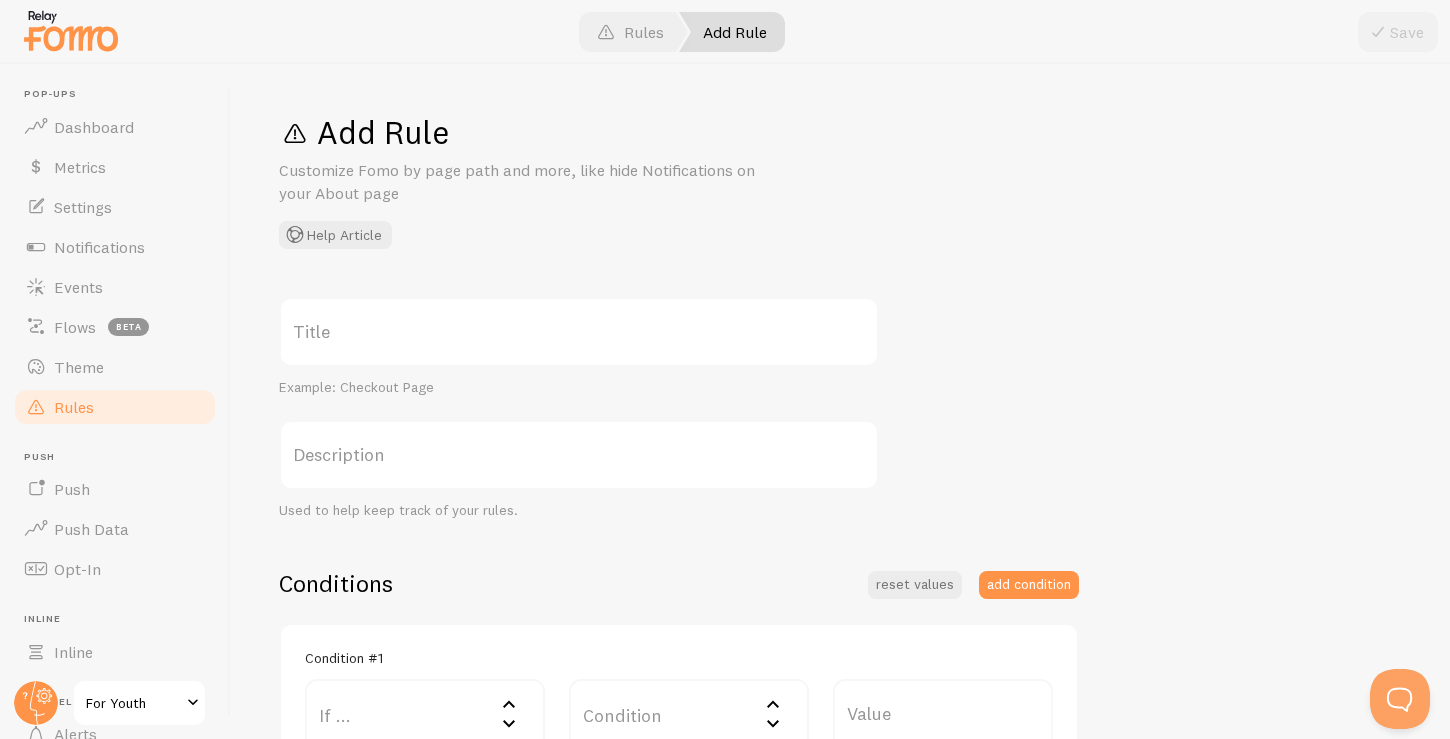 scroll, scrollTop: 0, scrollLeft: 0, axis: both 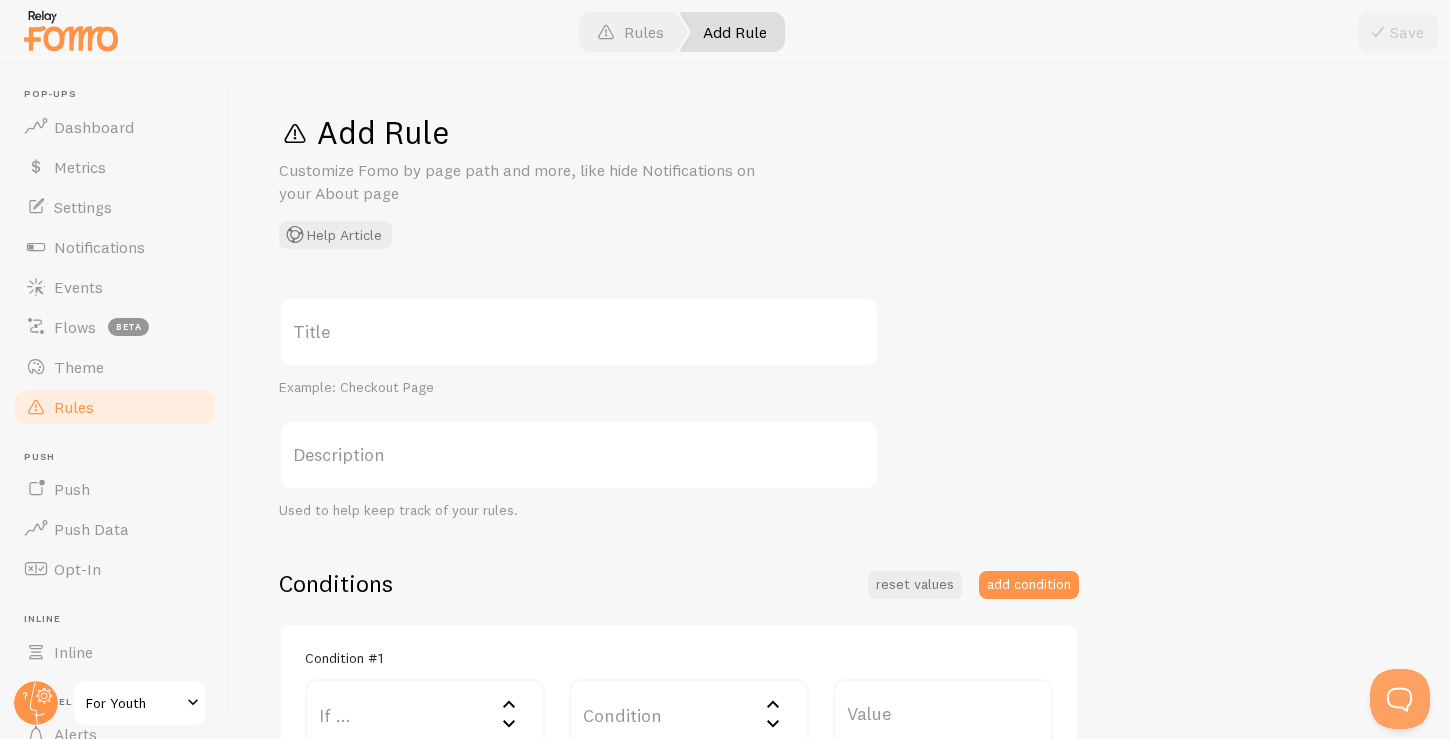 click on "Rules" at bounding box center [115, 407] 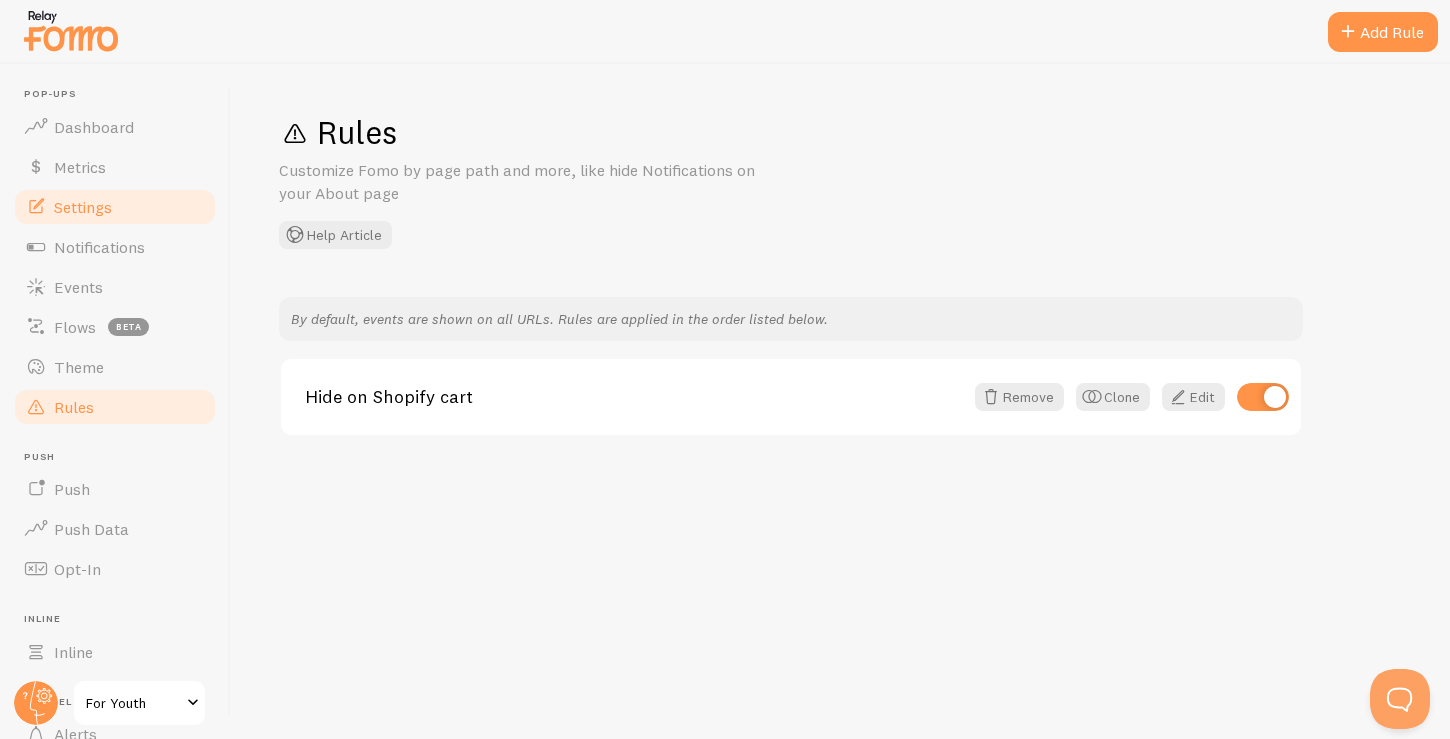 scroll, scrollTop: 0, scrollLeft: 0, axis: both 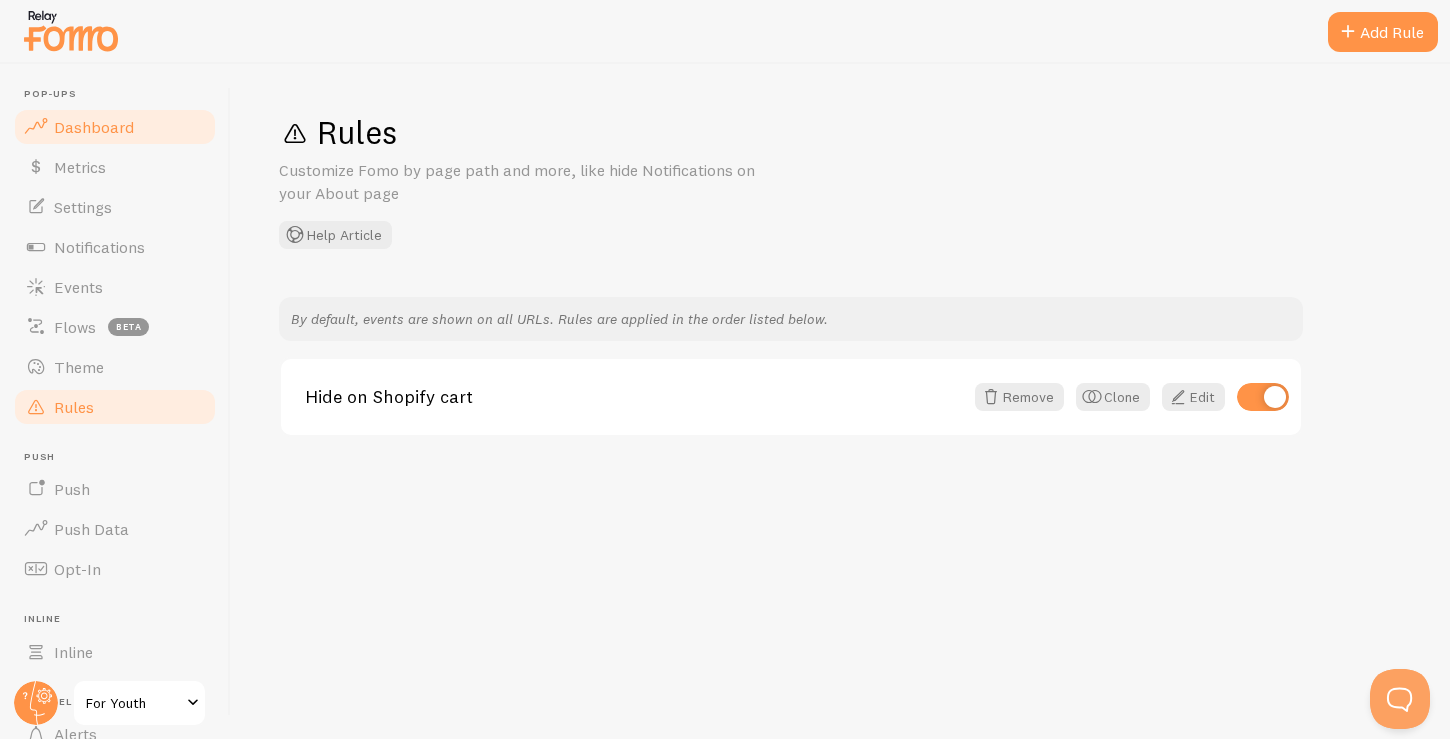 click on "Dashboard" at bounding box center (94, 127) 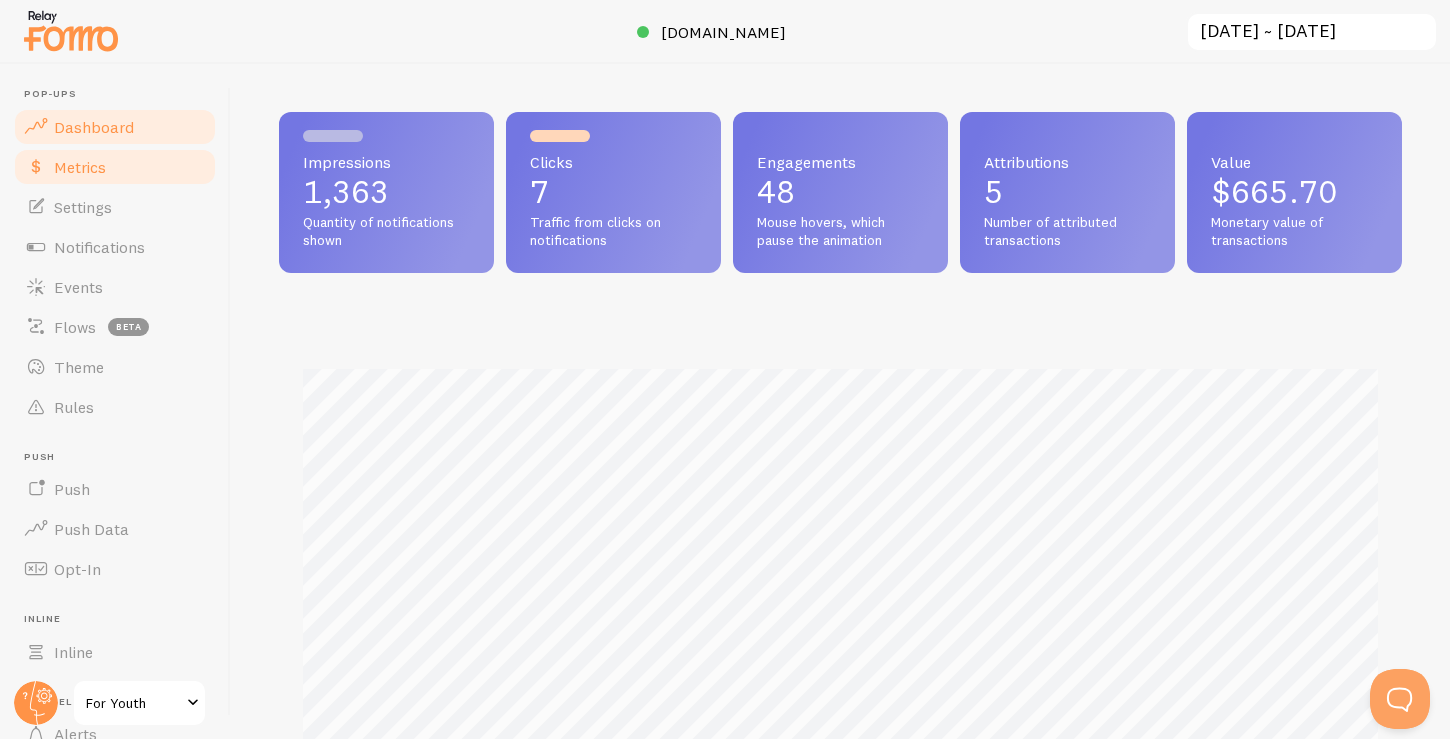 click on "Metrics" at bounding box center [80, 167] 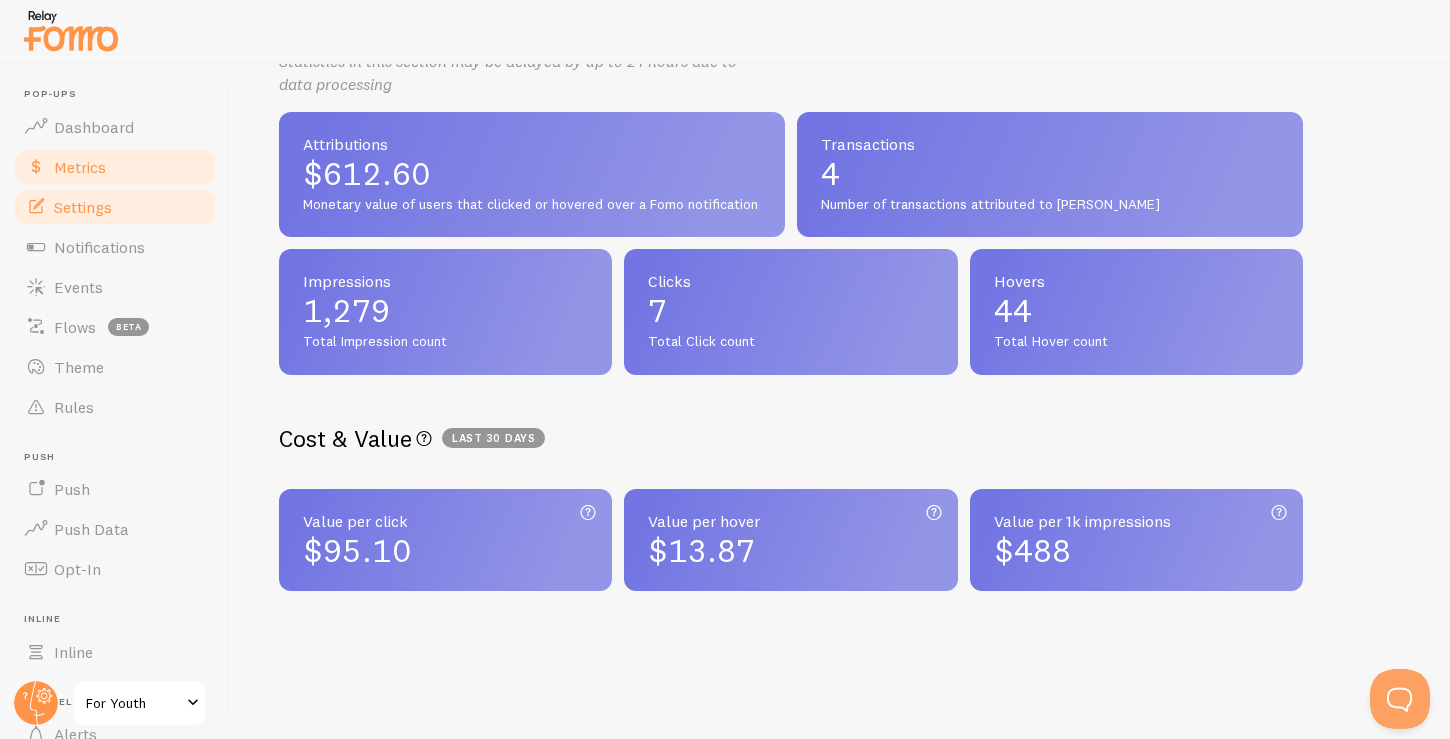 click on "Settings" at bounding box center [115, 207] 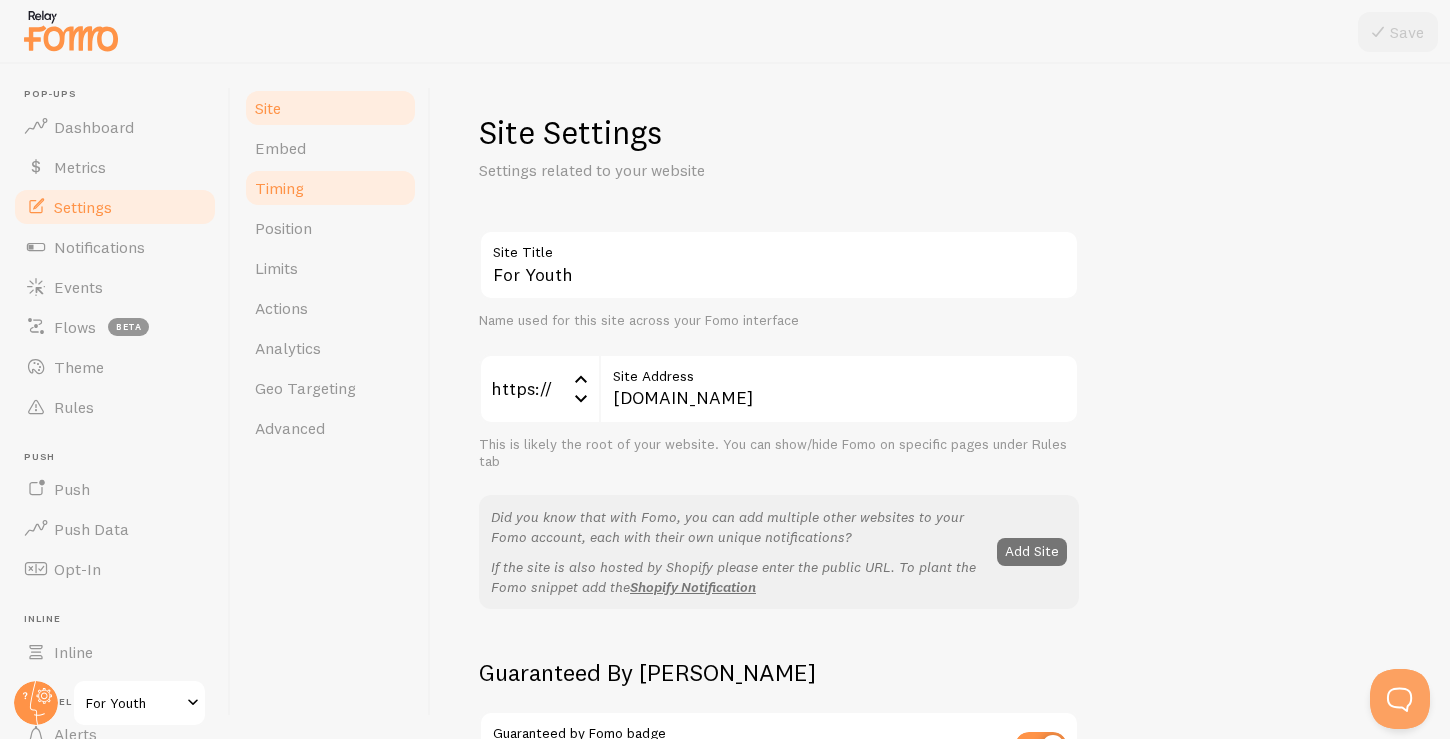 click on "Timing" at bounding box center [279, 188] 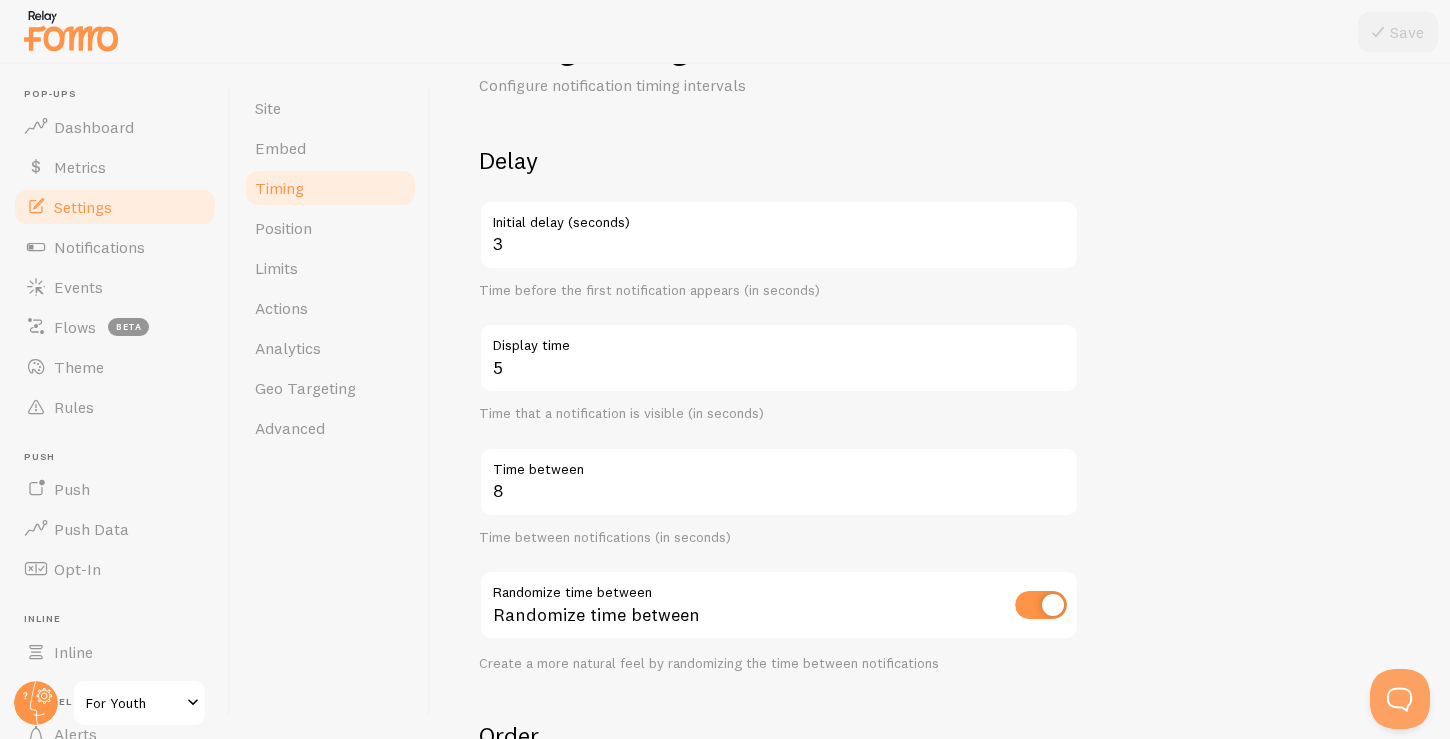 scroll, scrollTop: 109, scrollLeft: 0, axis: vertical 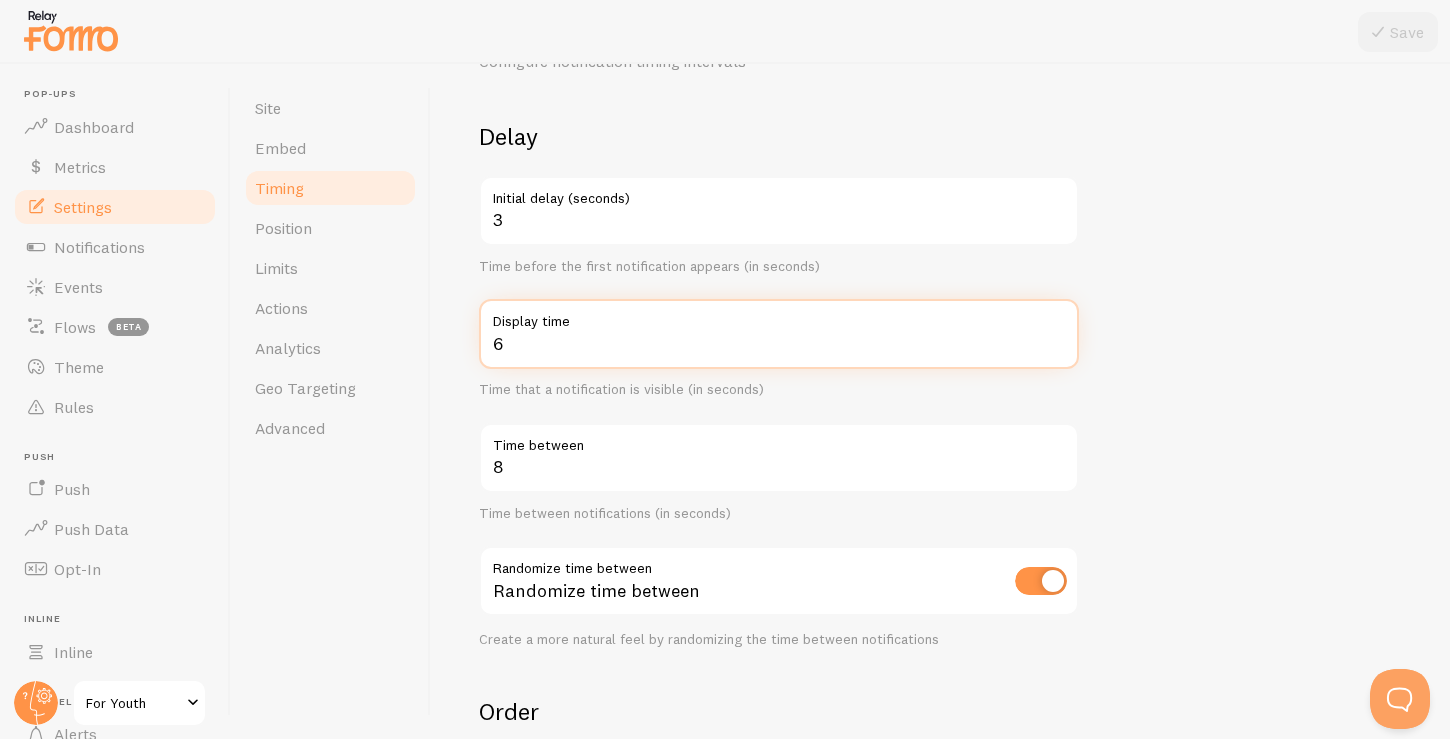 click on "6" at bounding box center [779, 334] 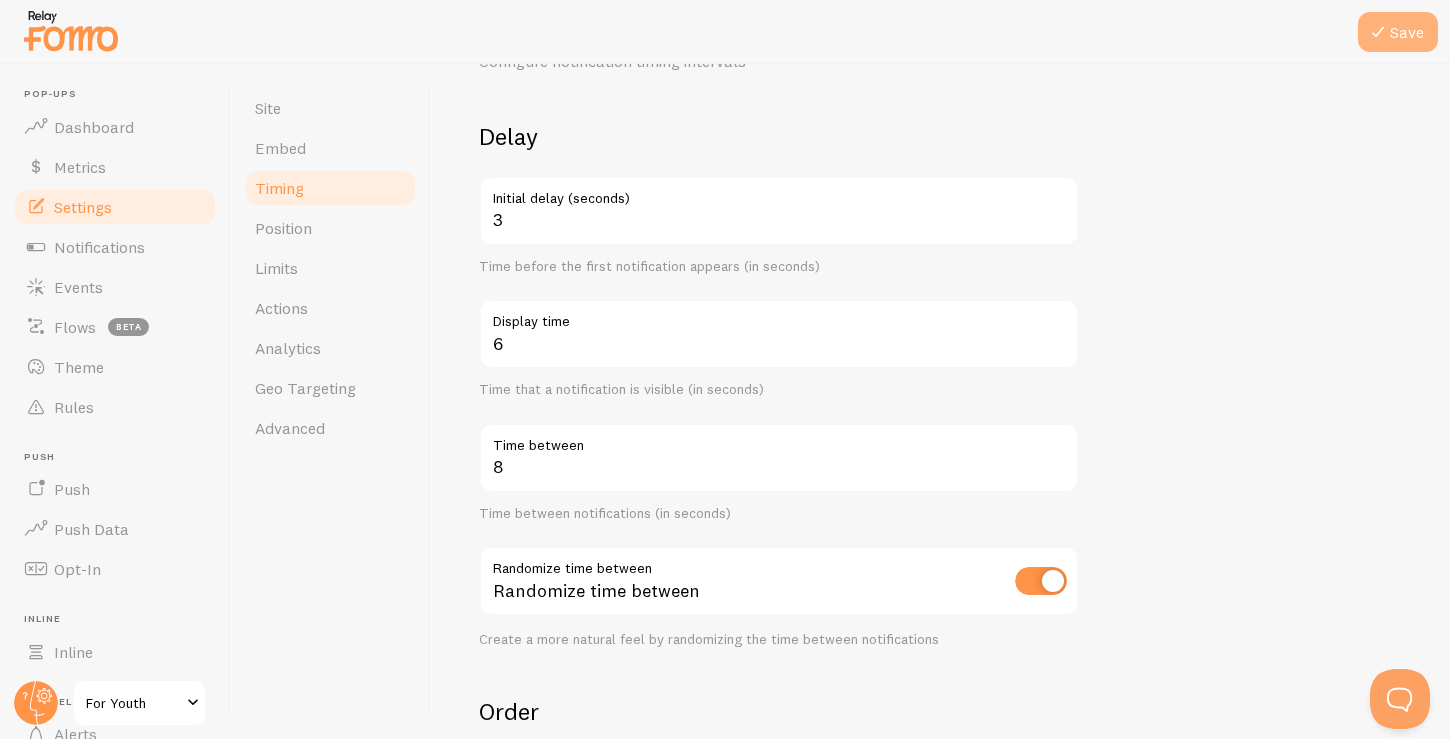 click on "Save" at bounding box center (1398, 32) 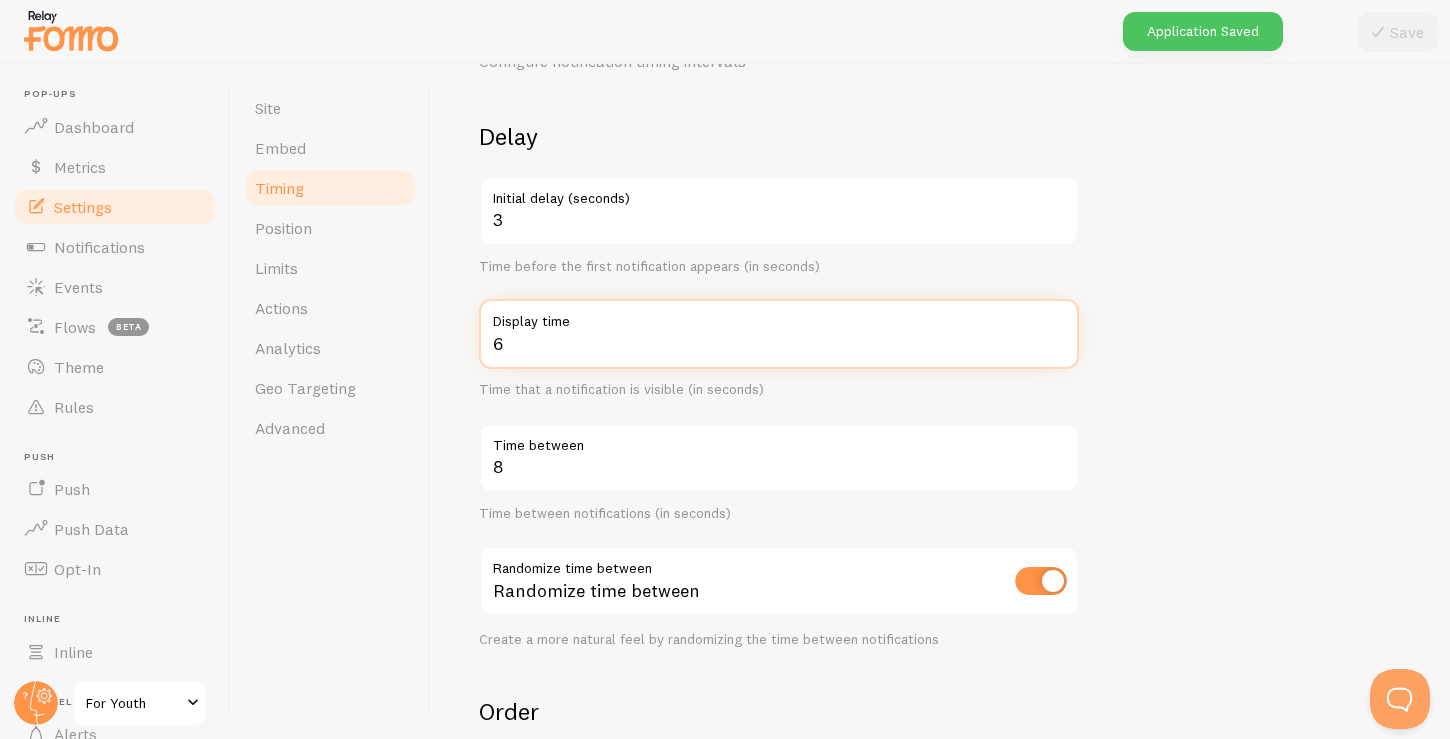 type on "7" 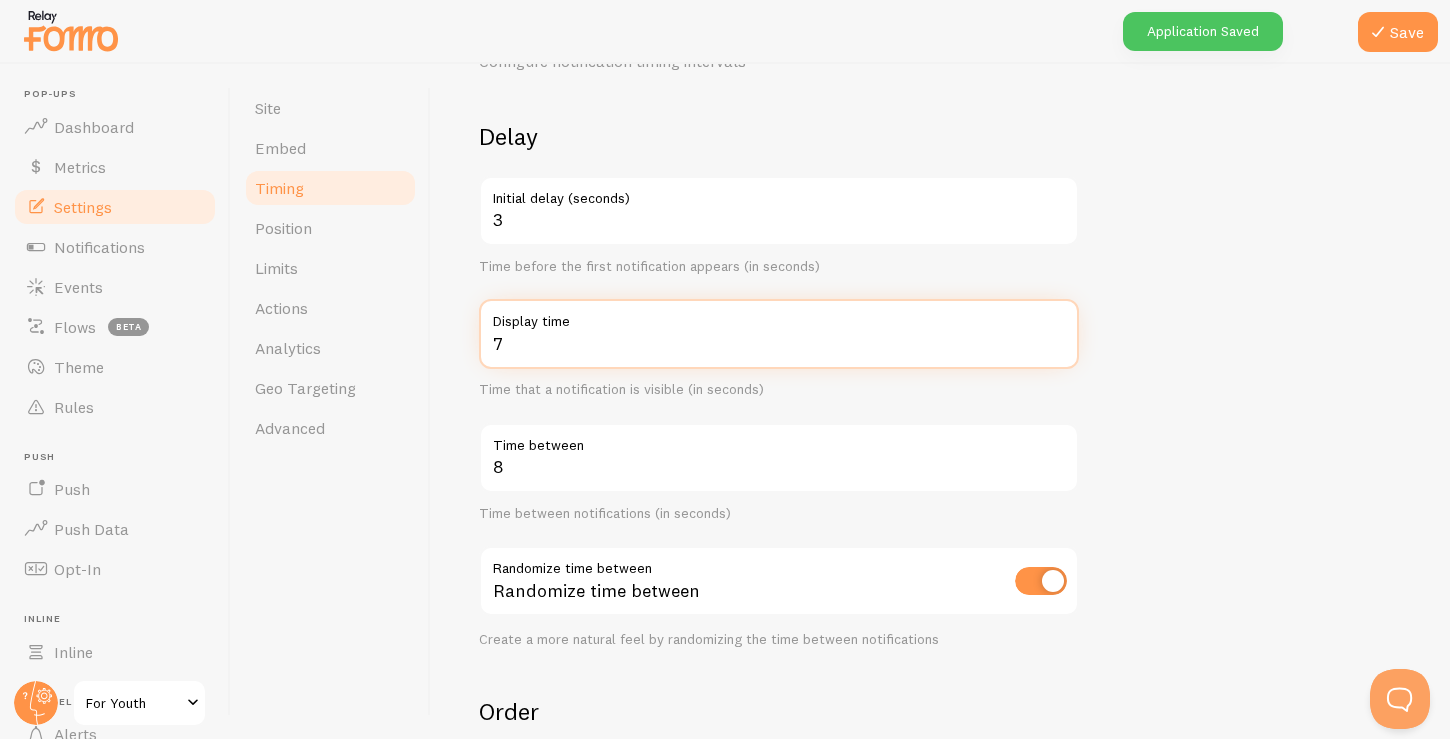 click on "7" at bounding box center (779, 334) 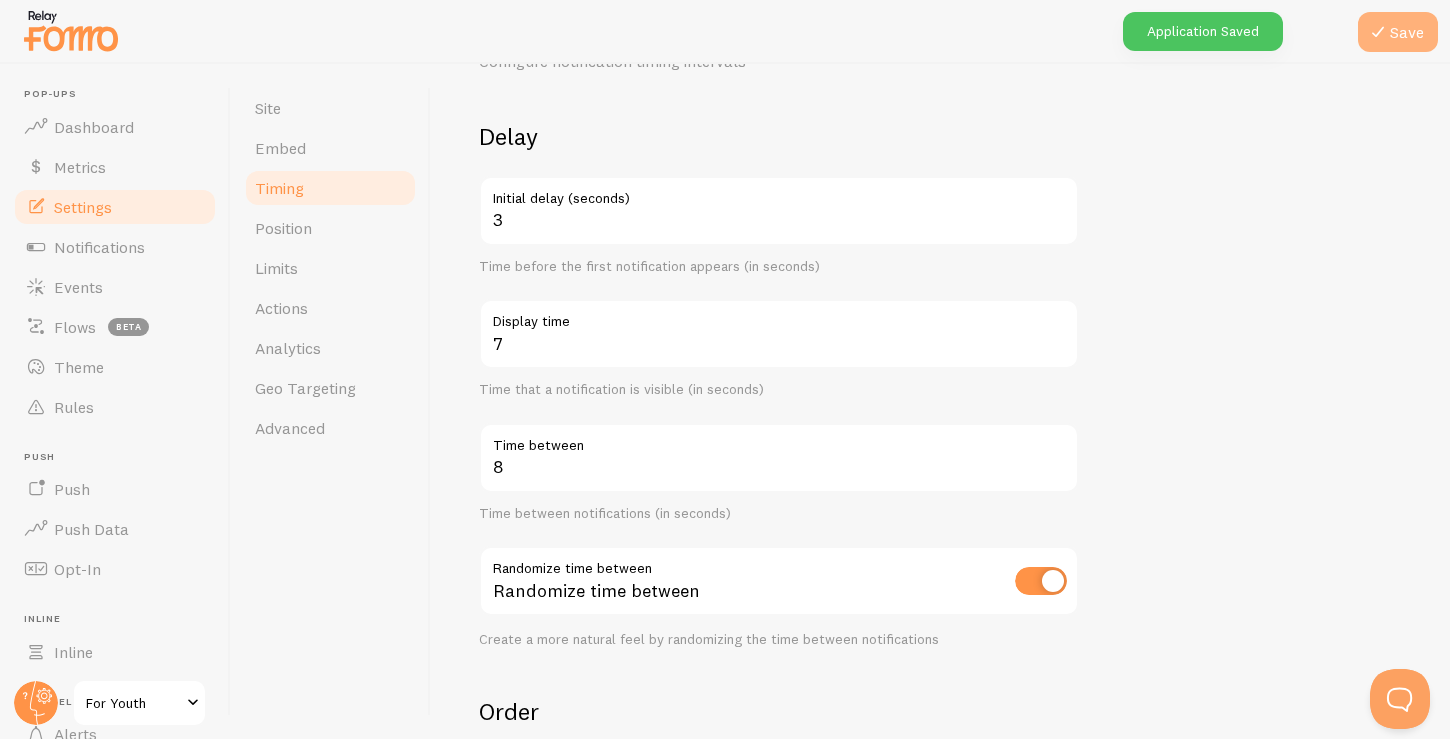 click on "Save" at bounding box center (1398, 32) 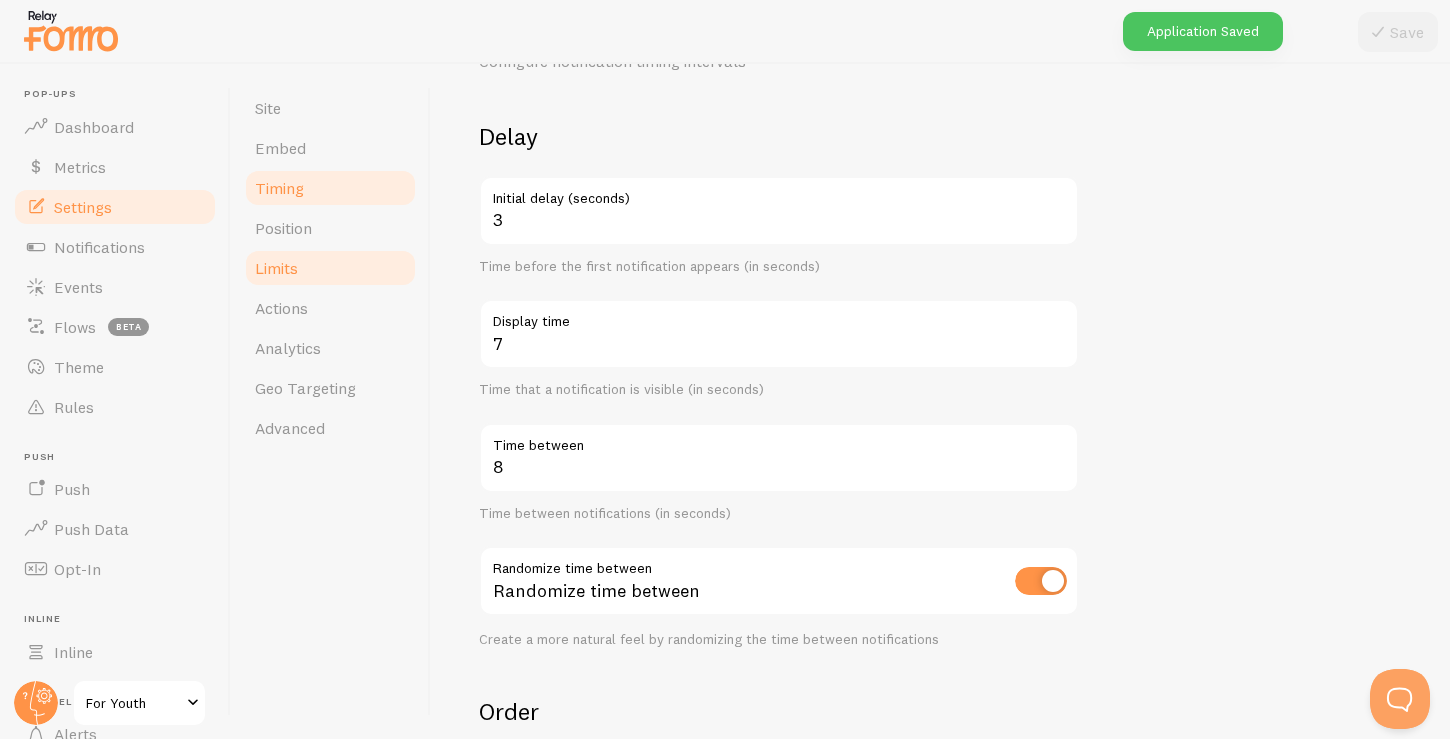click on "Limits" at bounding box center (276, 268) 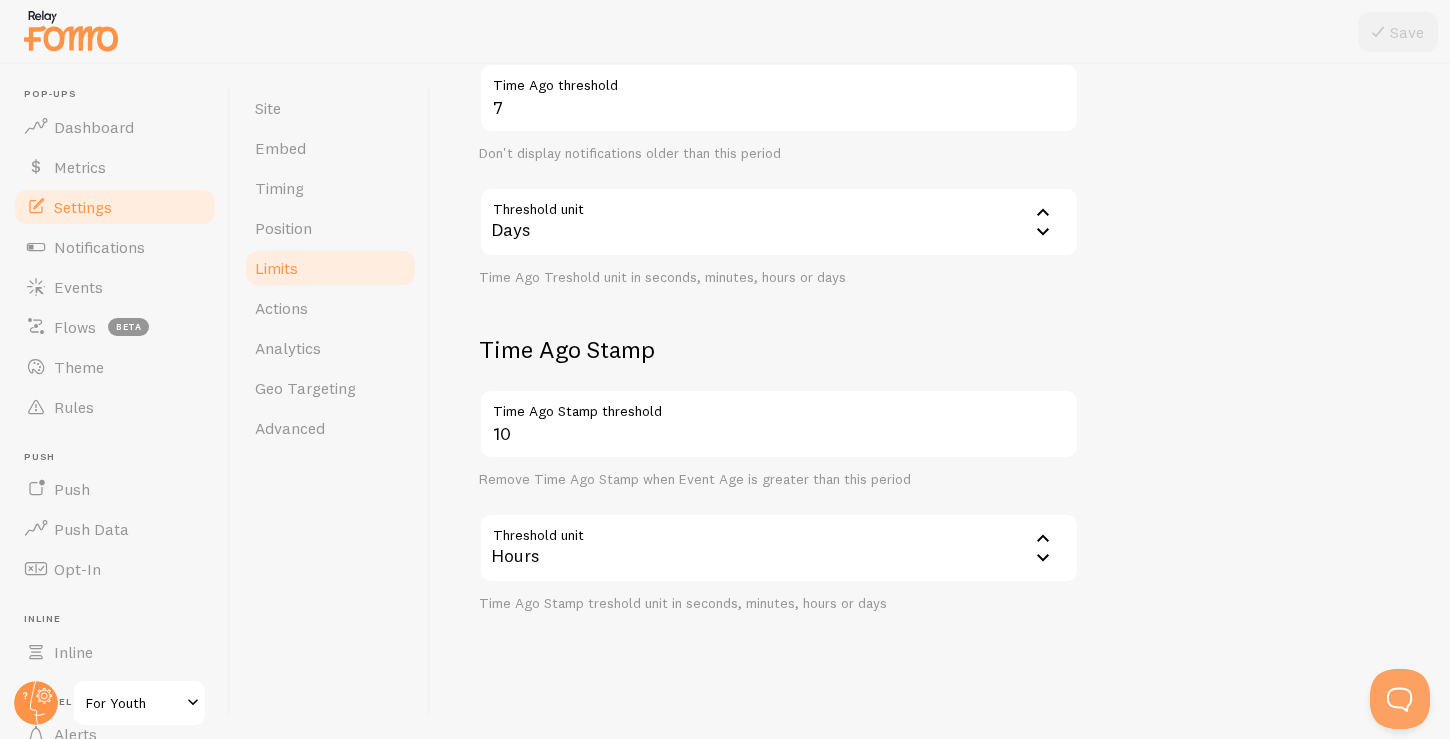 scroll, scrollTop: 795, scrollLeft: 0, axis: vertical 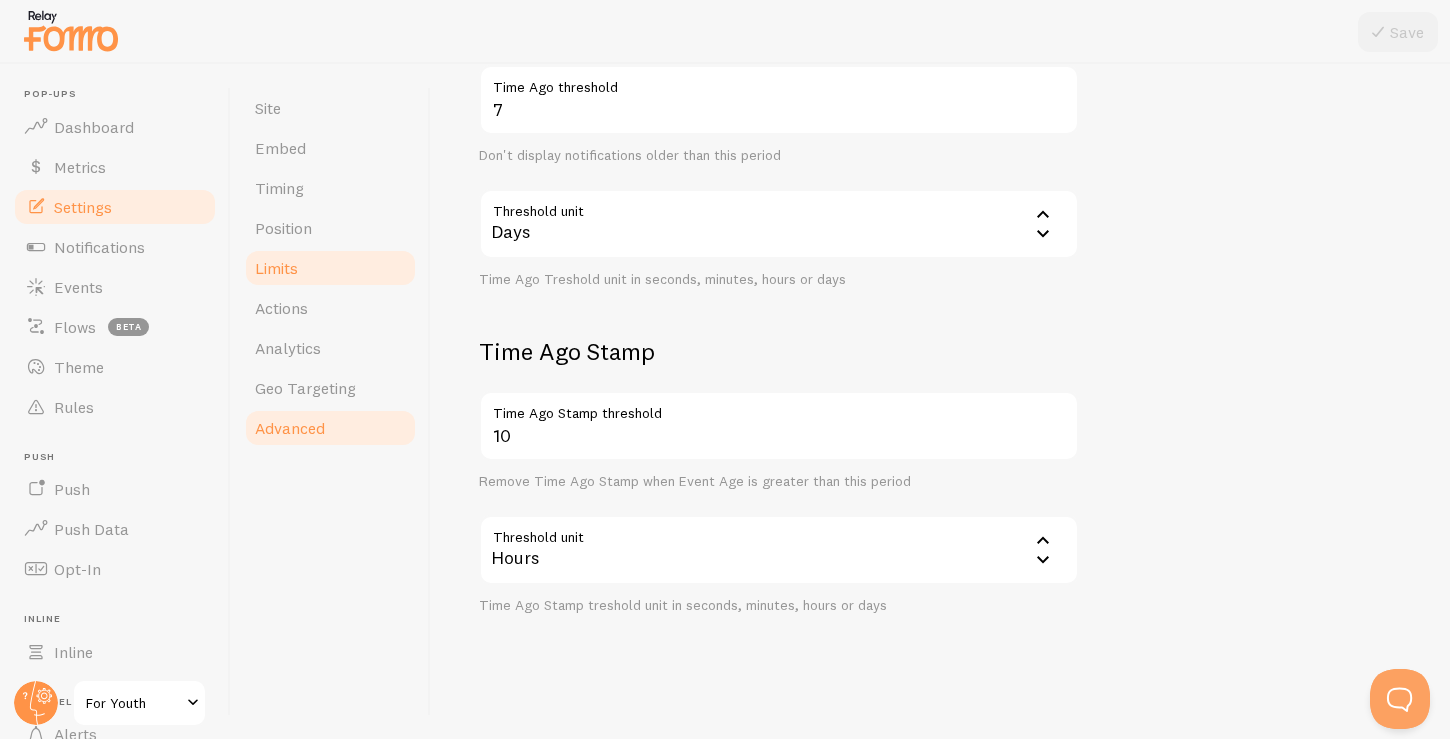click on "Advanced" at bounding box center [290, 428] 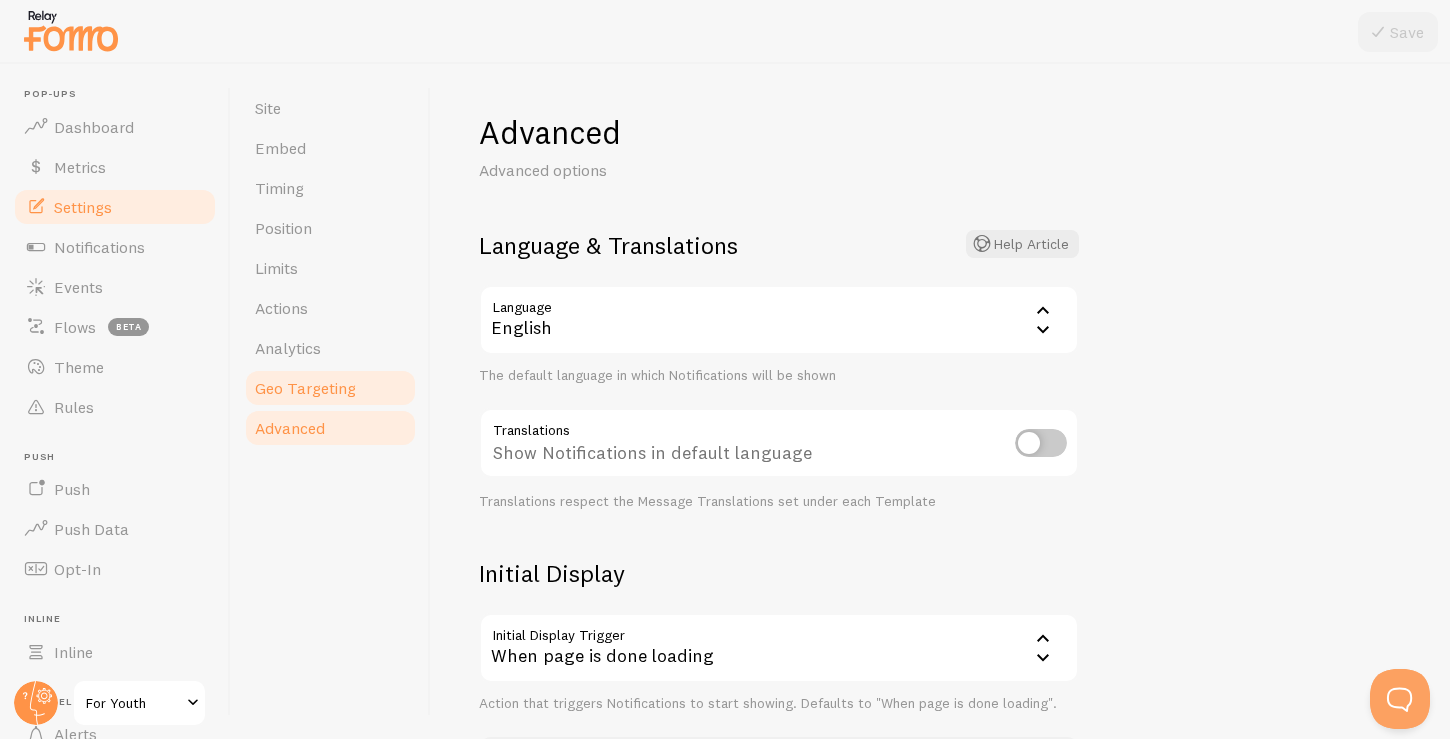click on "Geo Targeting" at bounding box center (305, 388) 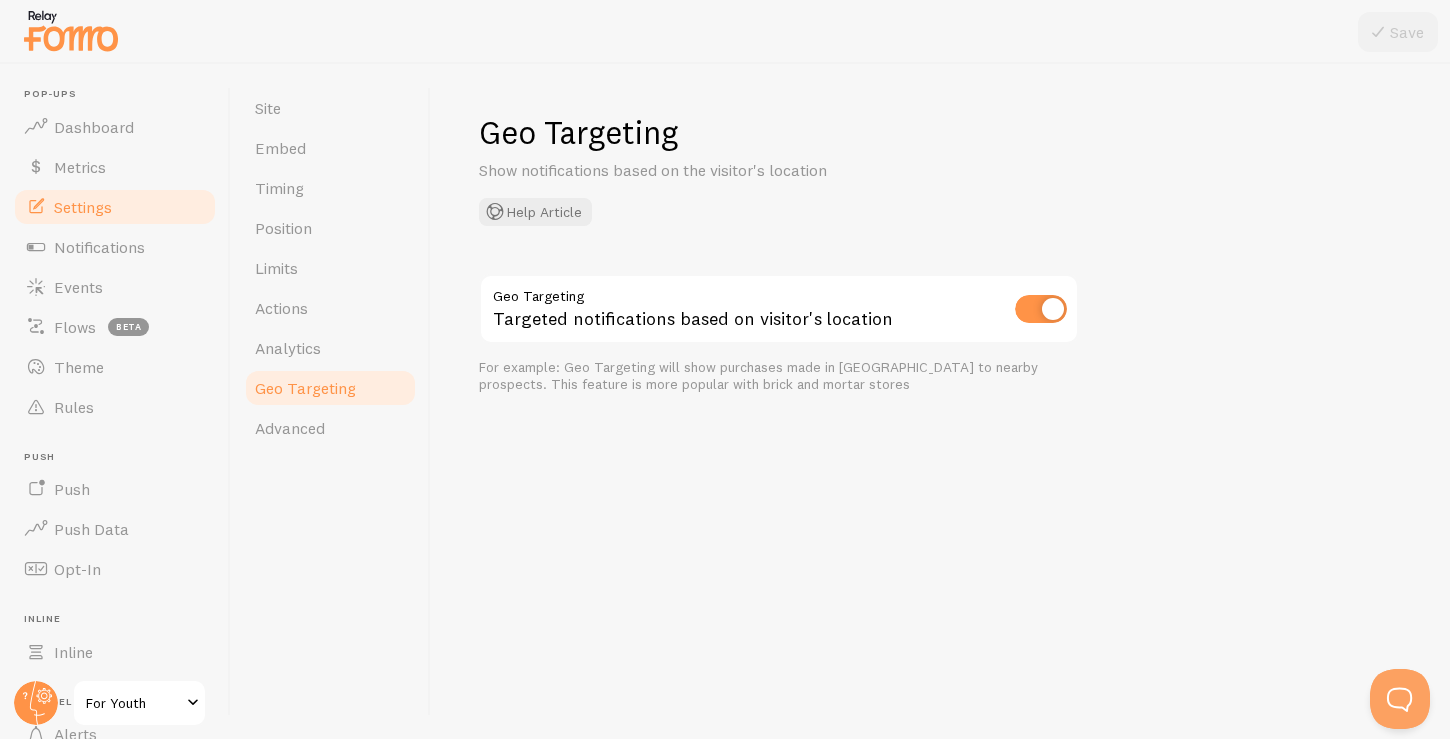 scroll, scrollTop: 0, scrollLeft: 0, axis: both 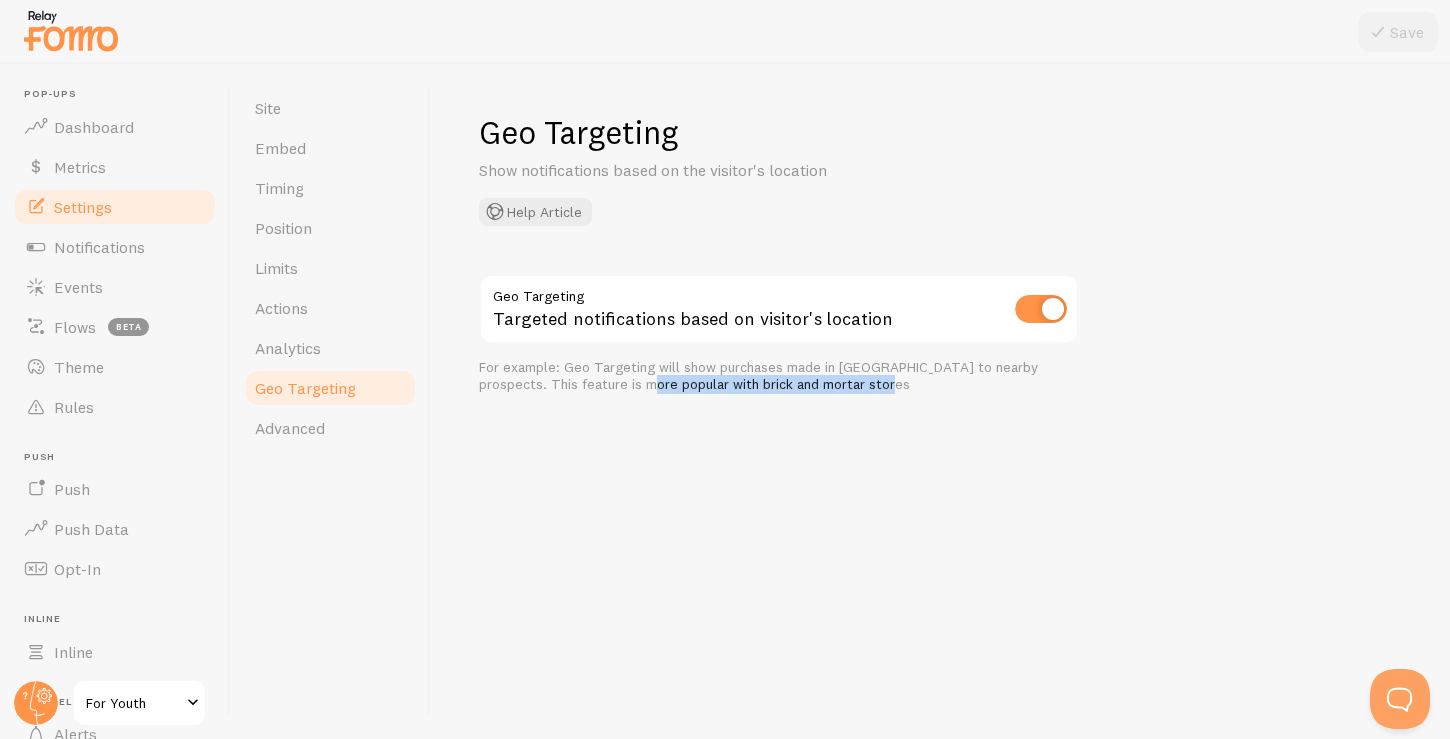 drag, startPoint x: 852, startPoint y: 386, endPoint x: 568, endPoint y: 380, distance: 284.0634 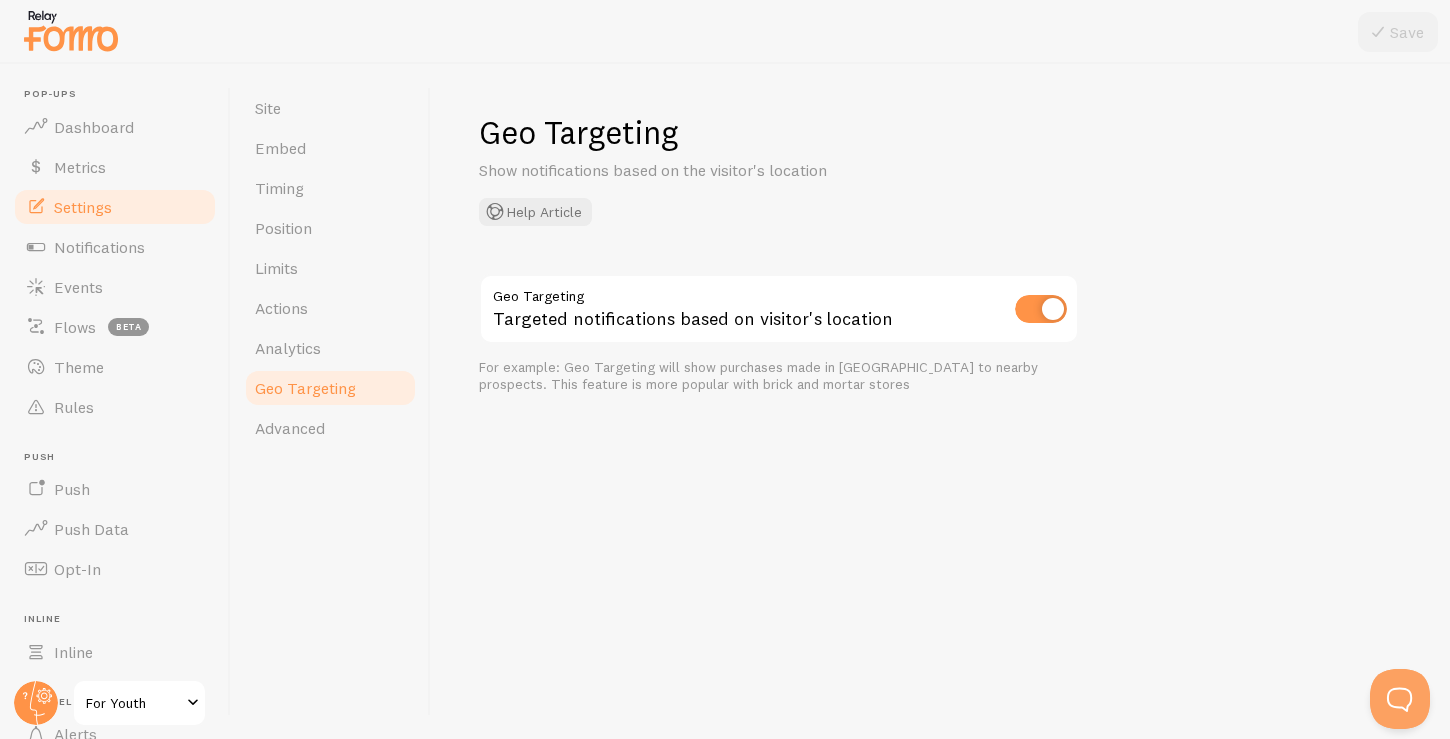 click on "For example: Geo Targeting will show purchases made in Austin to nearby prospects. This feature is more popular with brick and mortar stores" at bounding box center [779, 376] 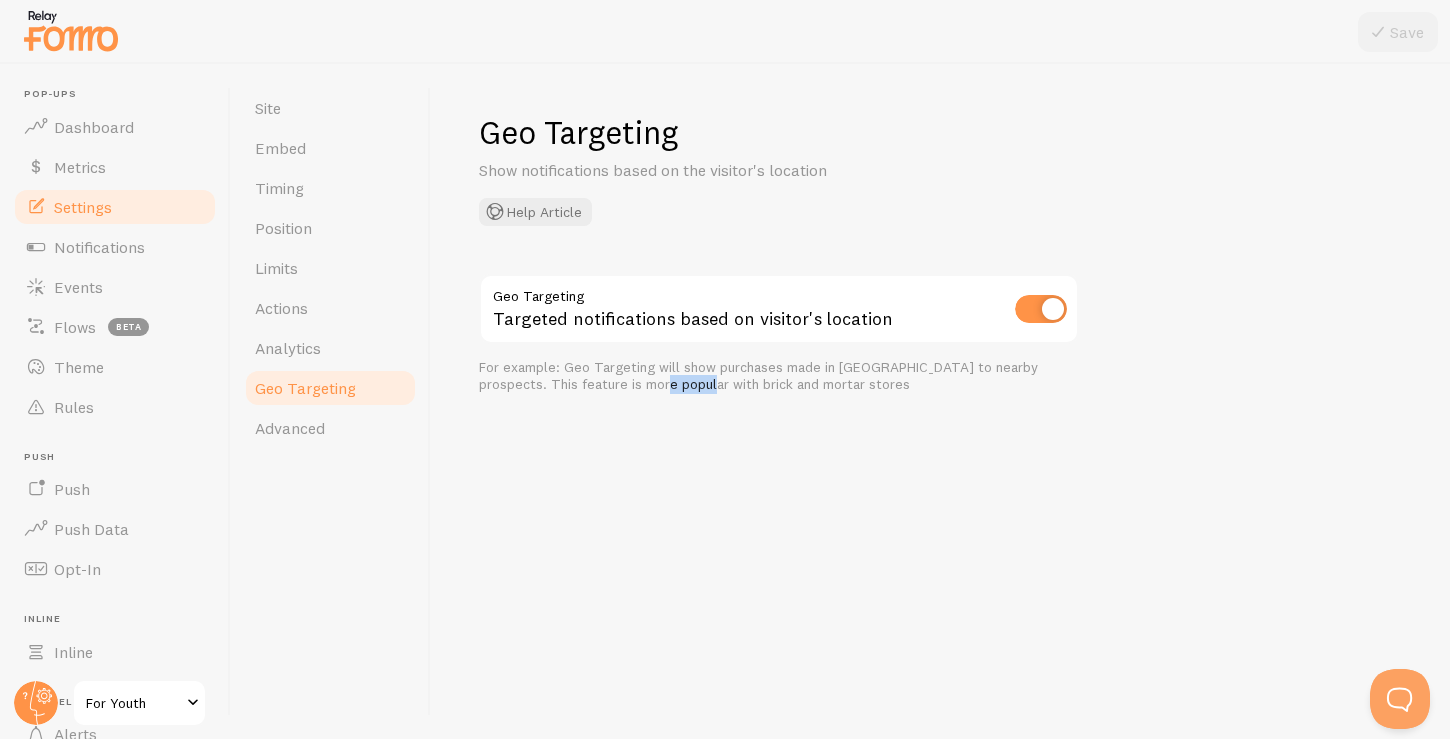 click on "For example: Geo Targeting will show purchases made in Austin to nearby prospects. This feature is more popular with brick and mortar stores" at bounding box center [779, 376] 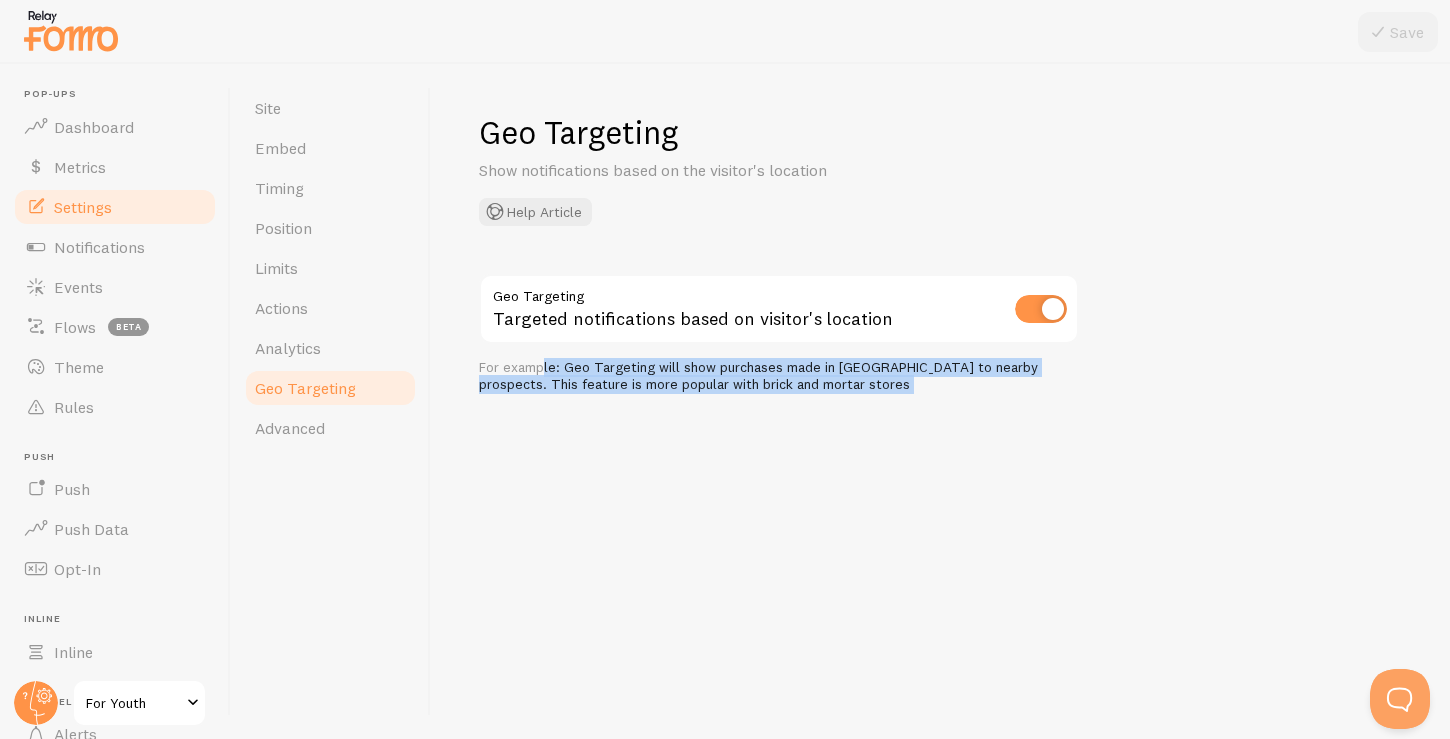 click on "For example: Geo Targeting will show purchases made in Austin to nearby prospects. This feature is more popular with brick and mortar stores" at bounding box center (779, 376) 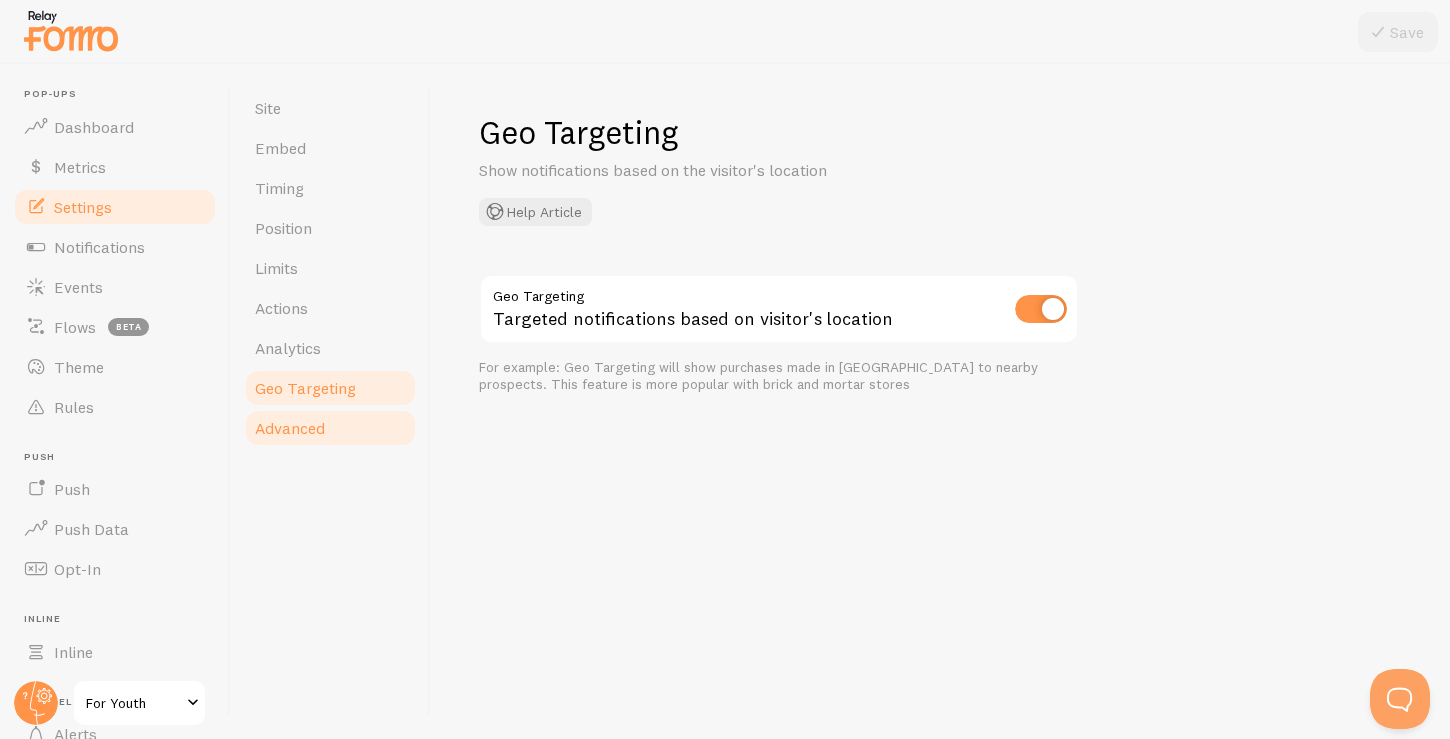 click on "Advanced" at bounding box center (290, 428) 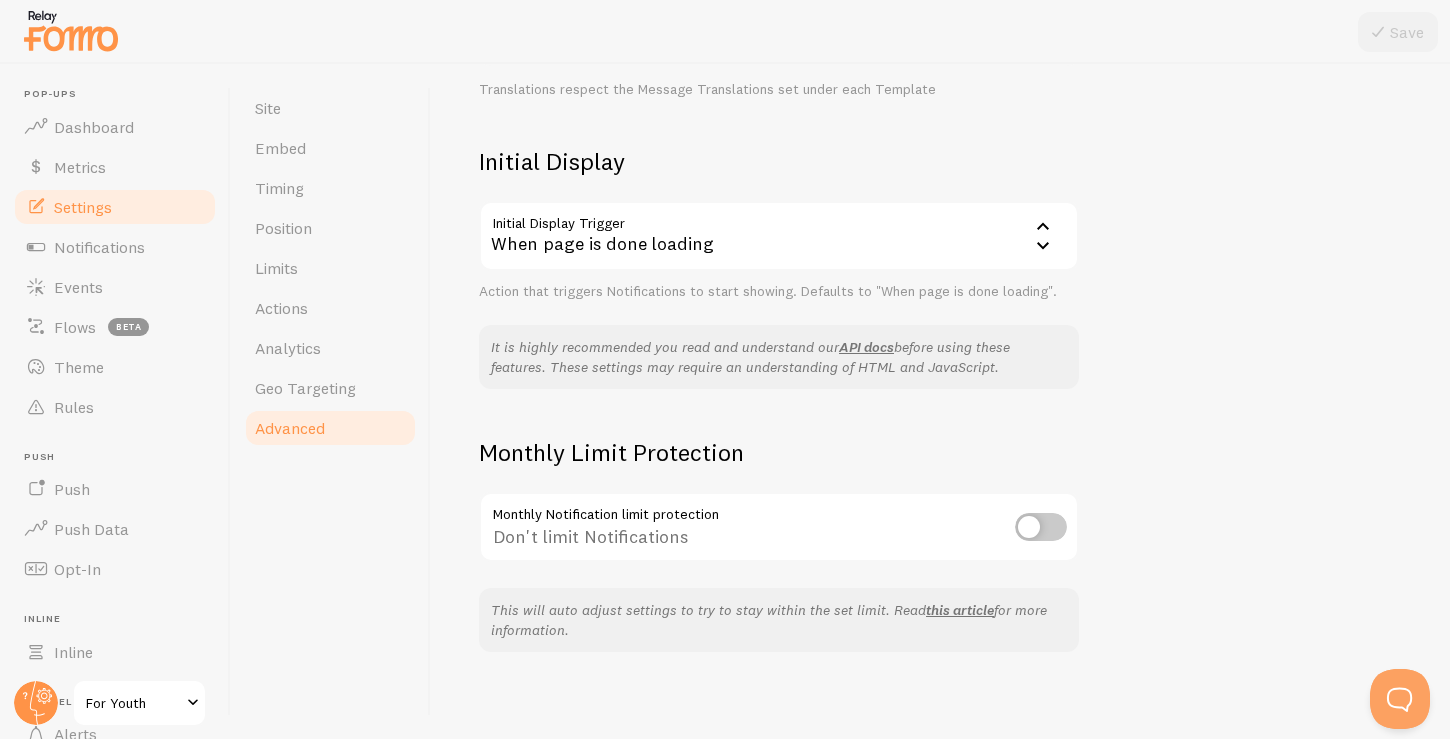 scroll, scrollTop: 411, scrollLeft: 0, axis: vertical 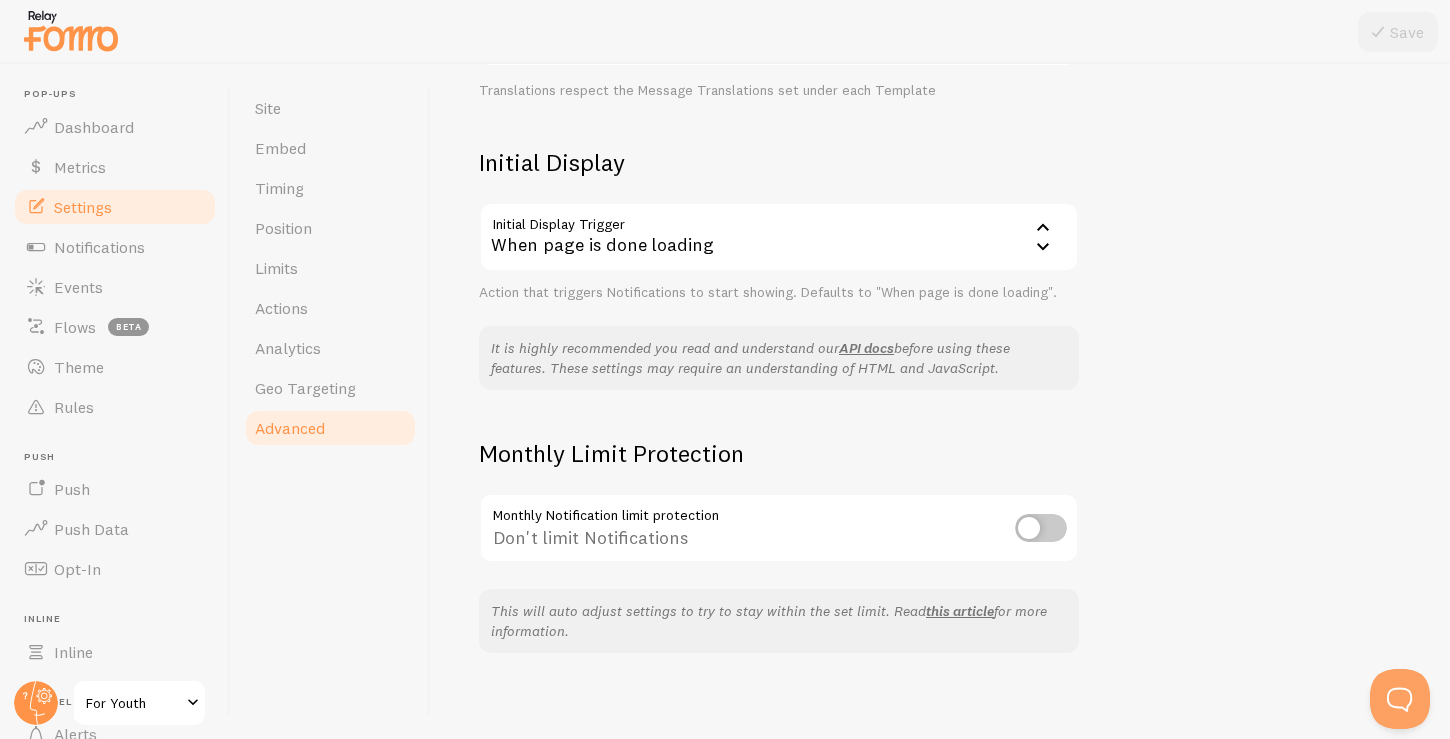 click at bounding box center (1041, 528) 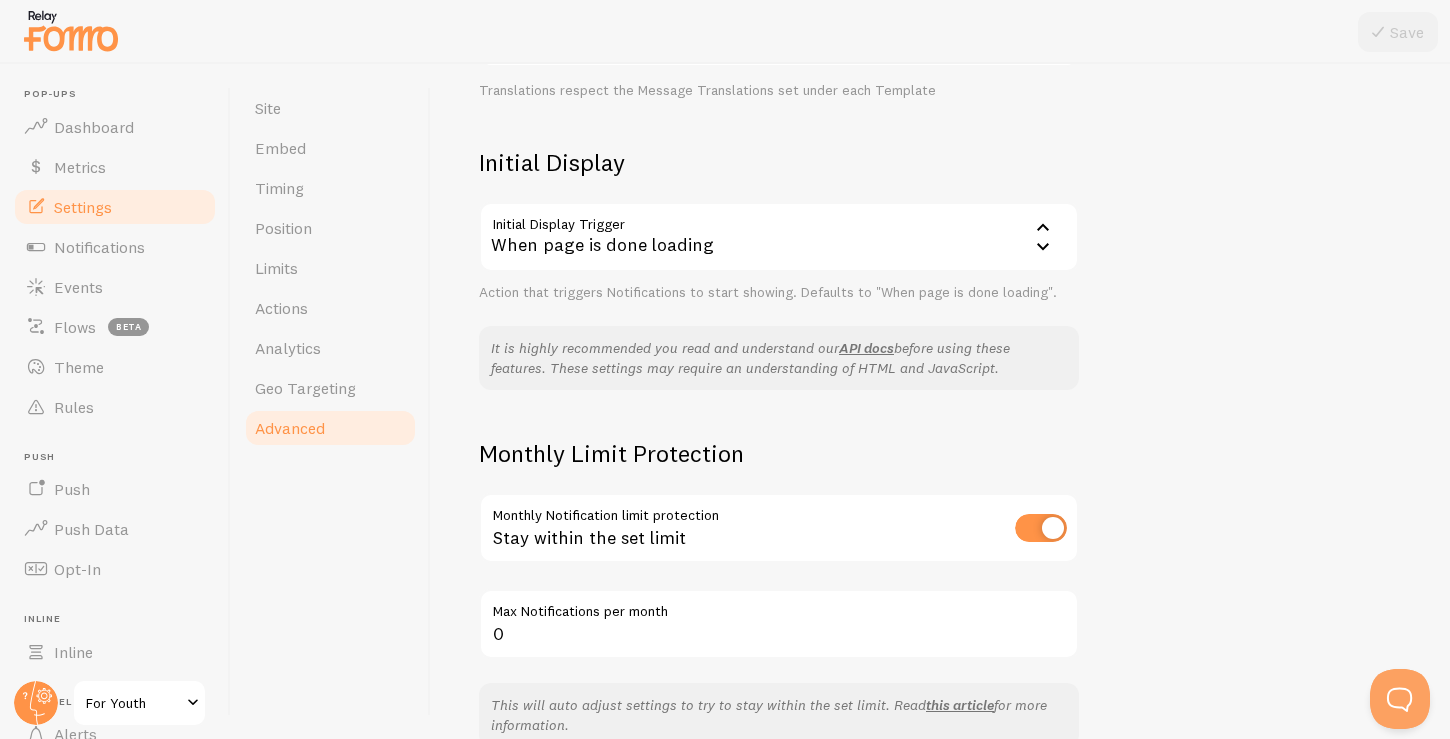 click on "Stay within the set limit" at bounding box center [779, 529] 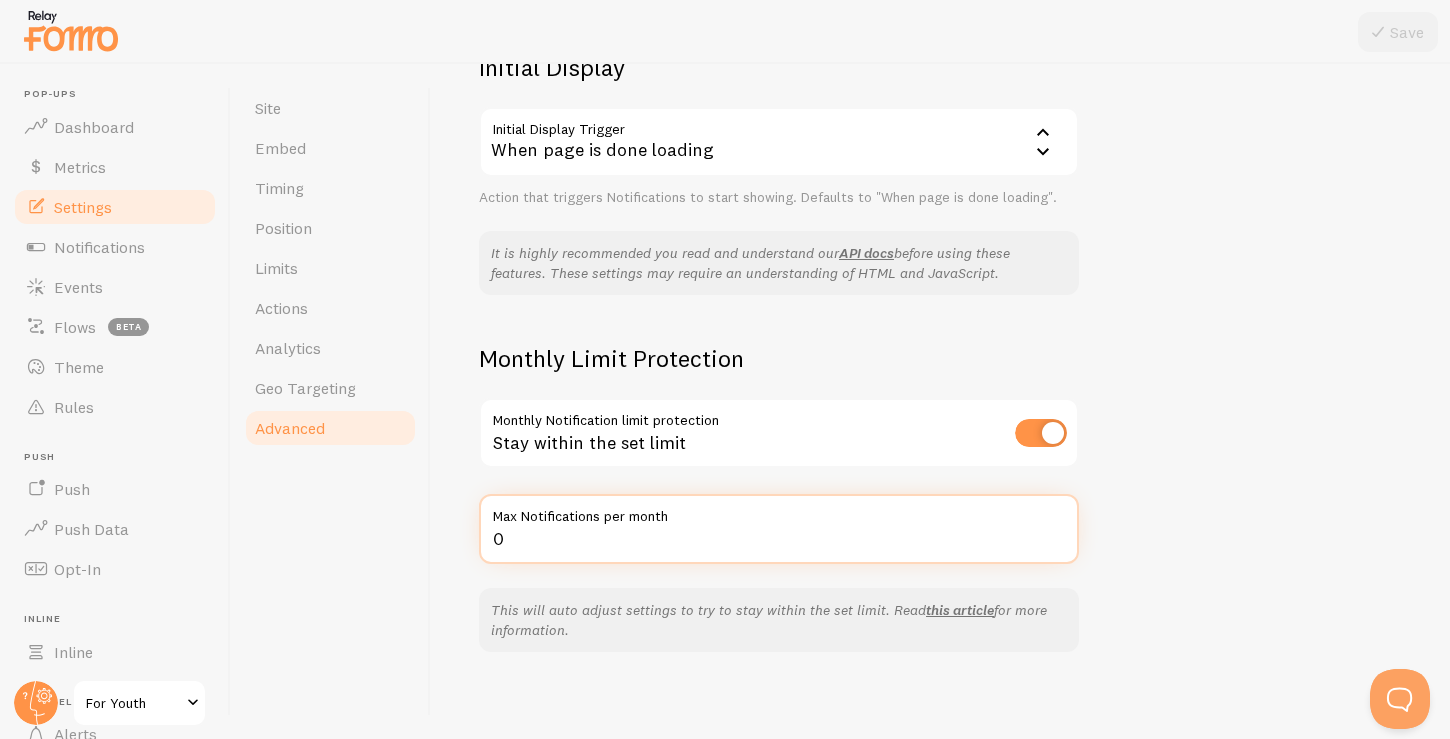 scroll, scrollTop: 505, scrollLeft: 0, axis: vertical 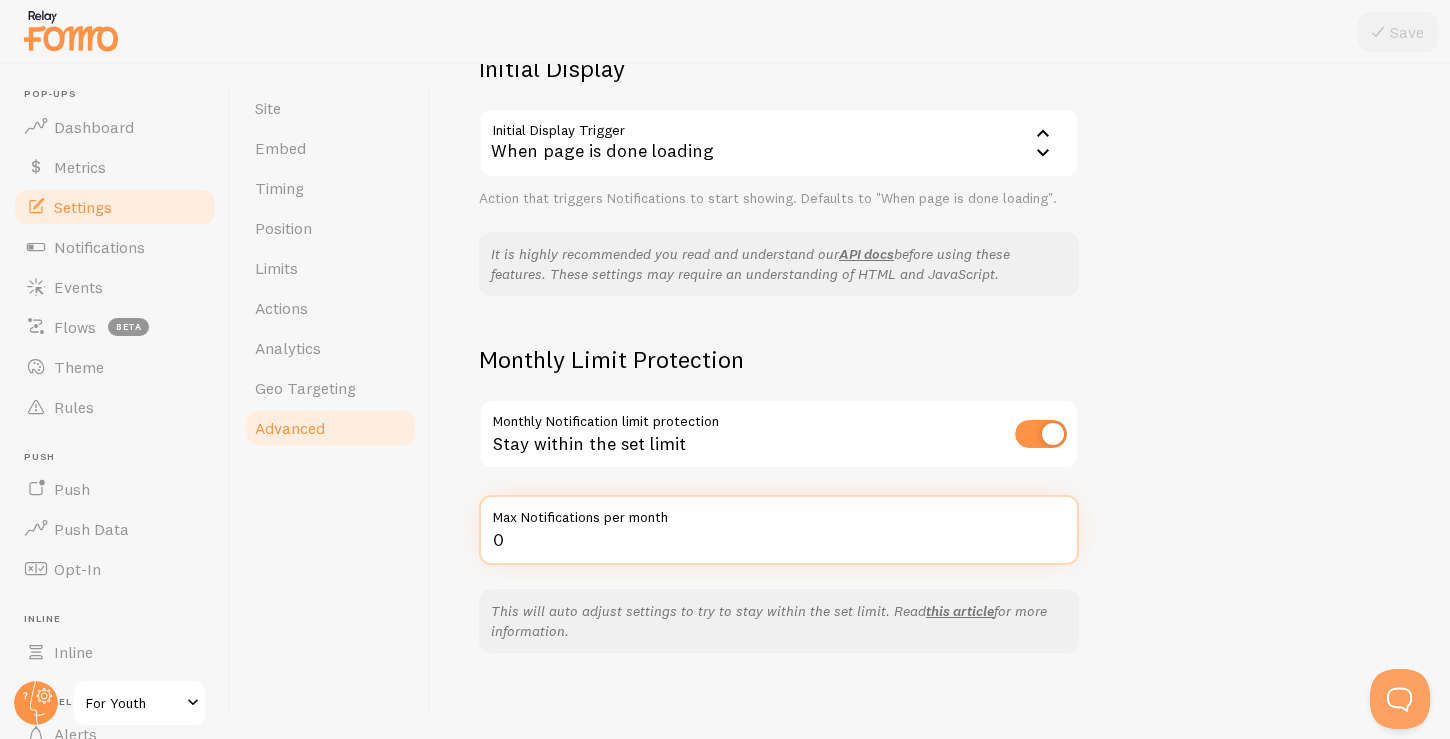 click on "0" at bounding box center [779, 530] 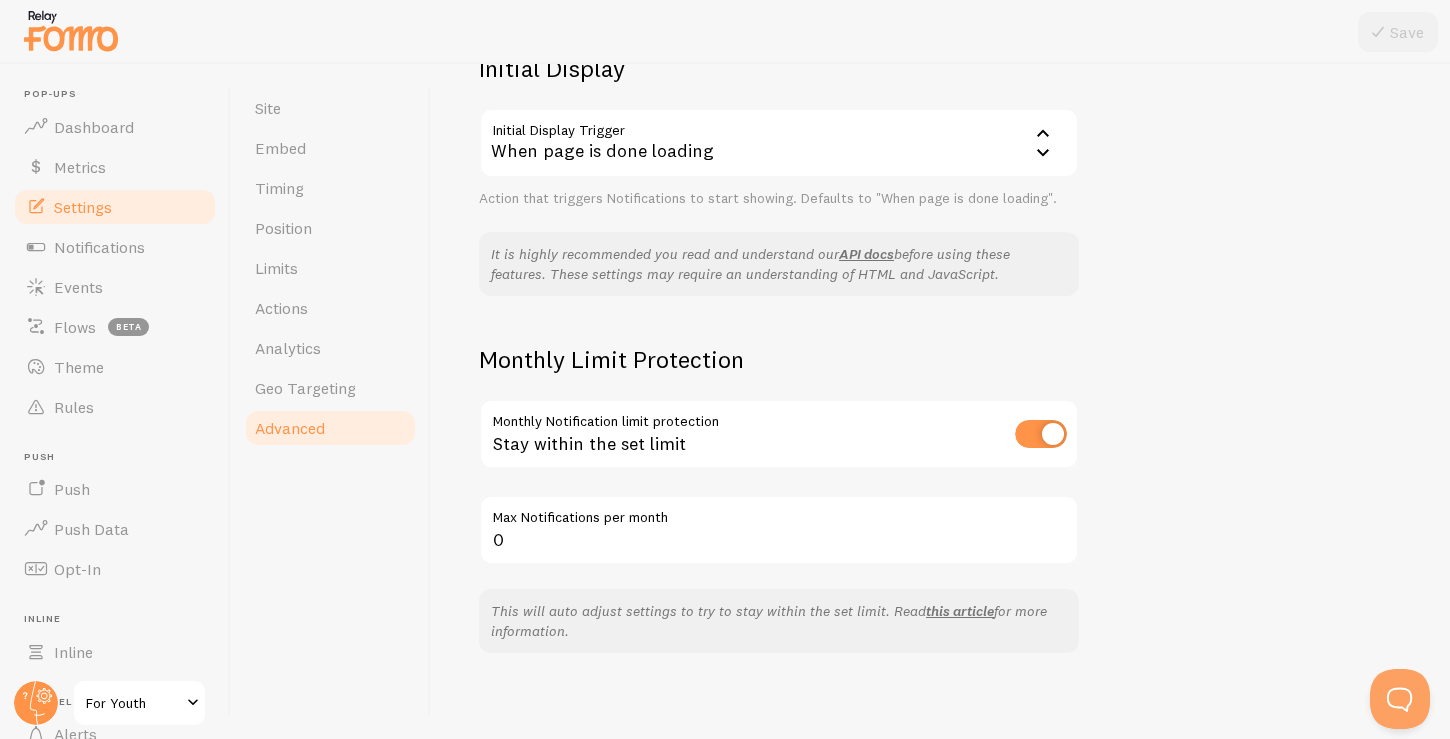 click at bounding box center [1041, 434] 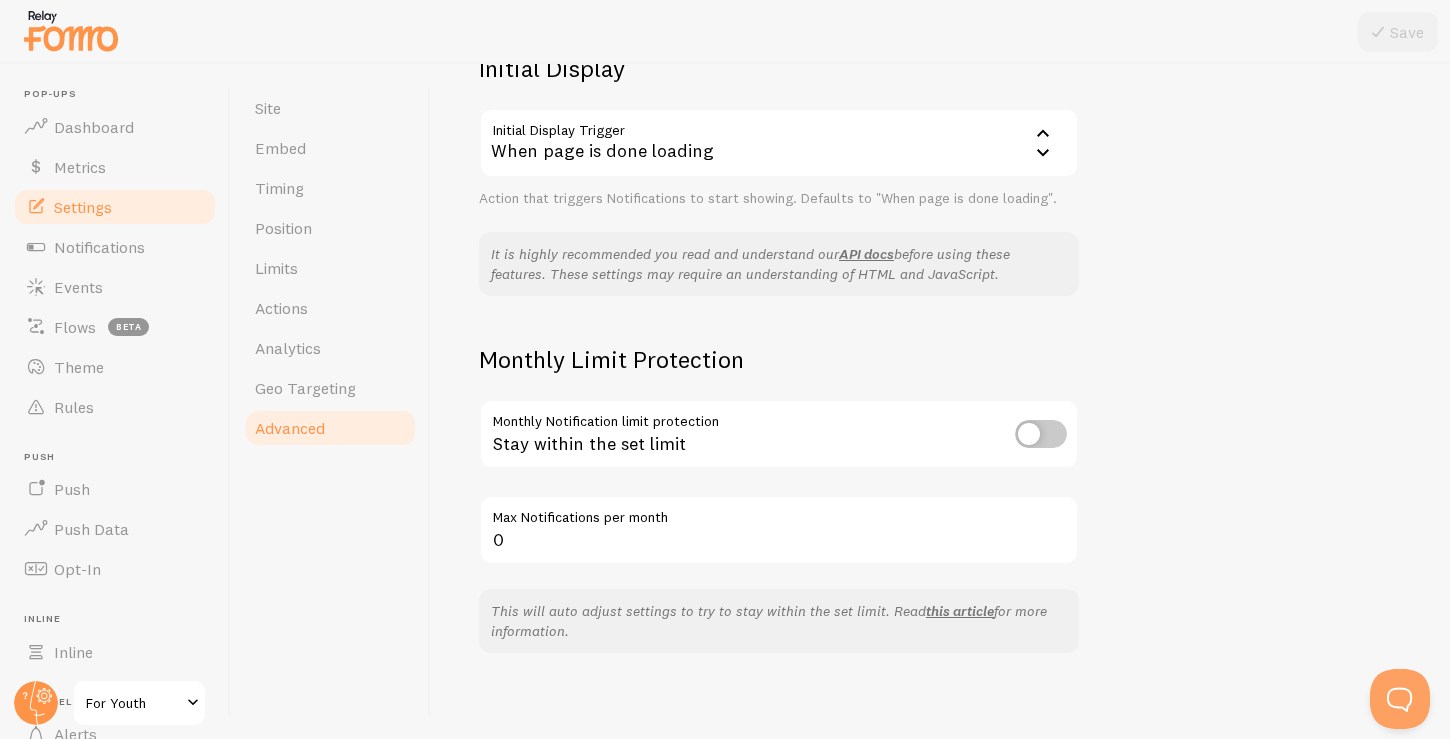 scroll, scrollTop: 411, scrollLeft: 0, axis: vertical 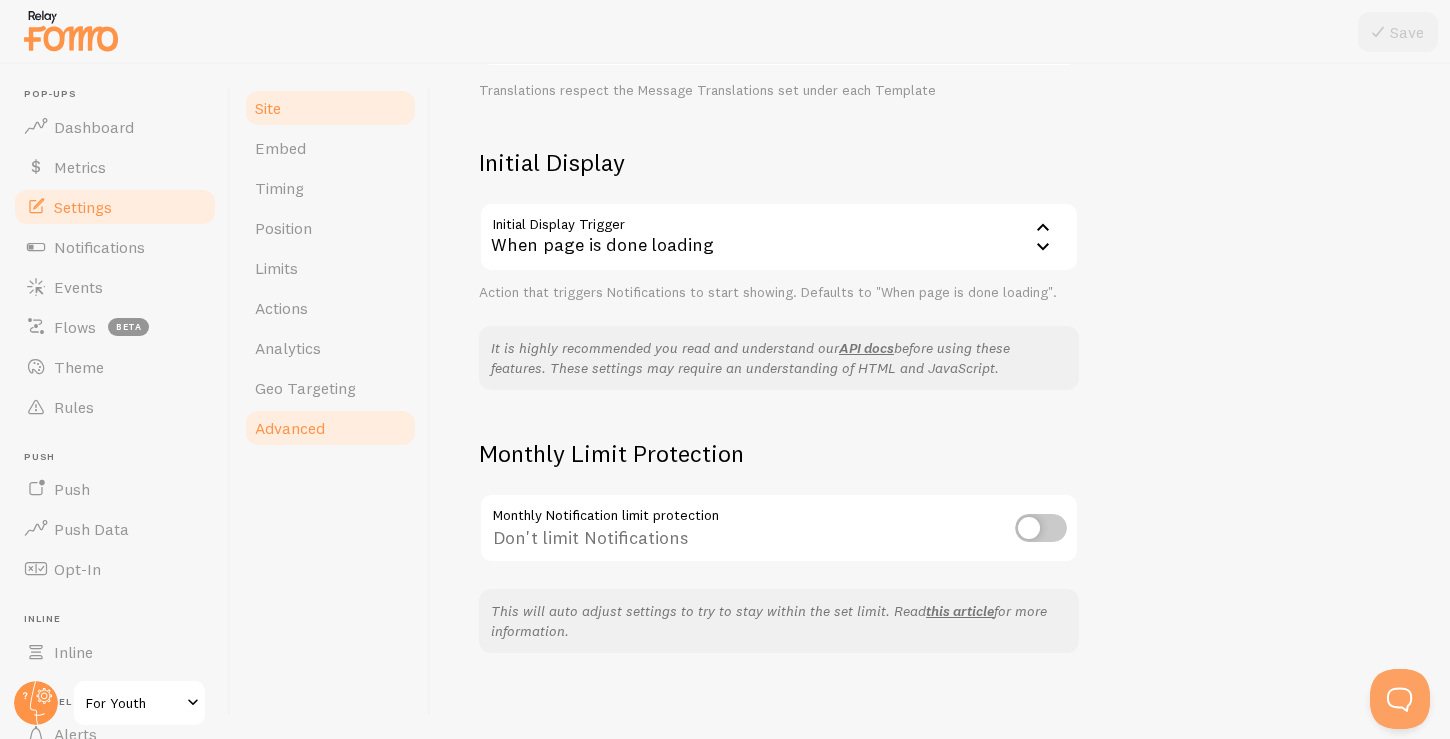 click on "Site" at bounding box center [330, 108] 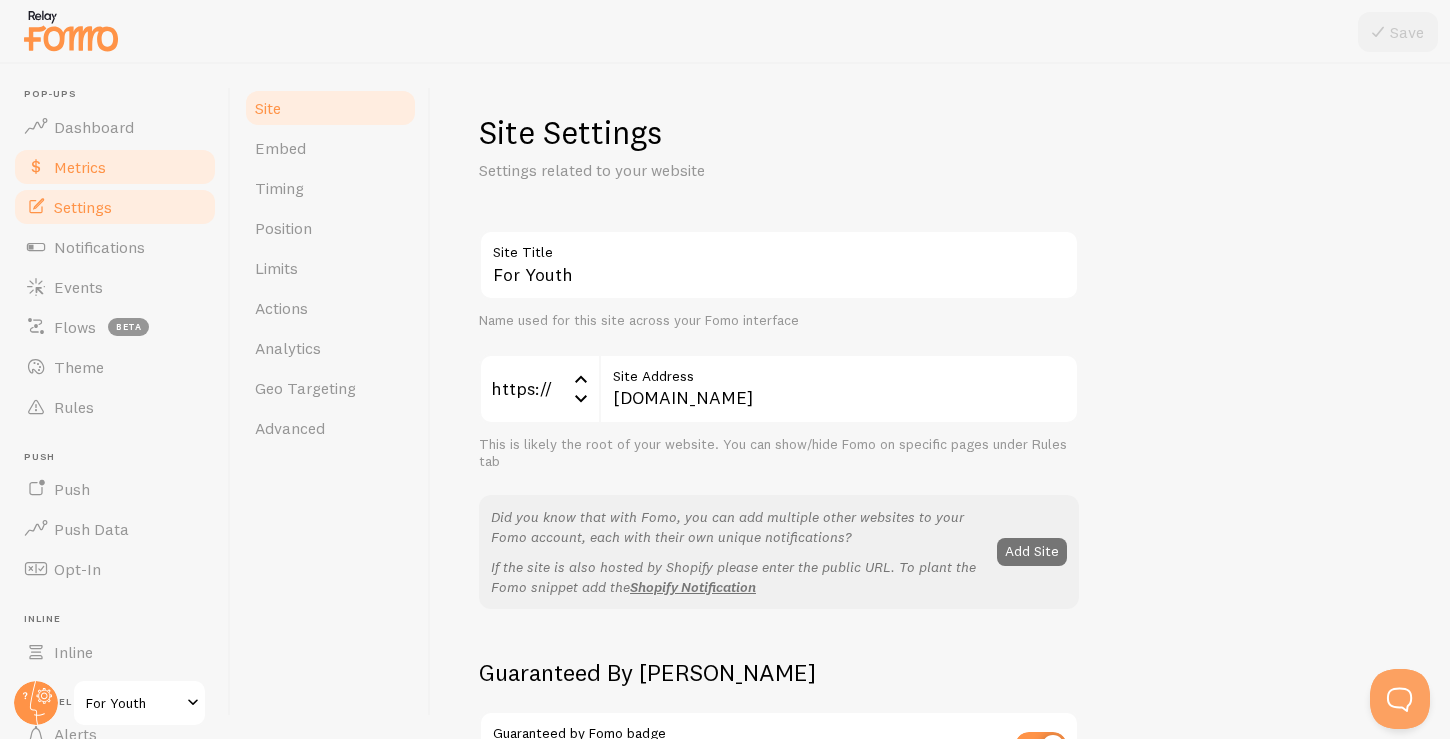 scroll, scrollTop: 0, scrollLeft: 0, axis: both 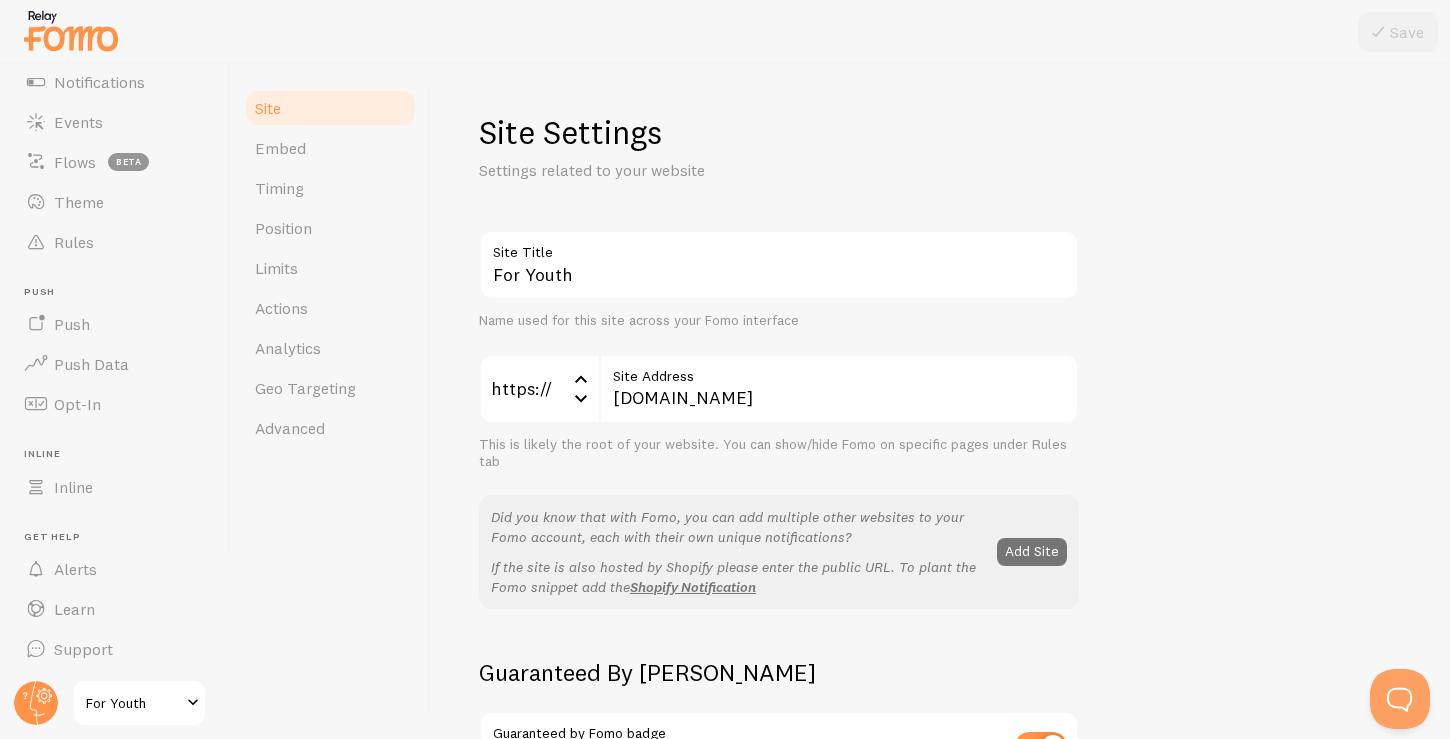 click on "For Youth" at bounding box center [133, 703] 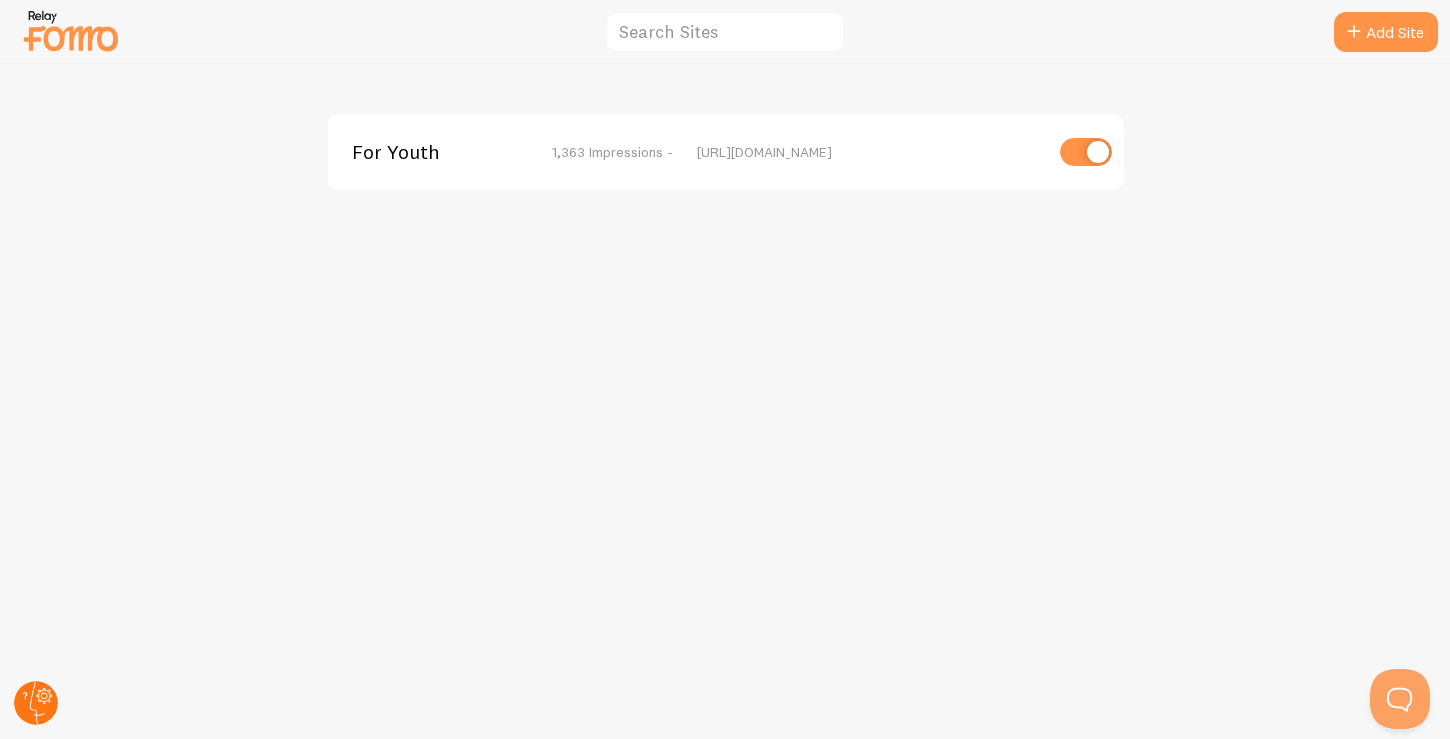 click 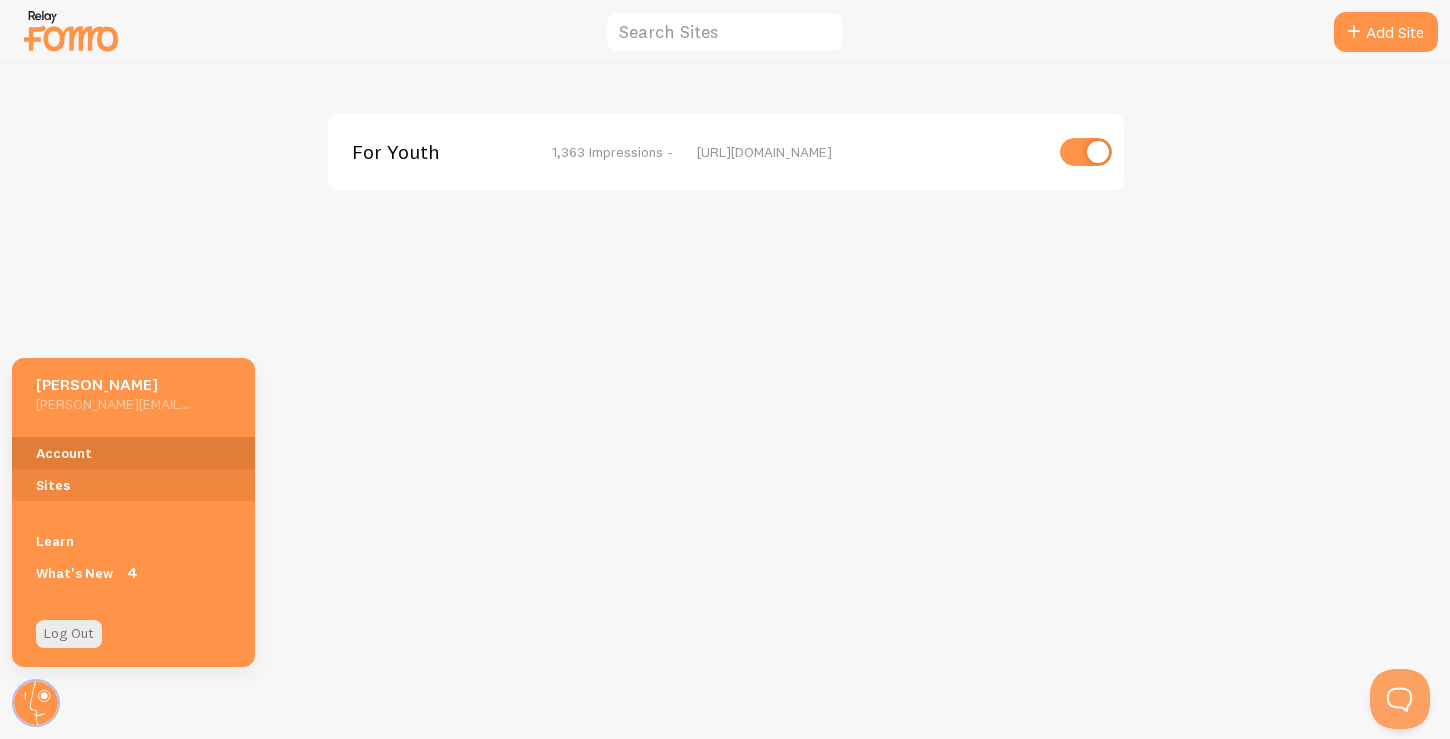 click on "Account" at bounding box center [133, 453] 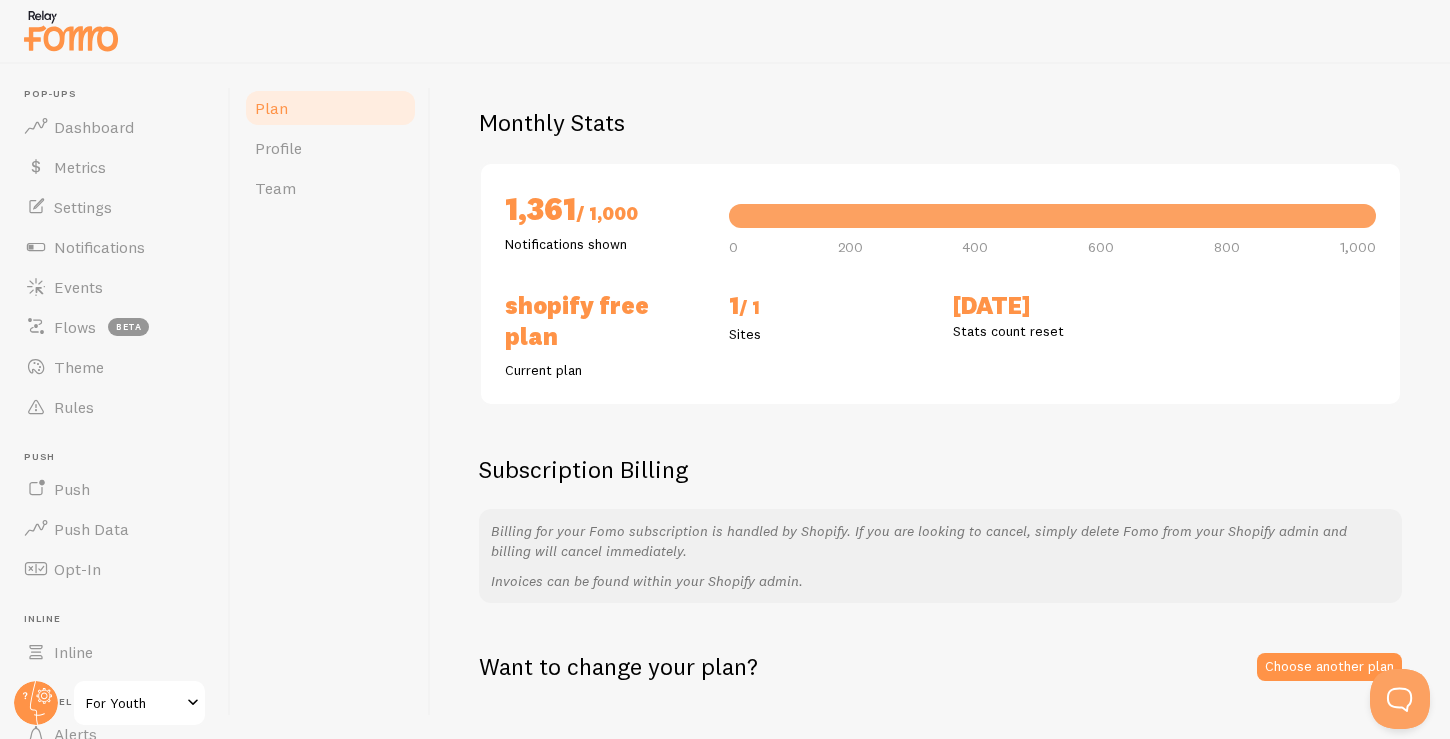 scroll, scrollTop: 122, scrollLeft: 0, axis: vertical 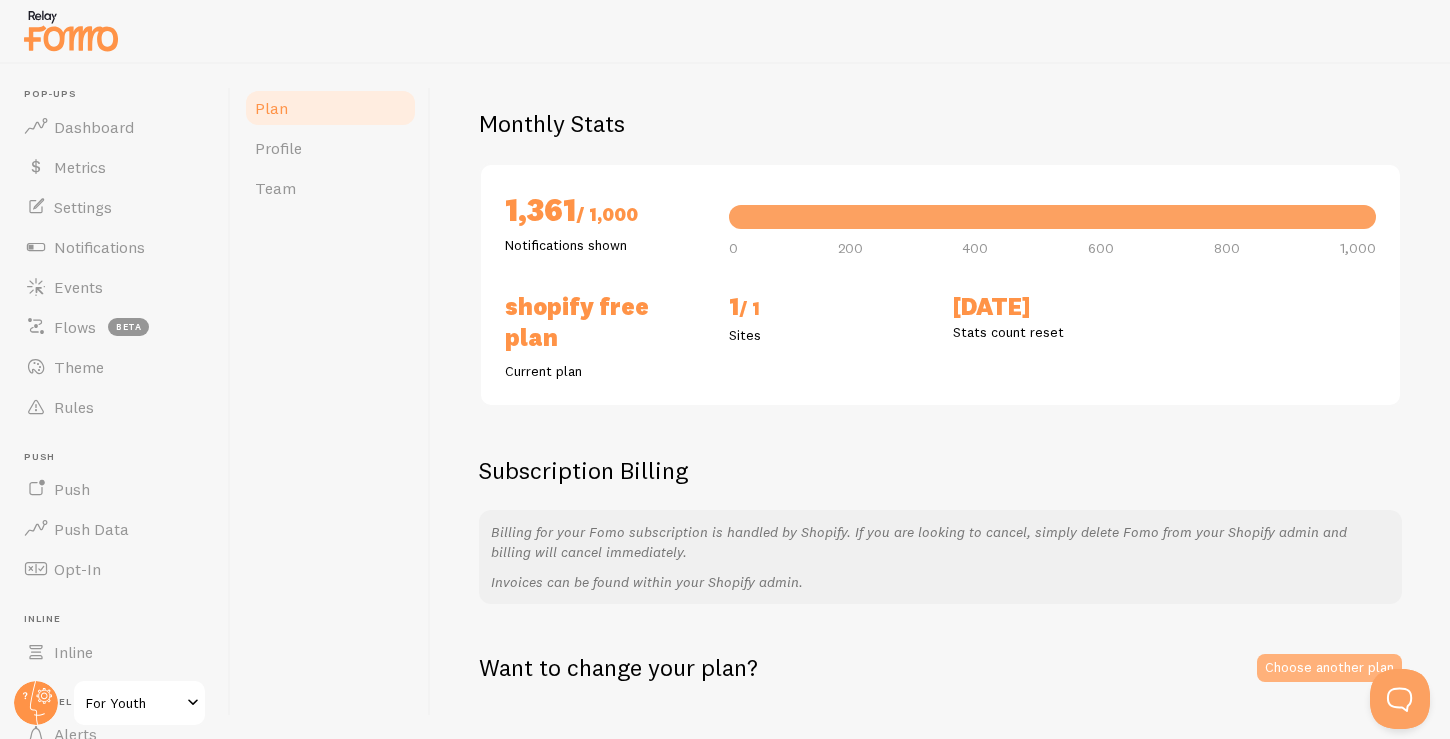 click on "Choose another plan" at bounding box center (1329, 668) 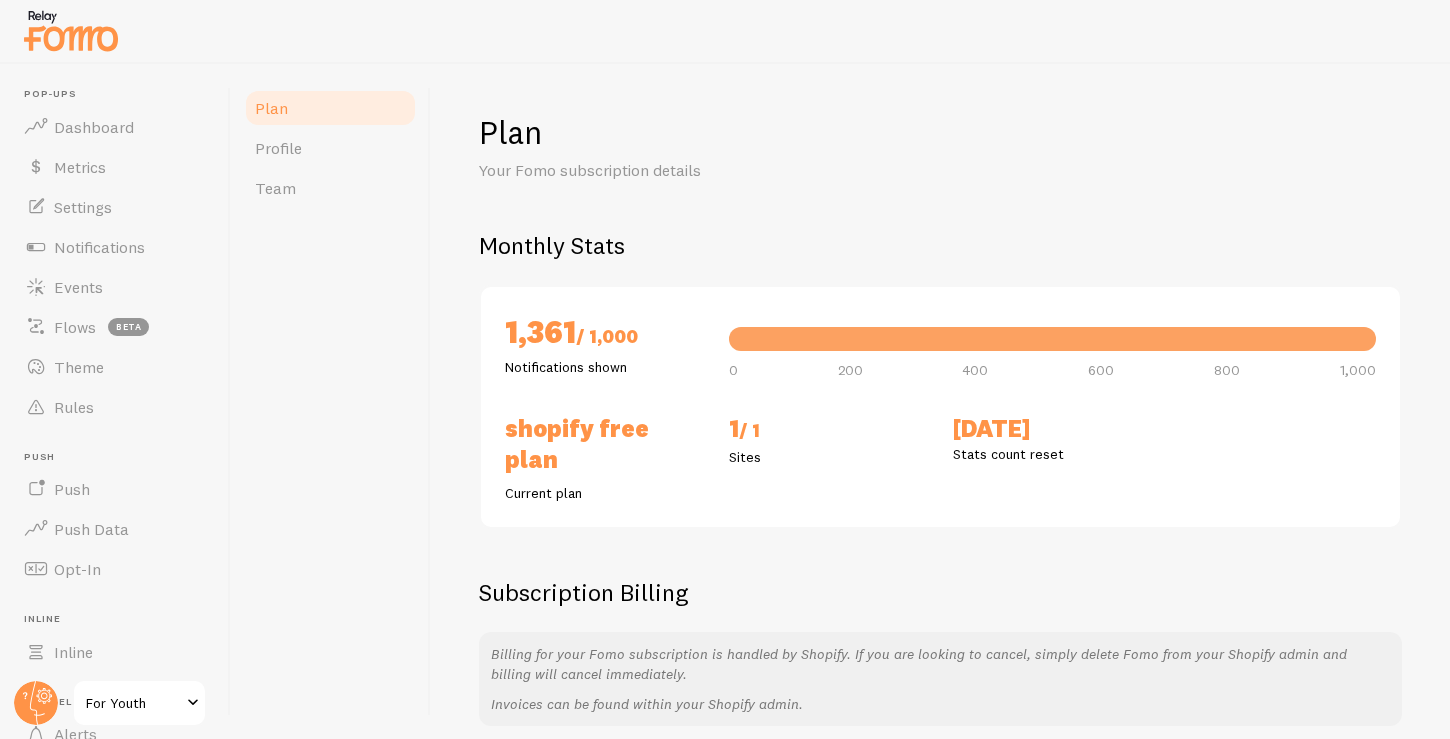 scroll, scrollTop: 0, scrollLeft: 0, axis: both 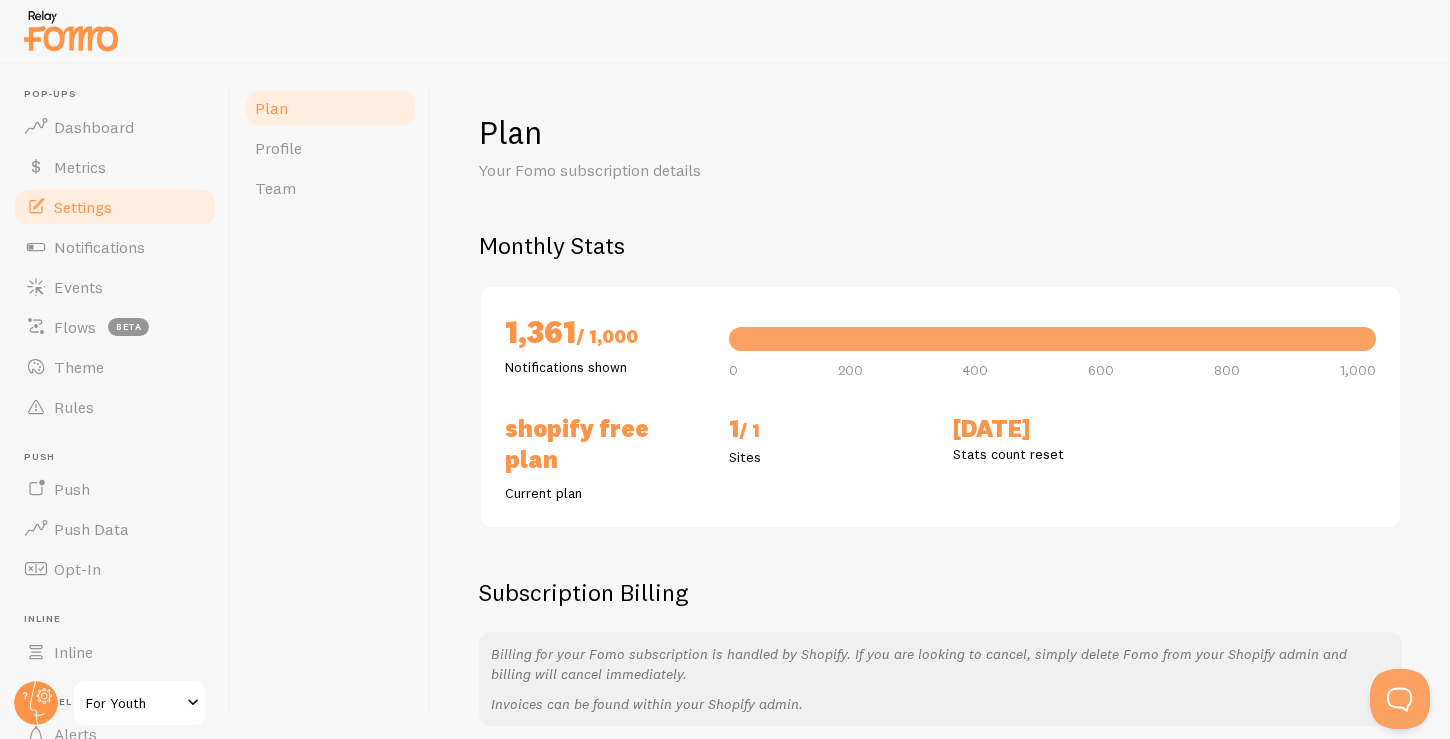 click on "Settings" at bounding box center (83, 207) 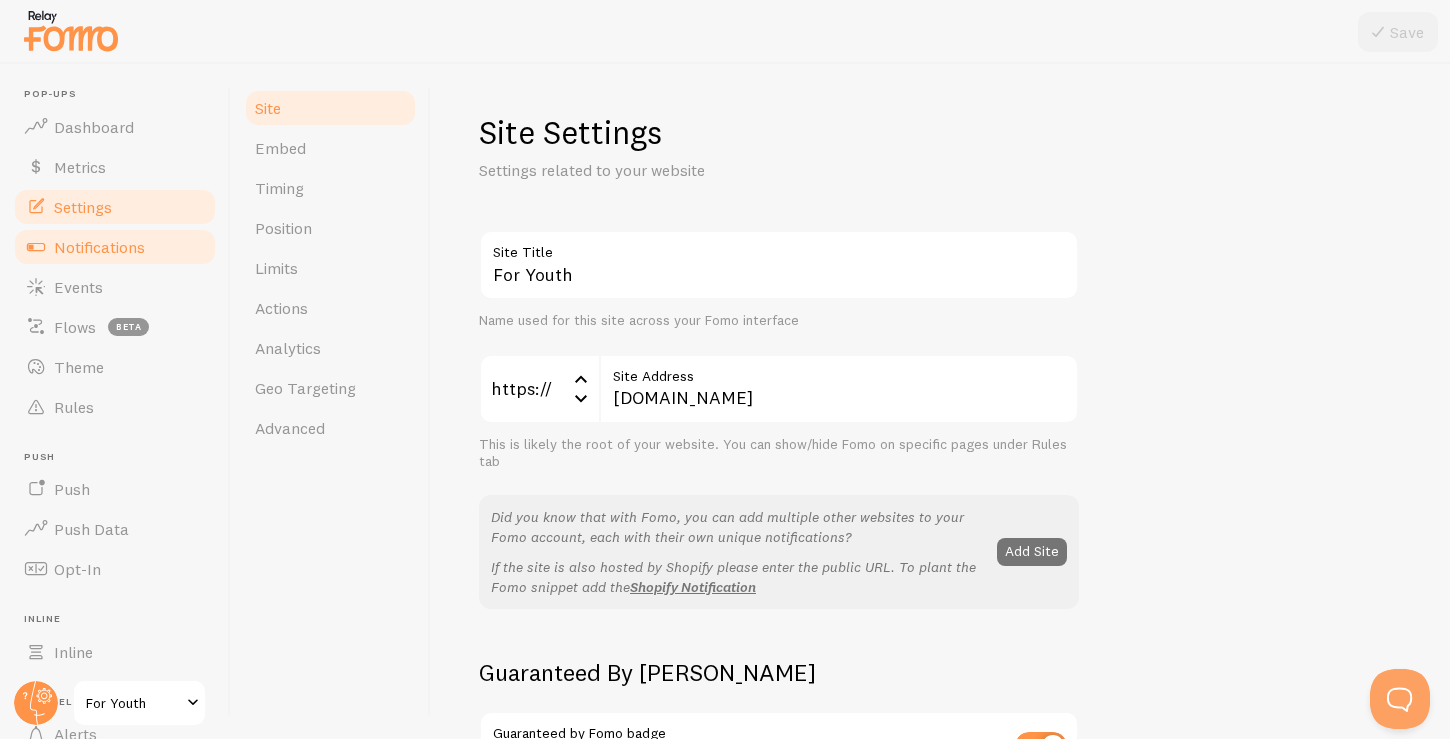 scroll, scrollTop: -1, scrollLeft: 0, axis: vertical 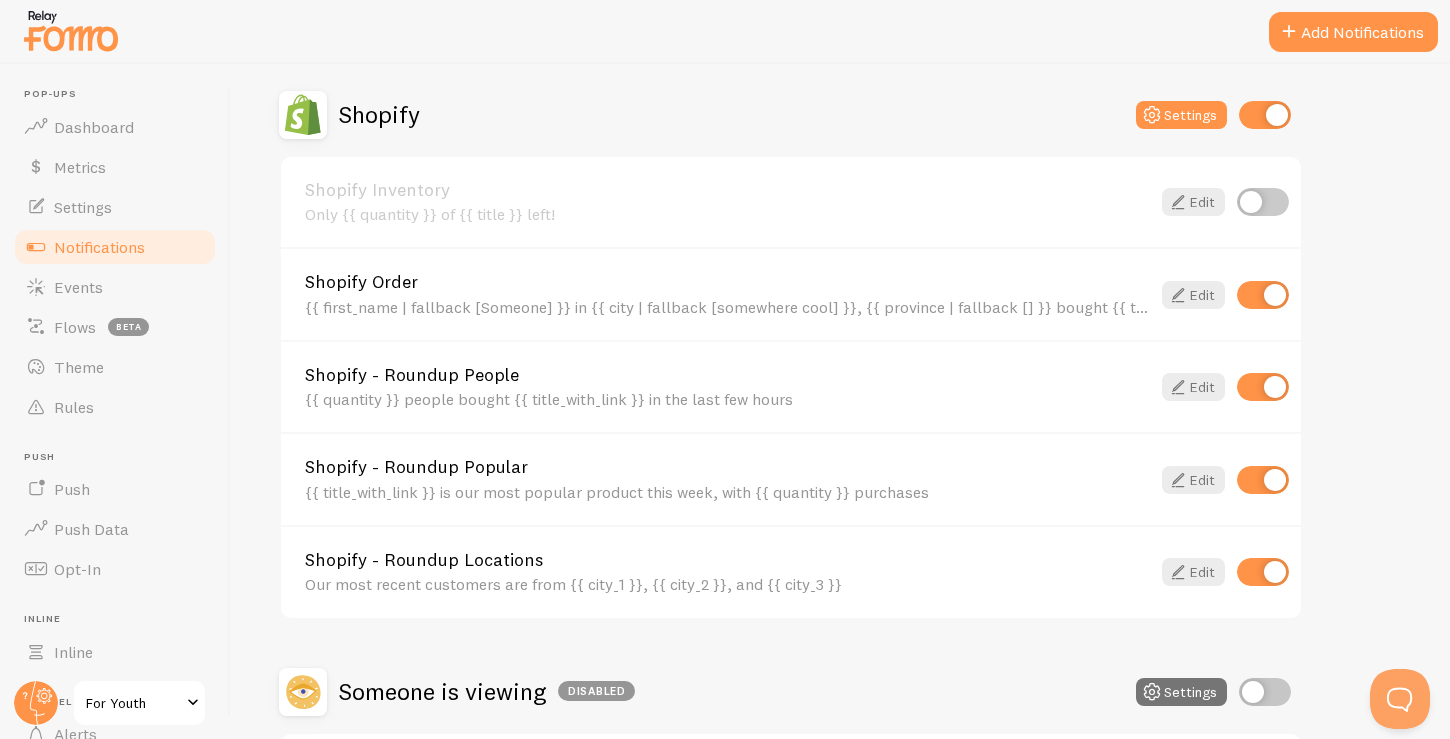 click at bounding box center [1265, 115] 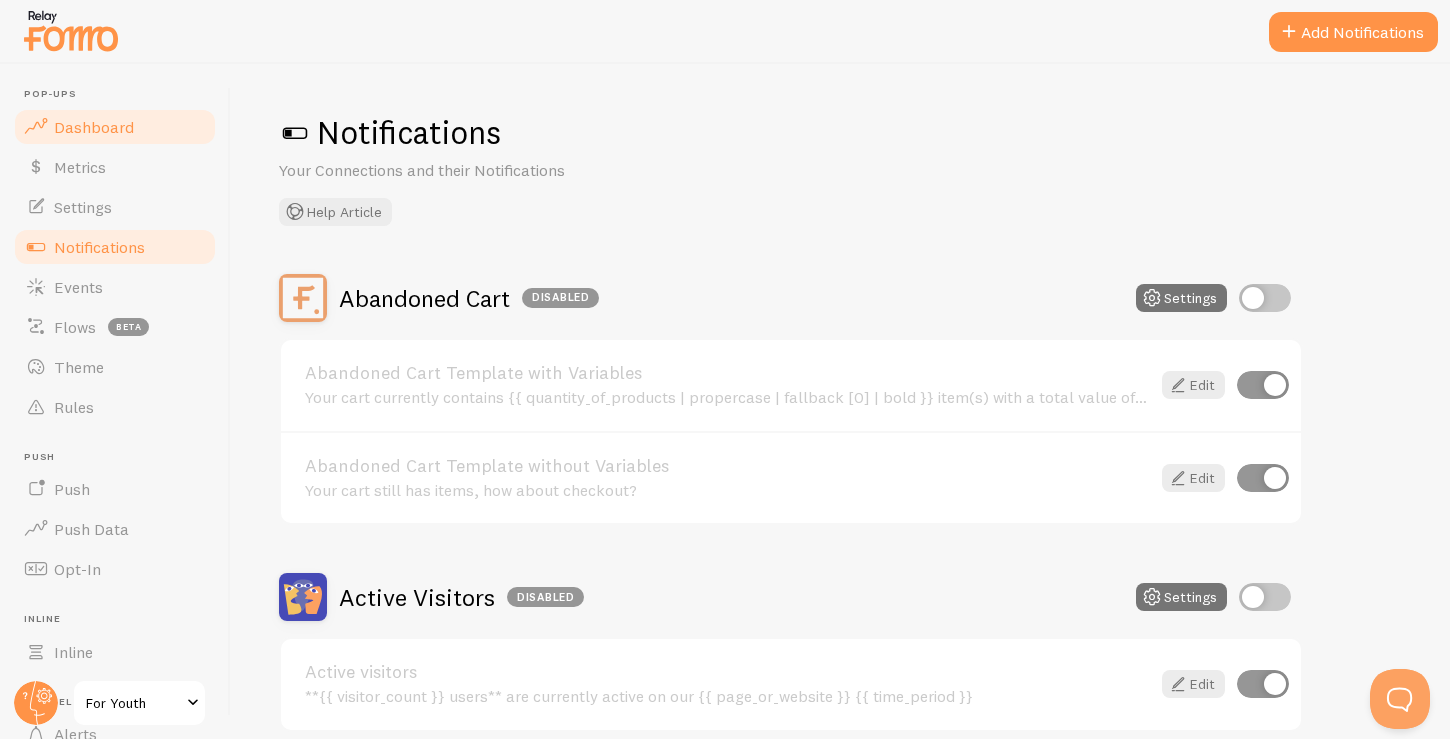 scroll, scrollTop: 0, scrollLeft: 0, axis: both 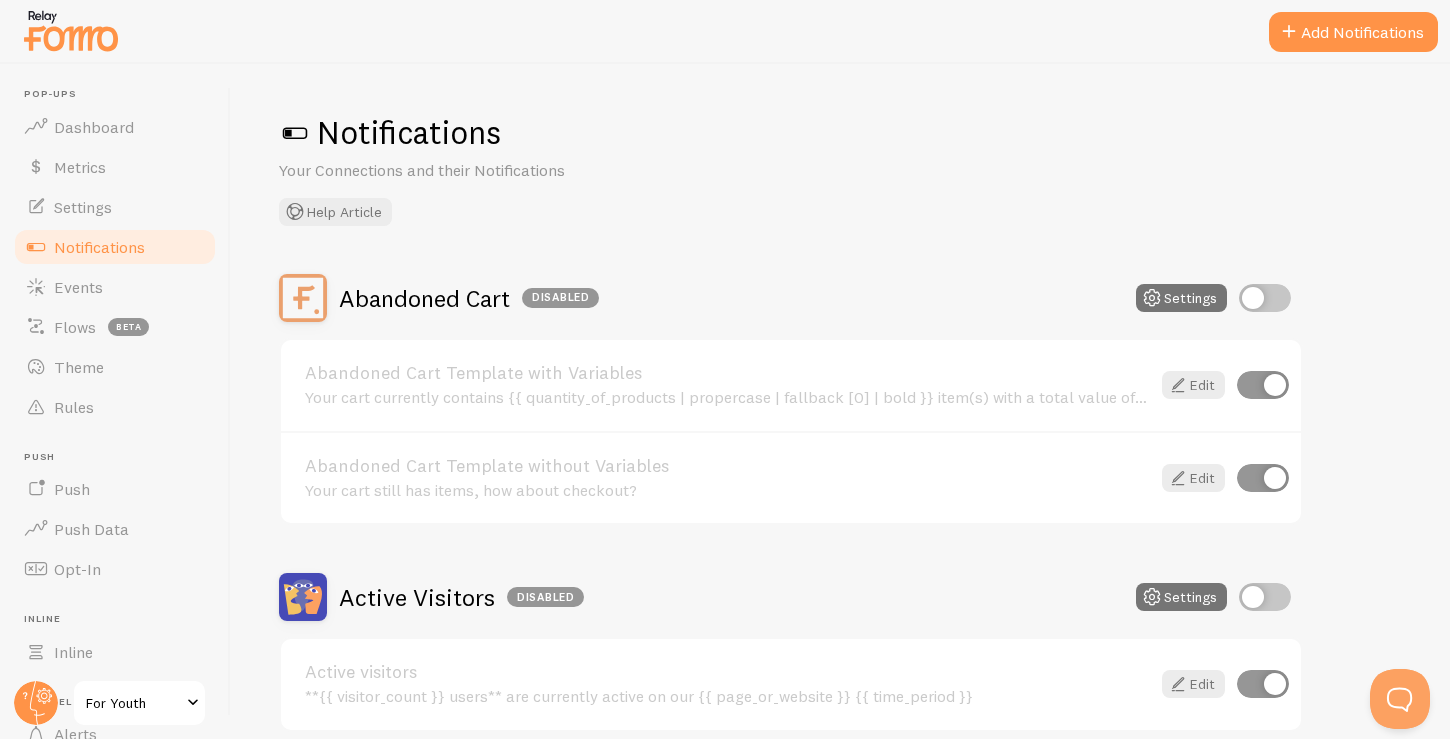 click at bounding box center (295, 133) 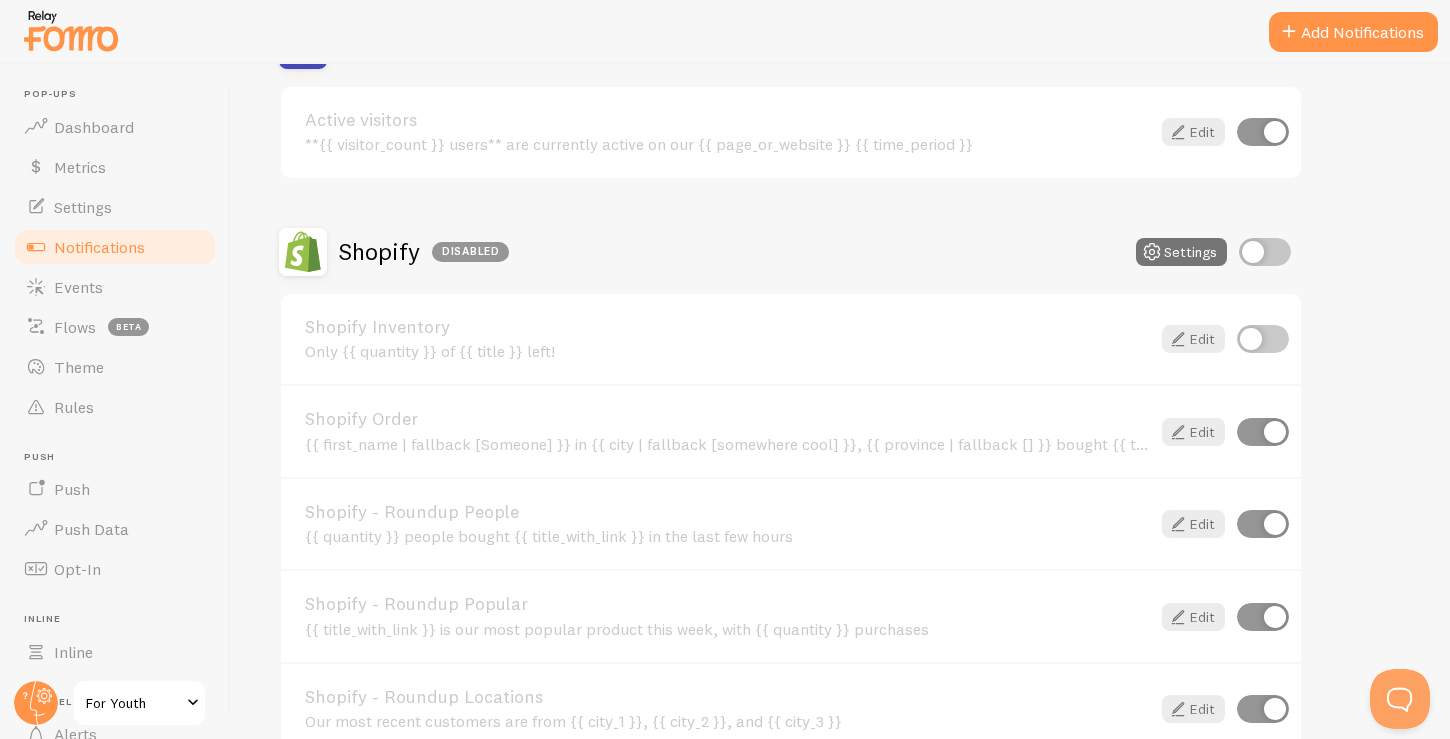 scroll, scrollTop: 629, scrollLeft: 0, axis: vertical 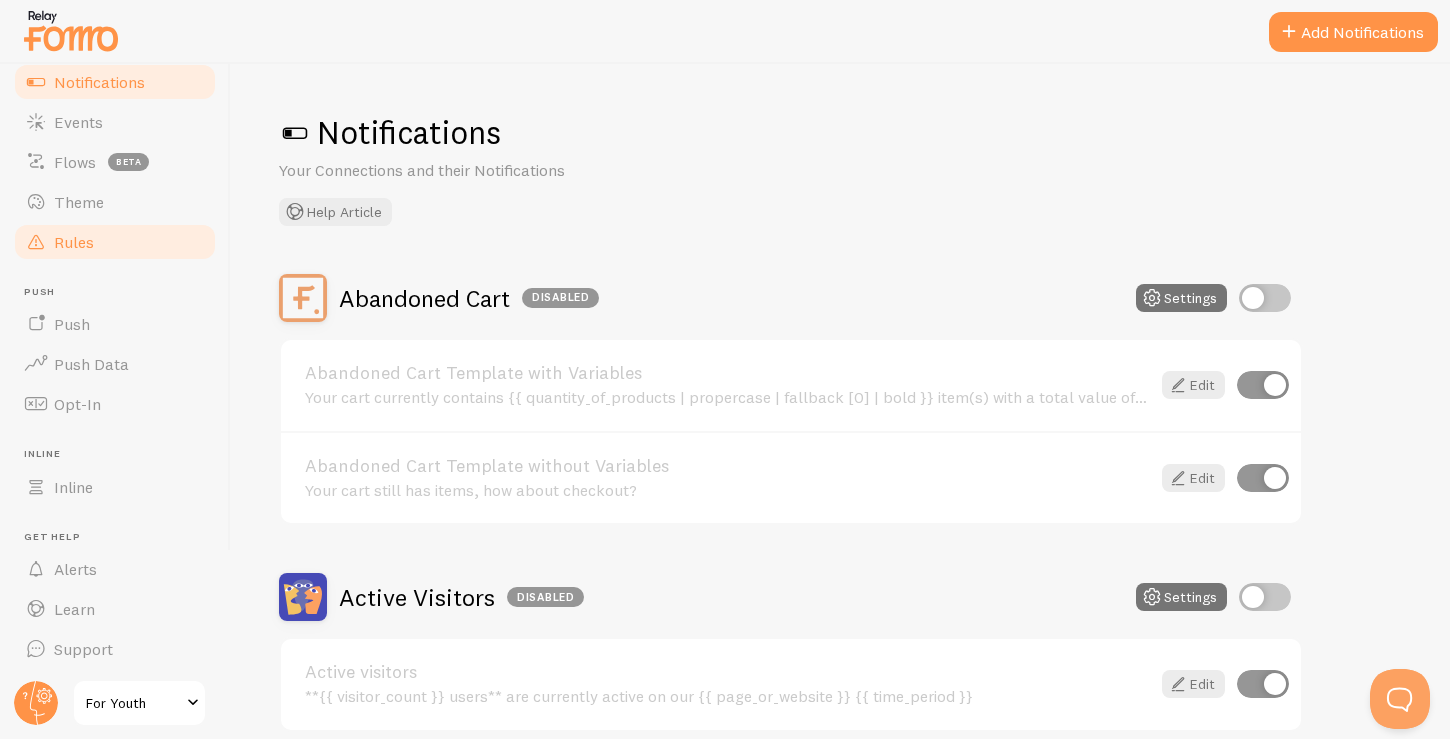 click on "Rules" at bounding box center (74, 242) 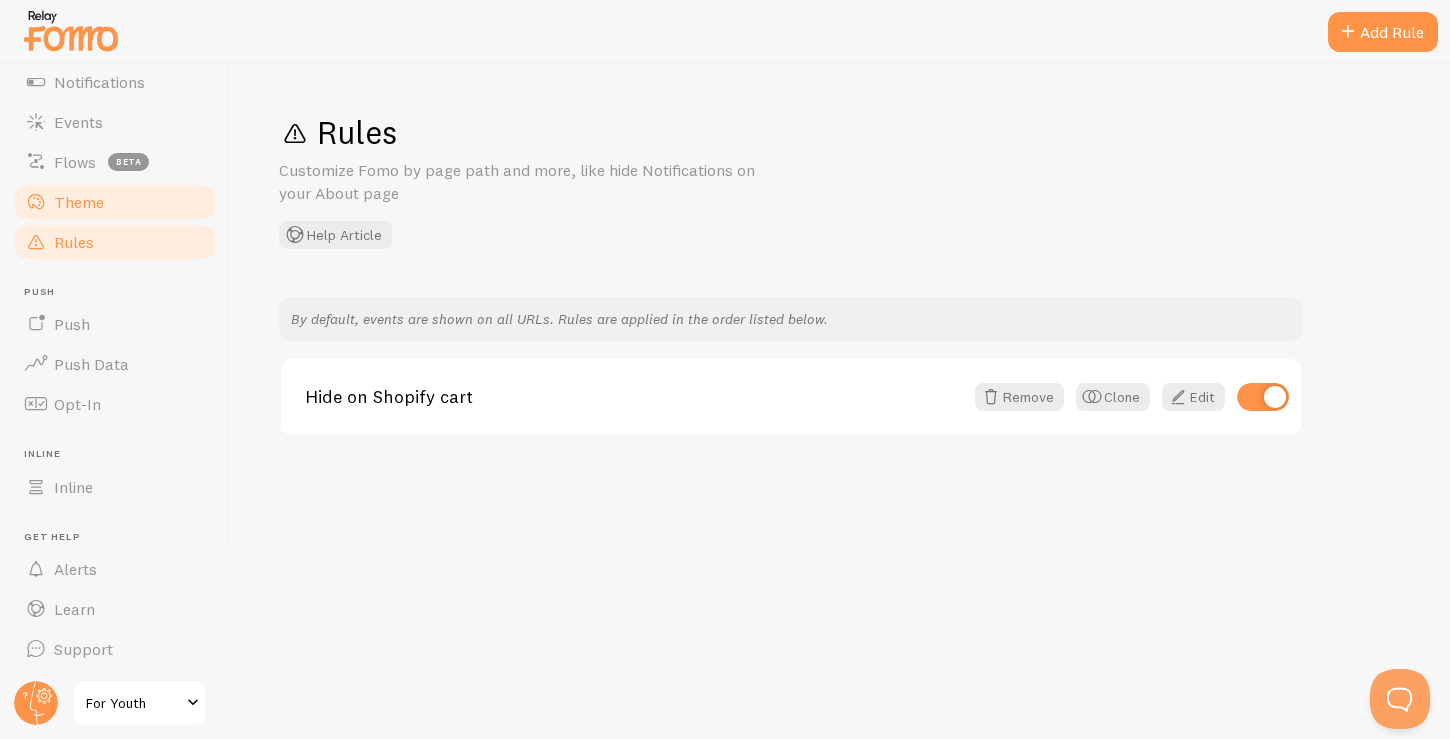 click on "Theme" at bounding box center [79, 202] 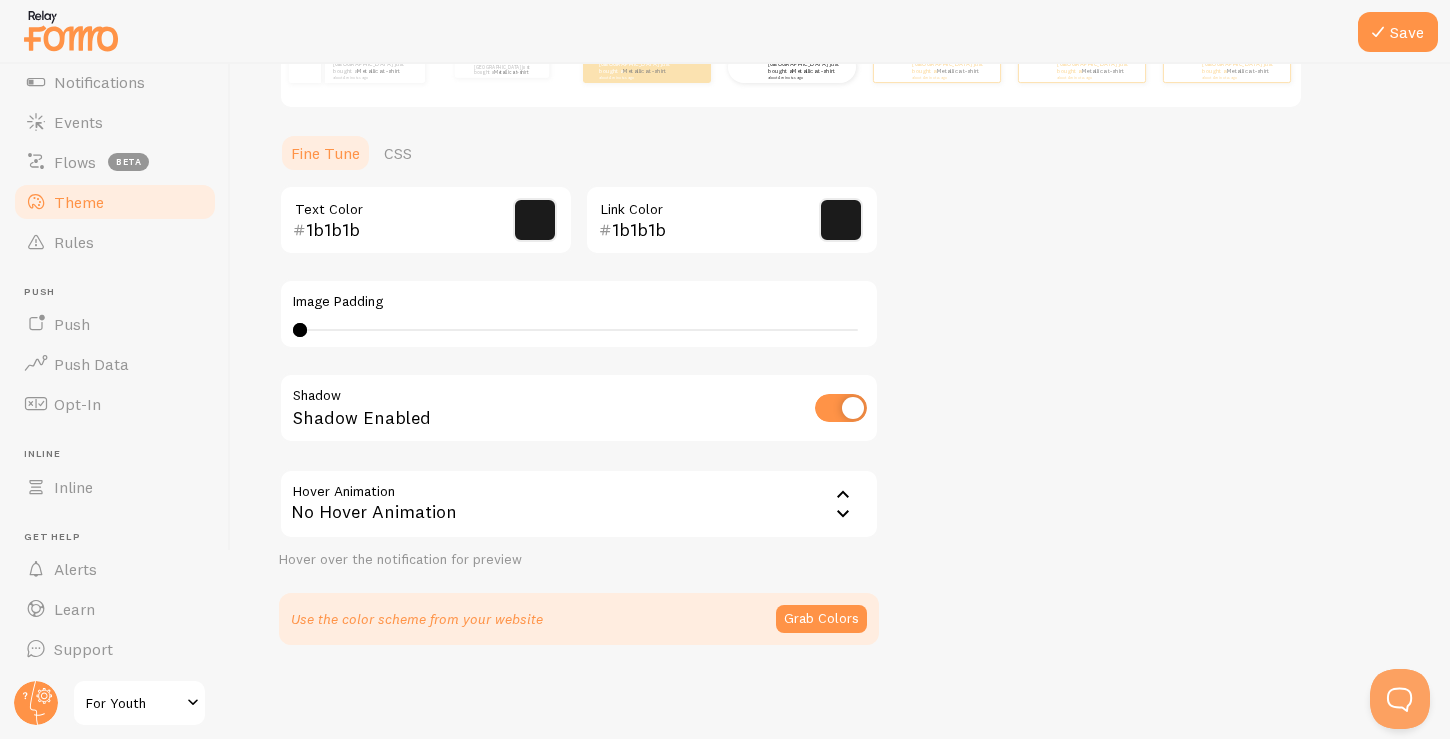 scroll, scrollTop: 415, scrollLeft: 0, axis: vertical 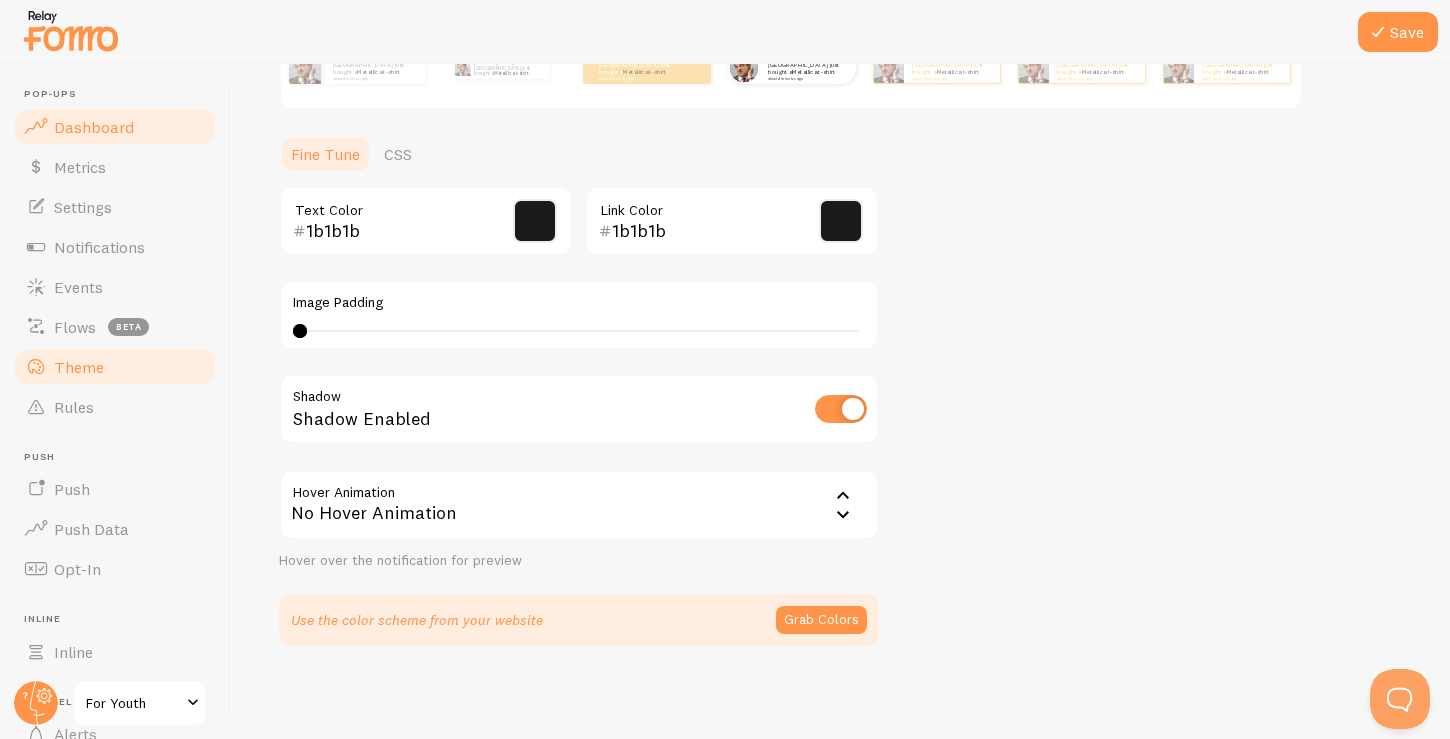 click on "Dashboard" at bounding box center [94, 127] 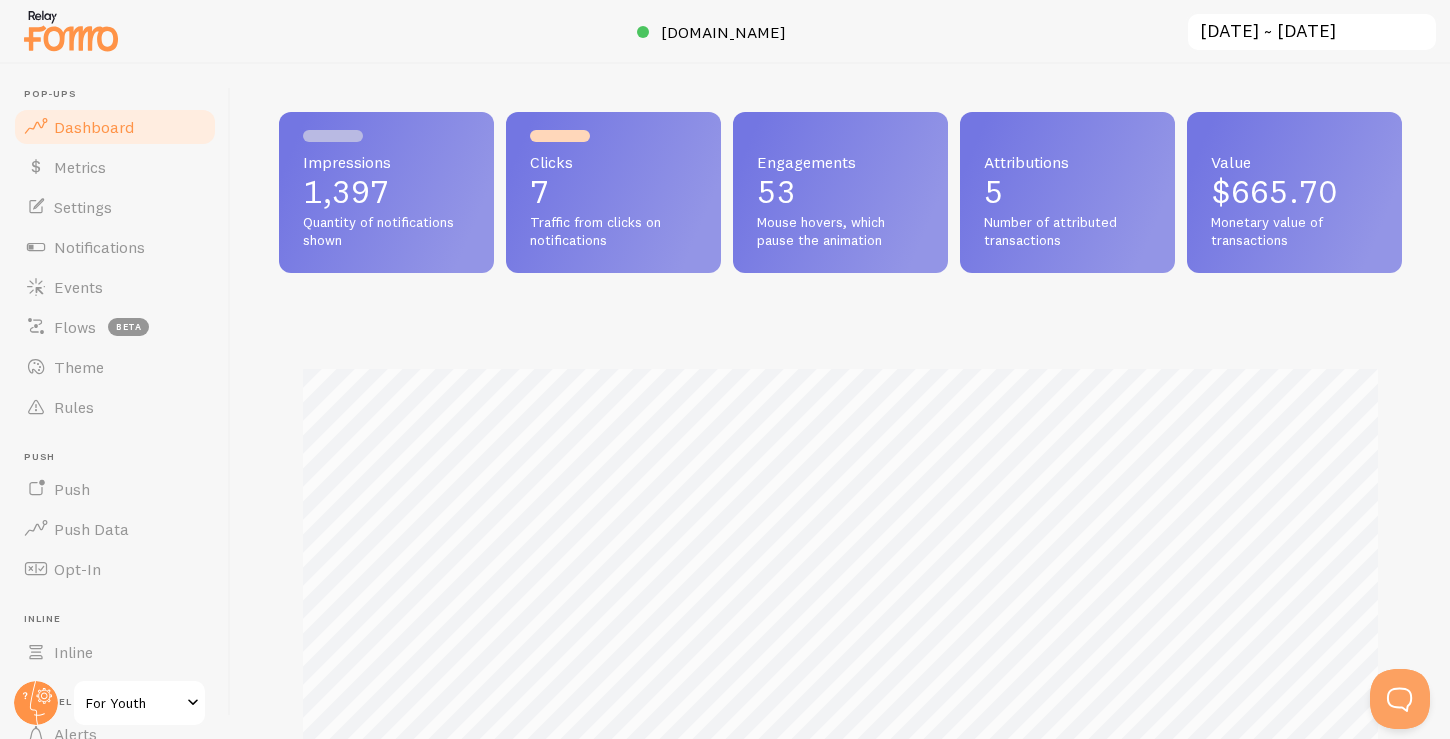 scroll, scrollTop: 999475, scrollLeft: 998877, axis: both 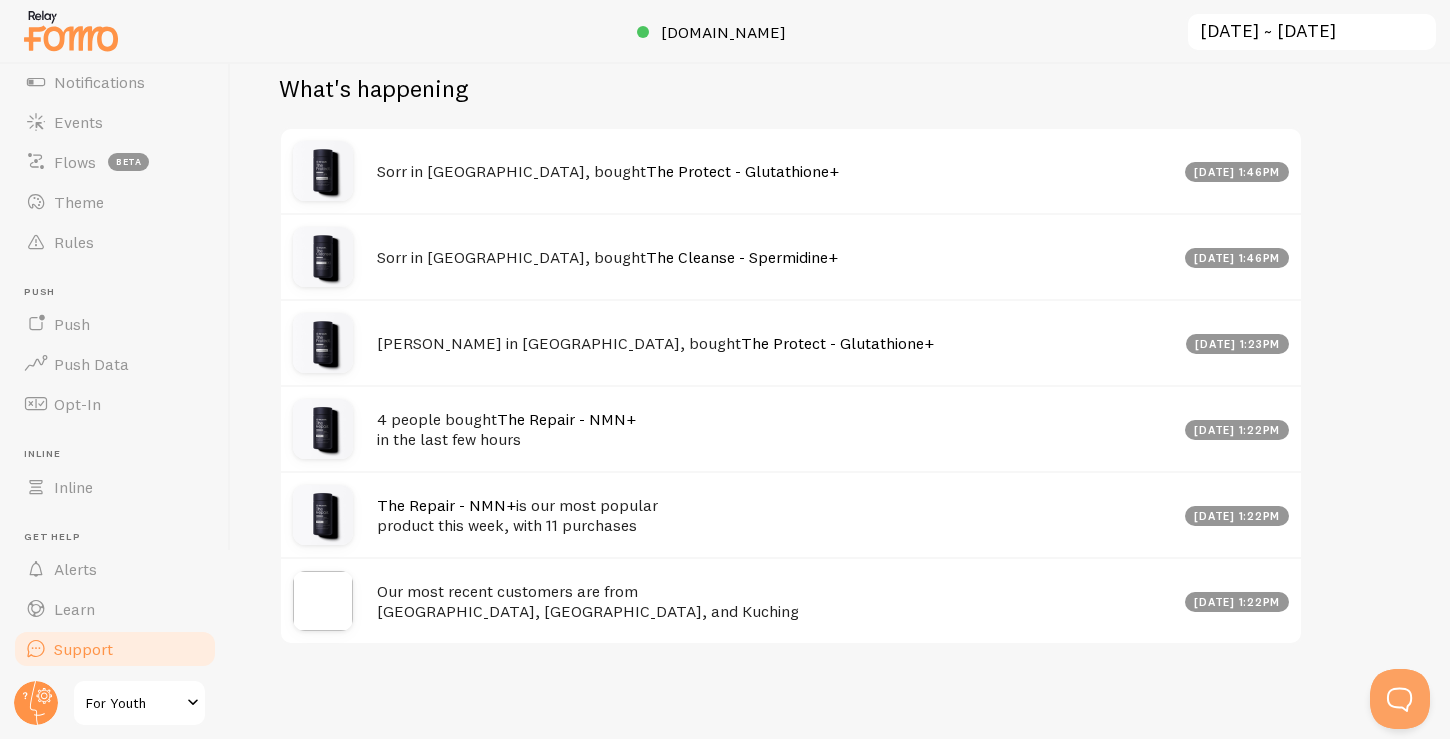 click on "Support" at bounding box center (83, 649) 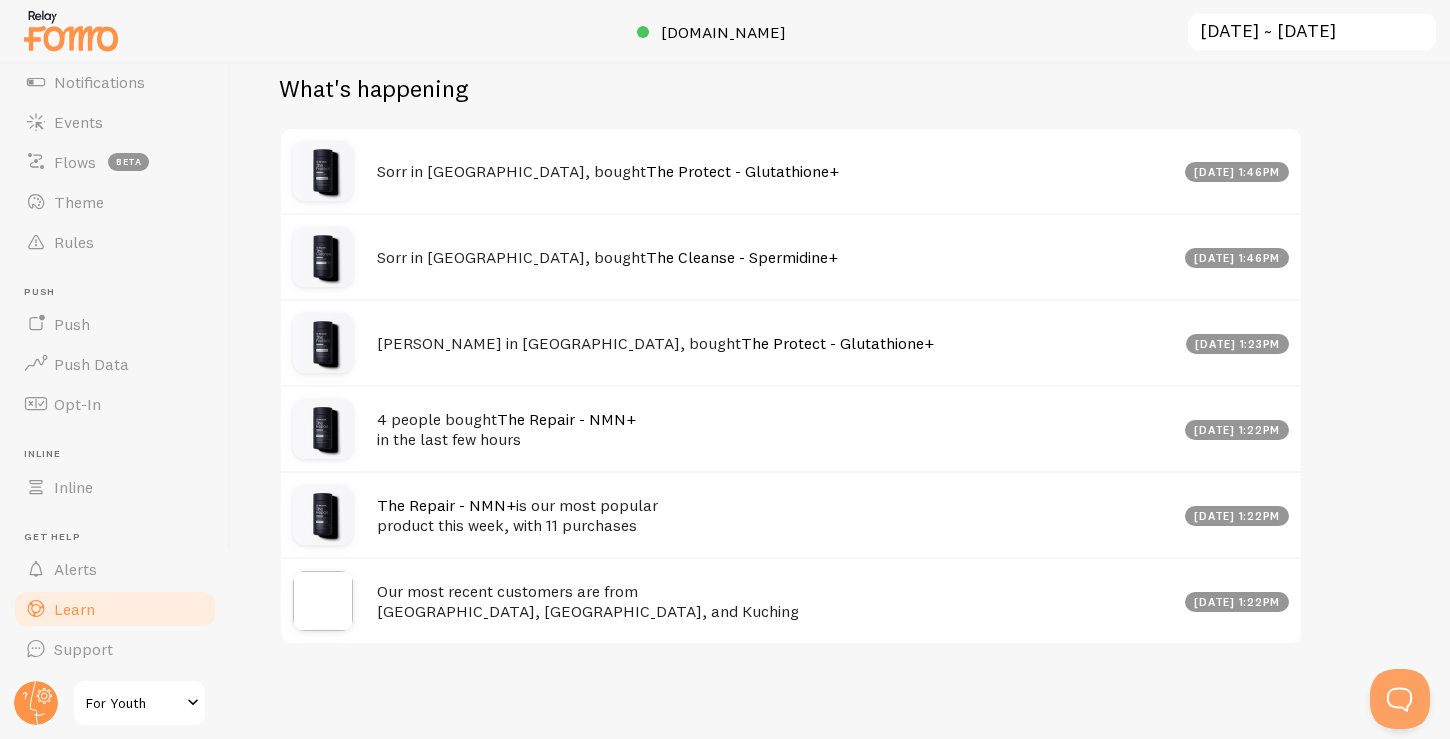 click on "Learn" at bounding box center (74, 609) 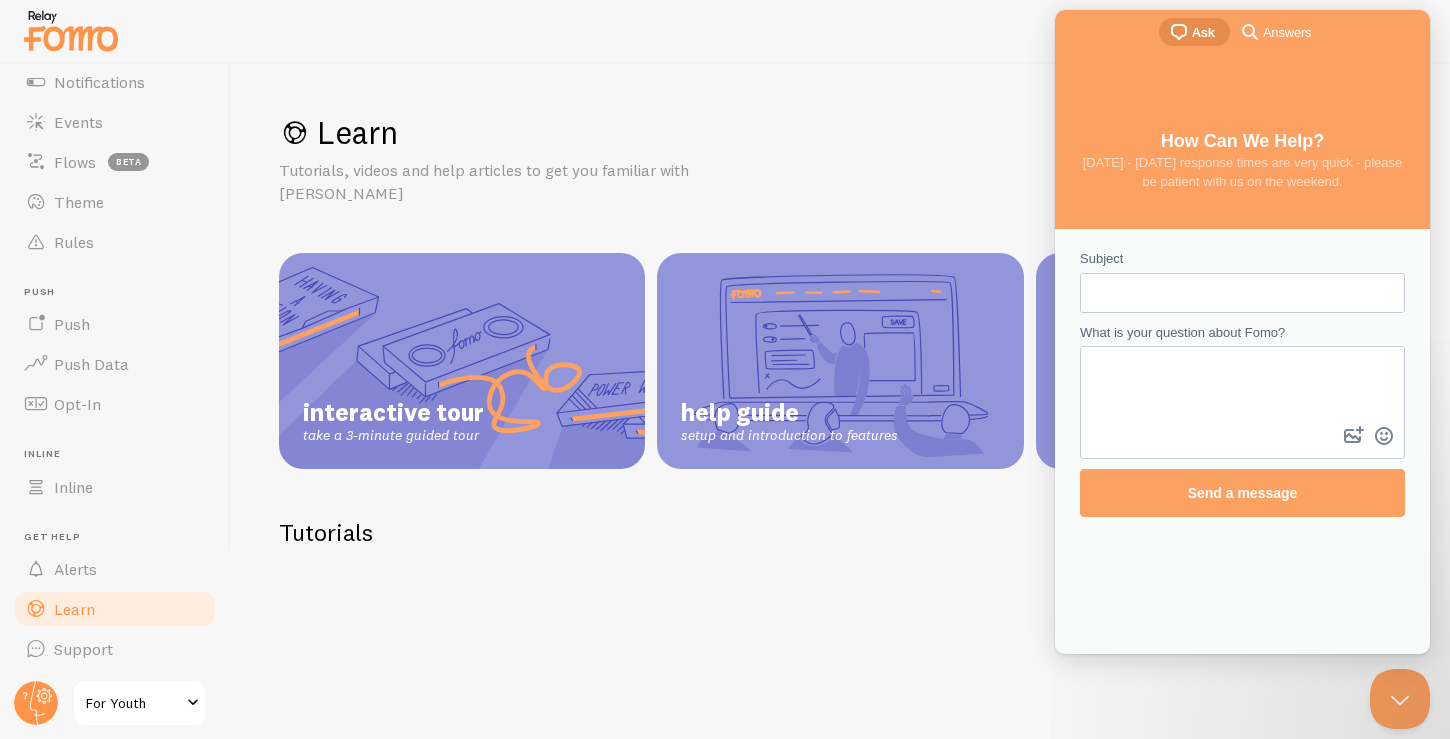 scroll, scrollTop: 0, scrollLeft: 0, axis: both 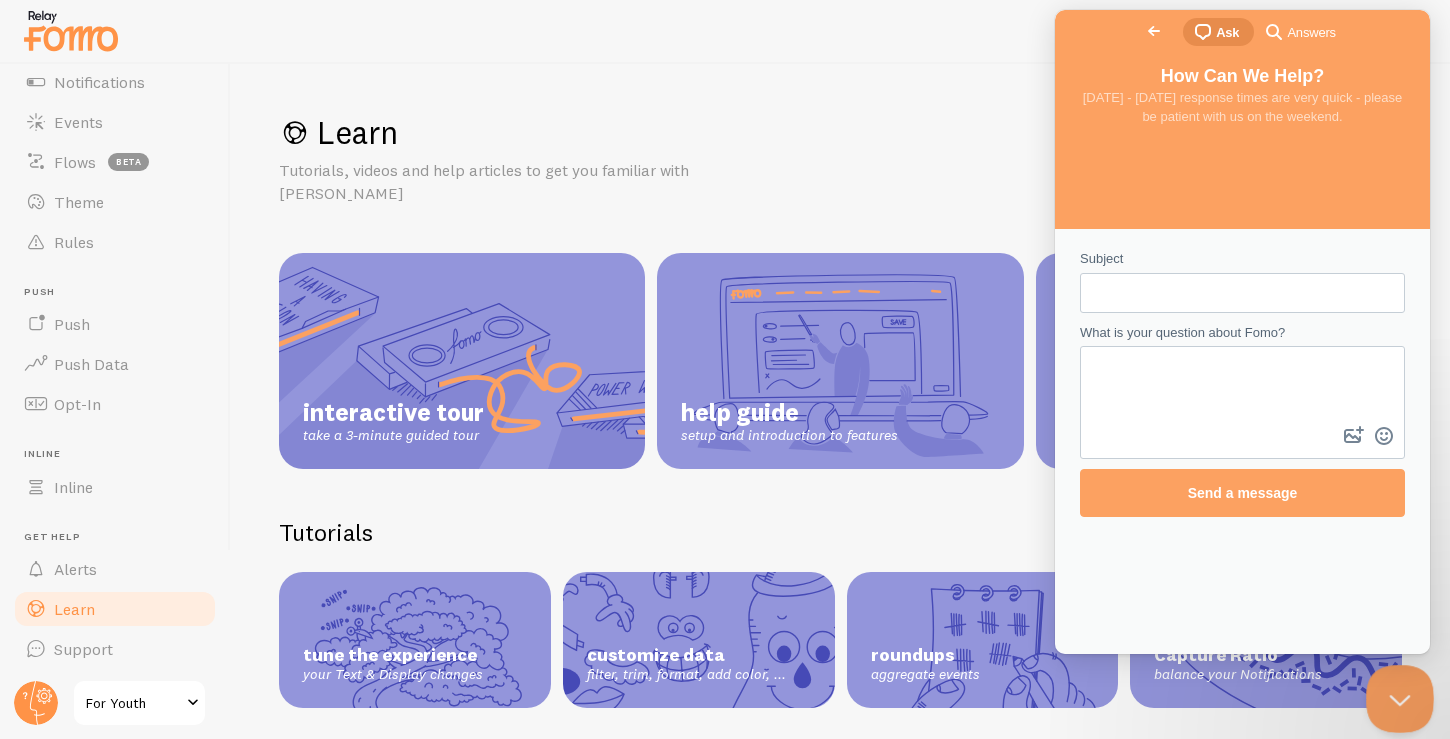 click at bounding box center (1396, 695) 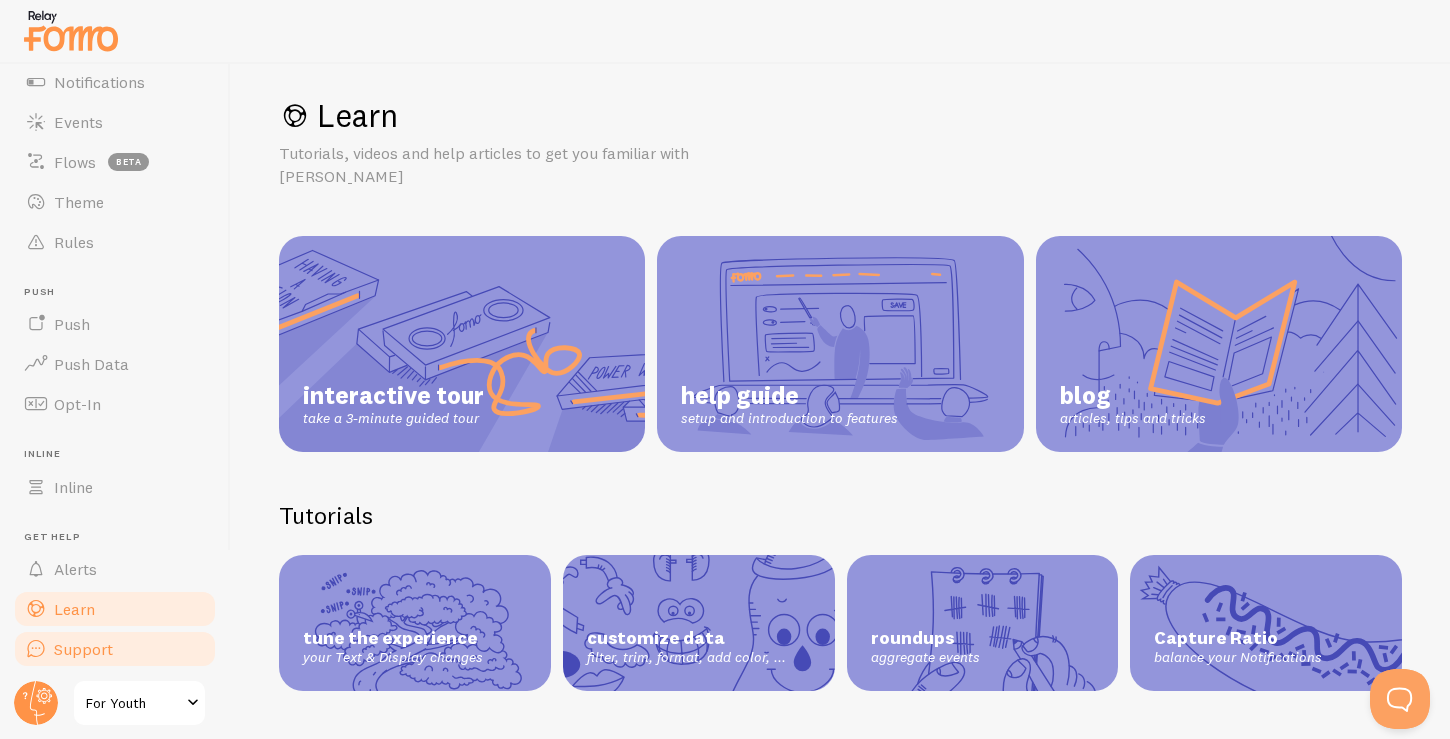 scroll, scrollTop: 15, scrollLeft: 0, axis: vertical 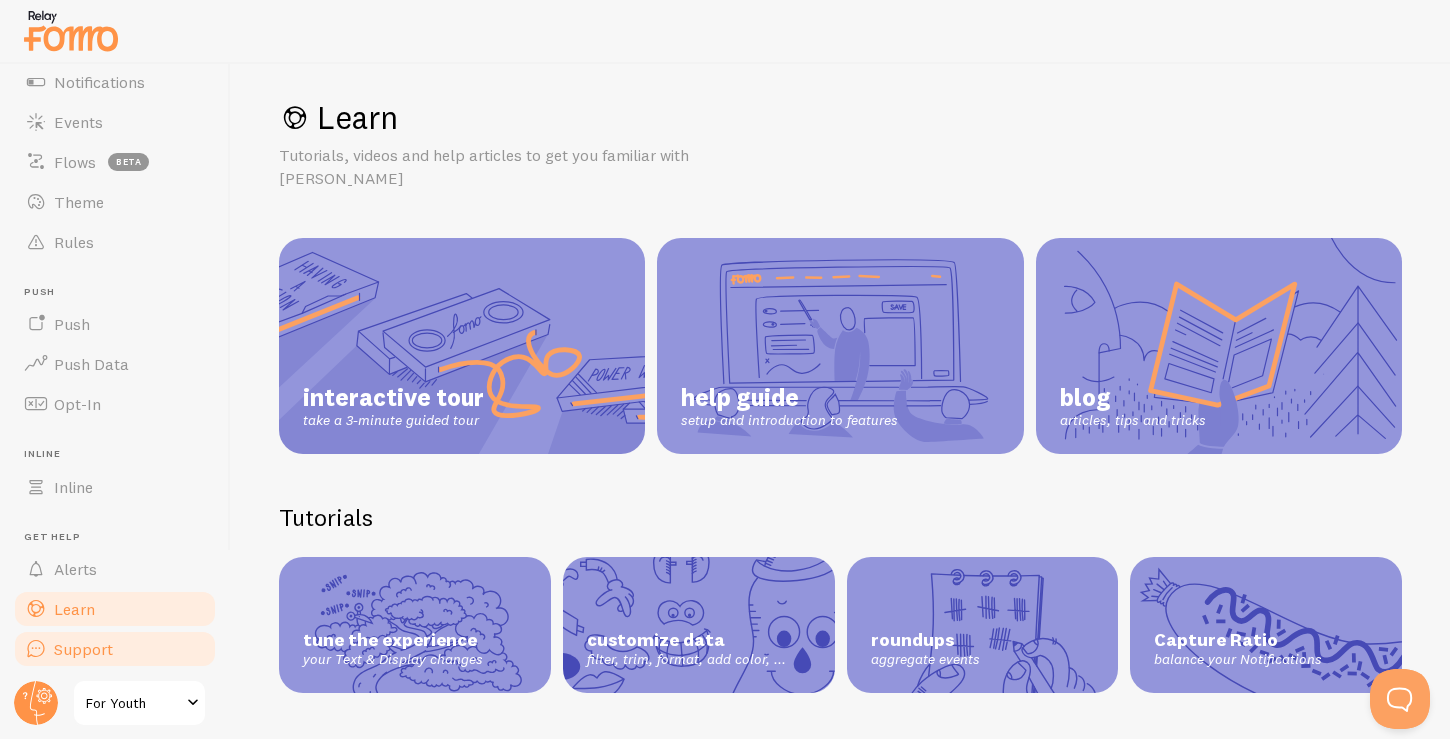 click on "Support" at bounding box center (115, 649) 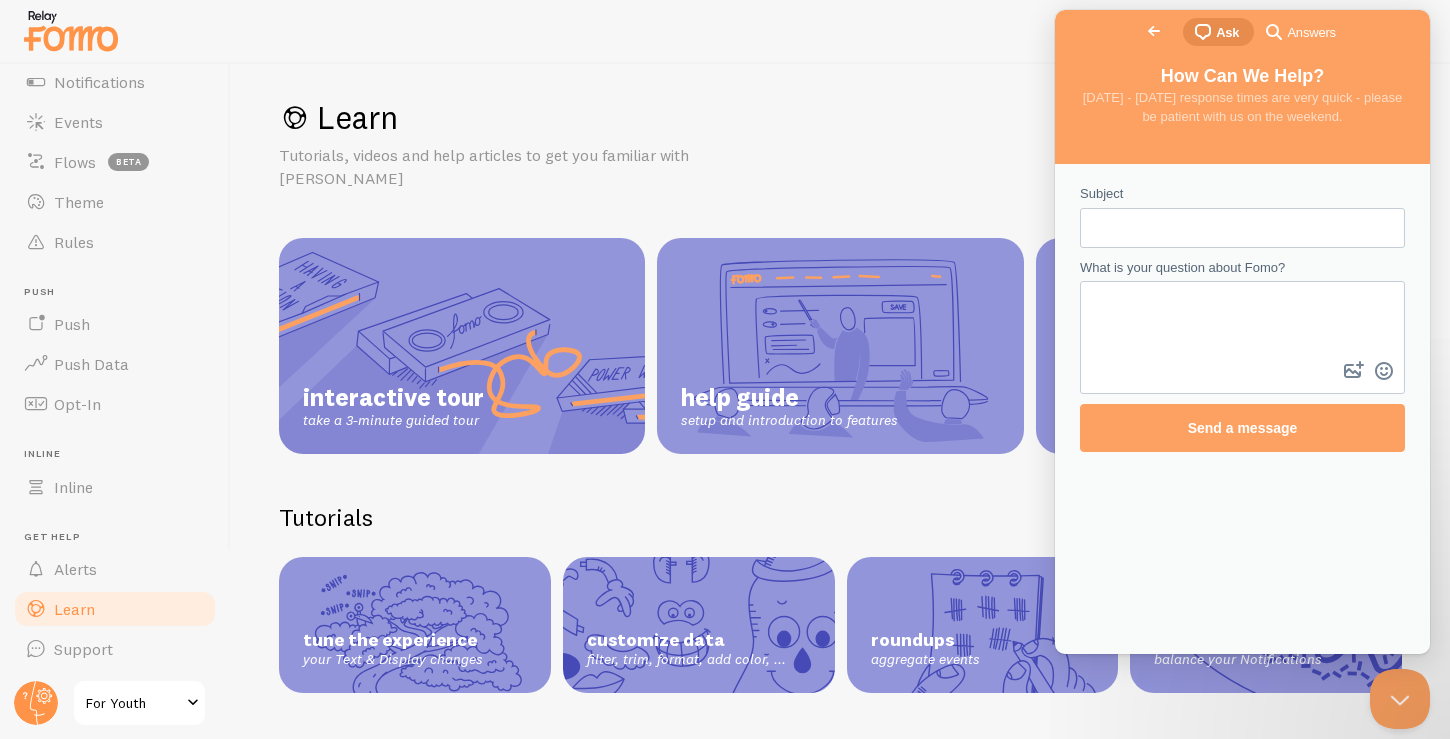 click on "Answers" at bounding box center (1311, 33) 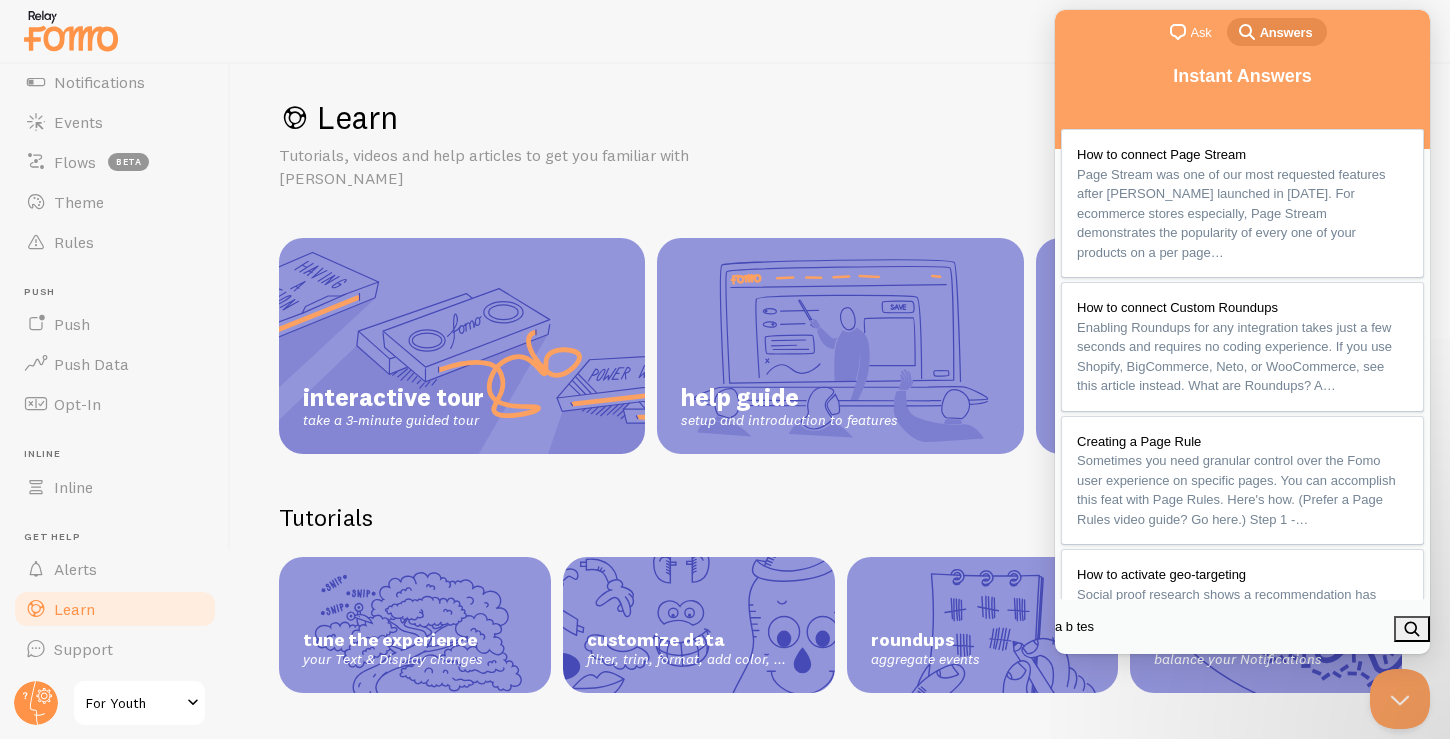 type on "a b test" 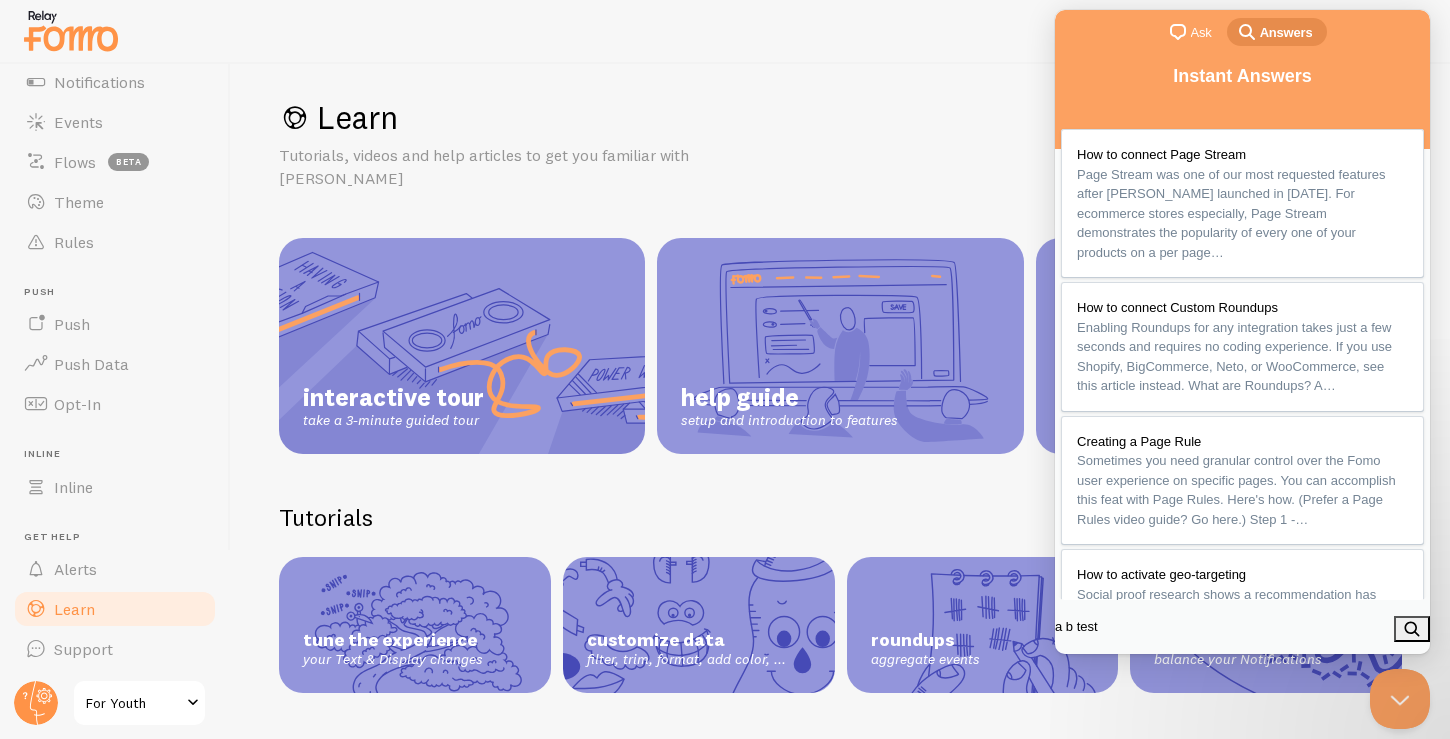 click on "search" at bounding box center [1412, 629] 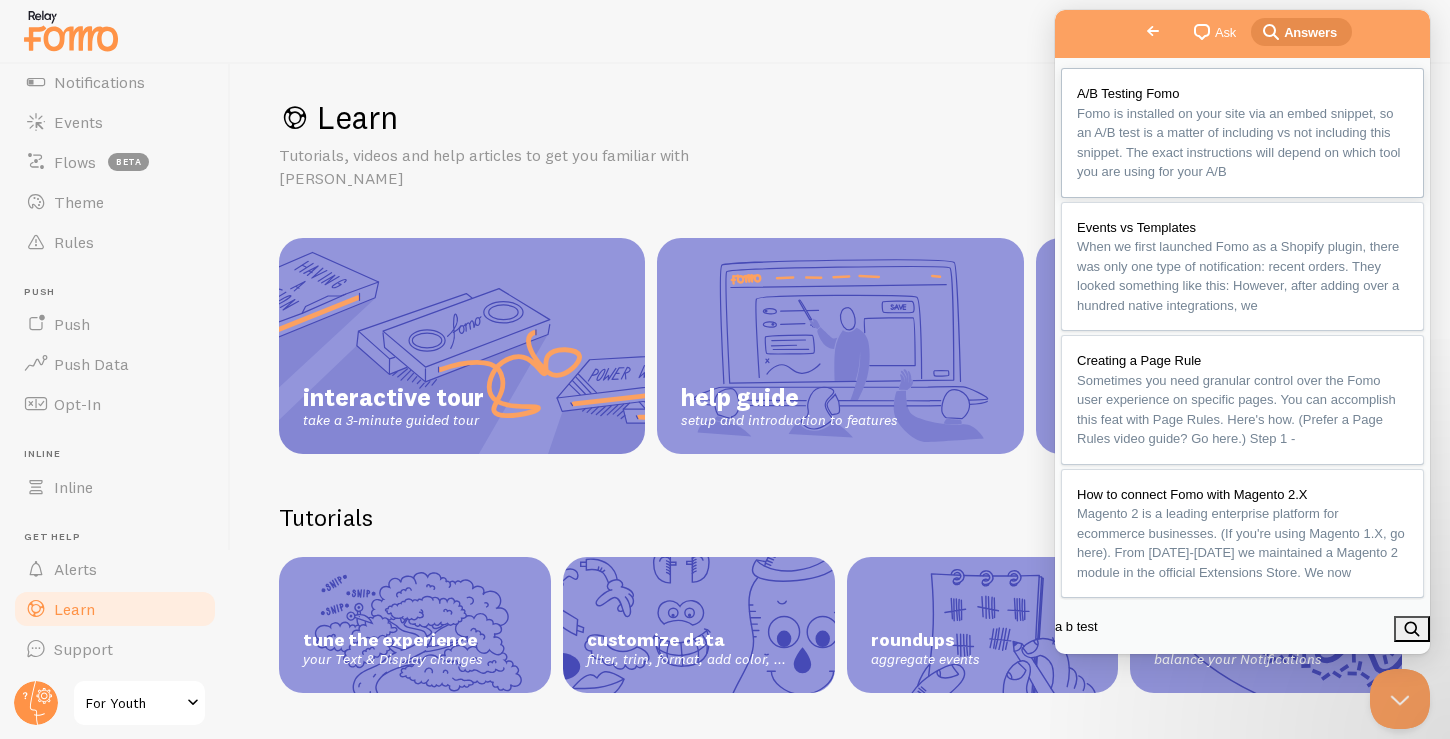 click on "Fomo is installed on your site via an embed snippet, so an A/B test is a matter of including vs not including this snippet. The exact instructions will depend on which tool you are using for your A/B" at bounding box center (1242, 143) 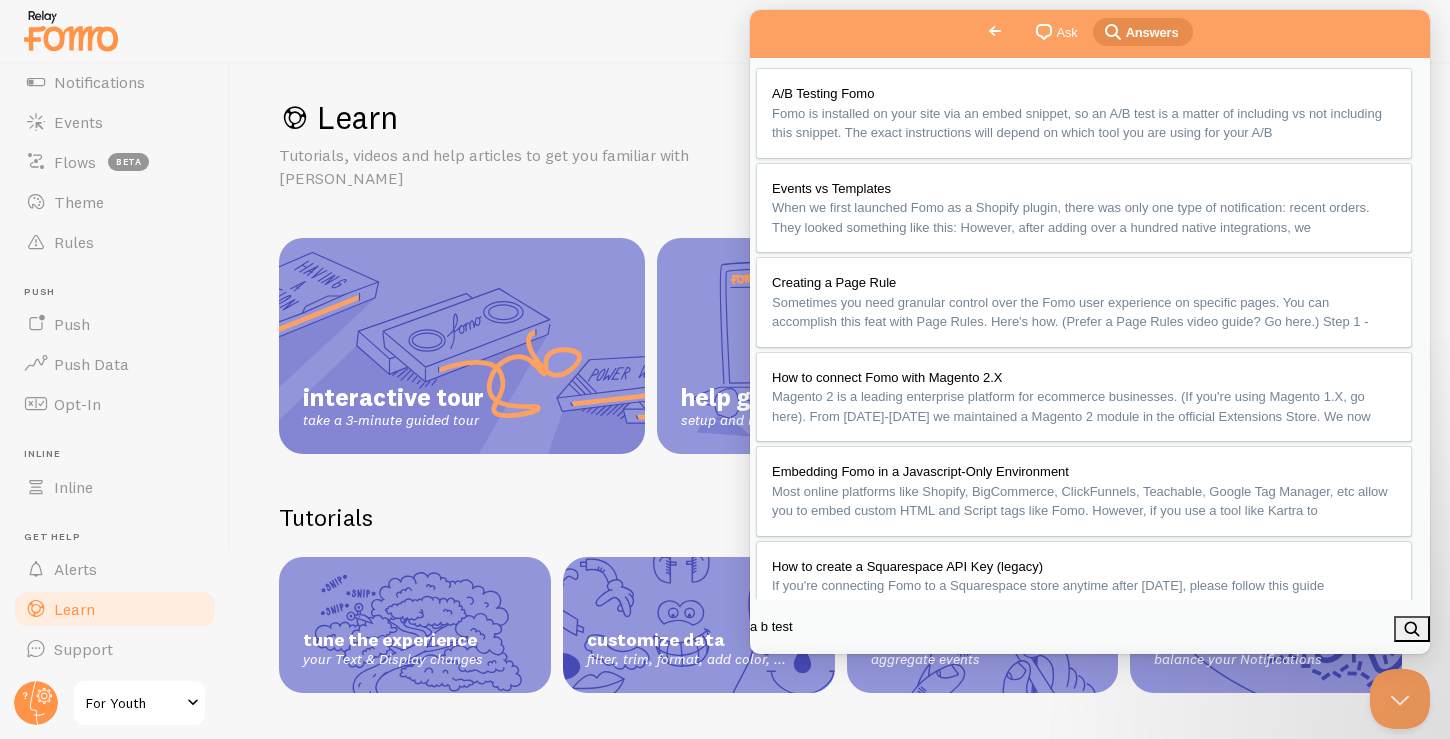 drag, startPoint x: 909, startPoint y: 328, endPoint x: 789, endPoint y: 280, distance: 129.24396 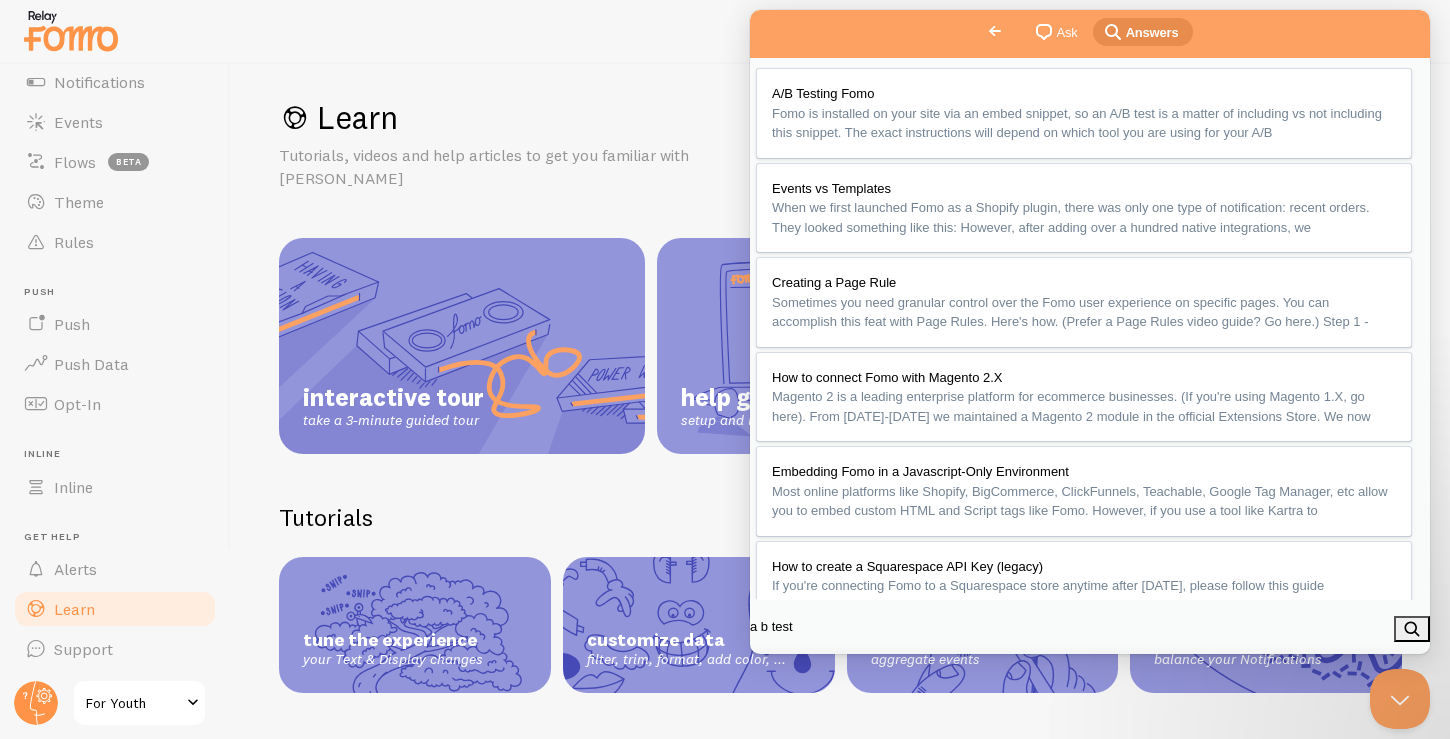 click on "here" at bounding box center (1282, 901) 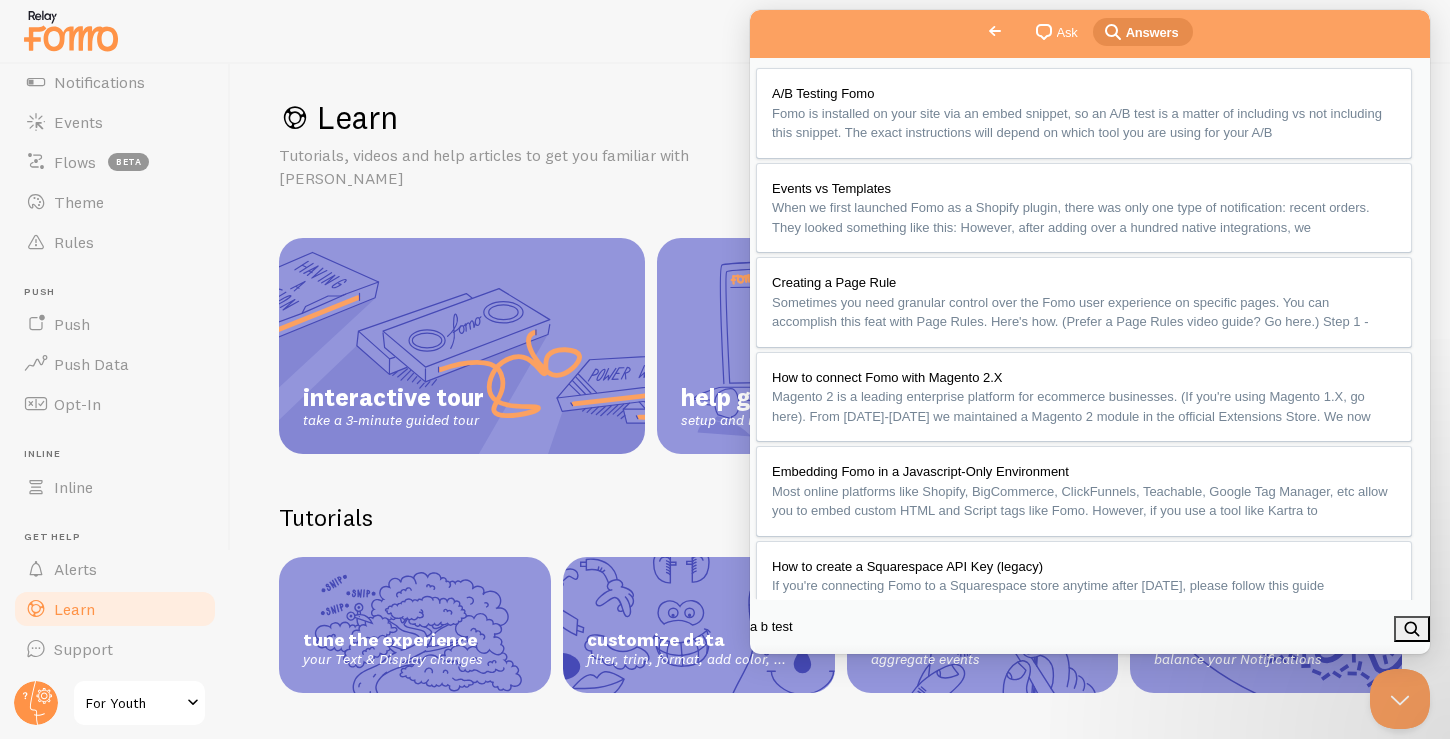 click on "For Youth" at bounding box center [139, 703] 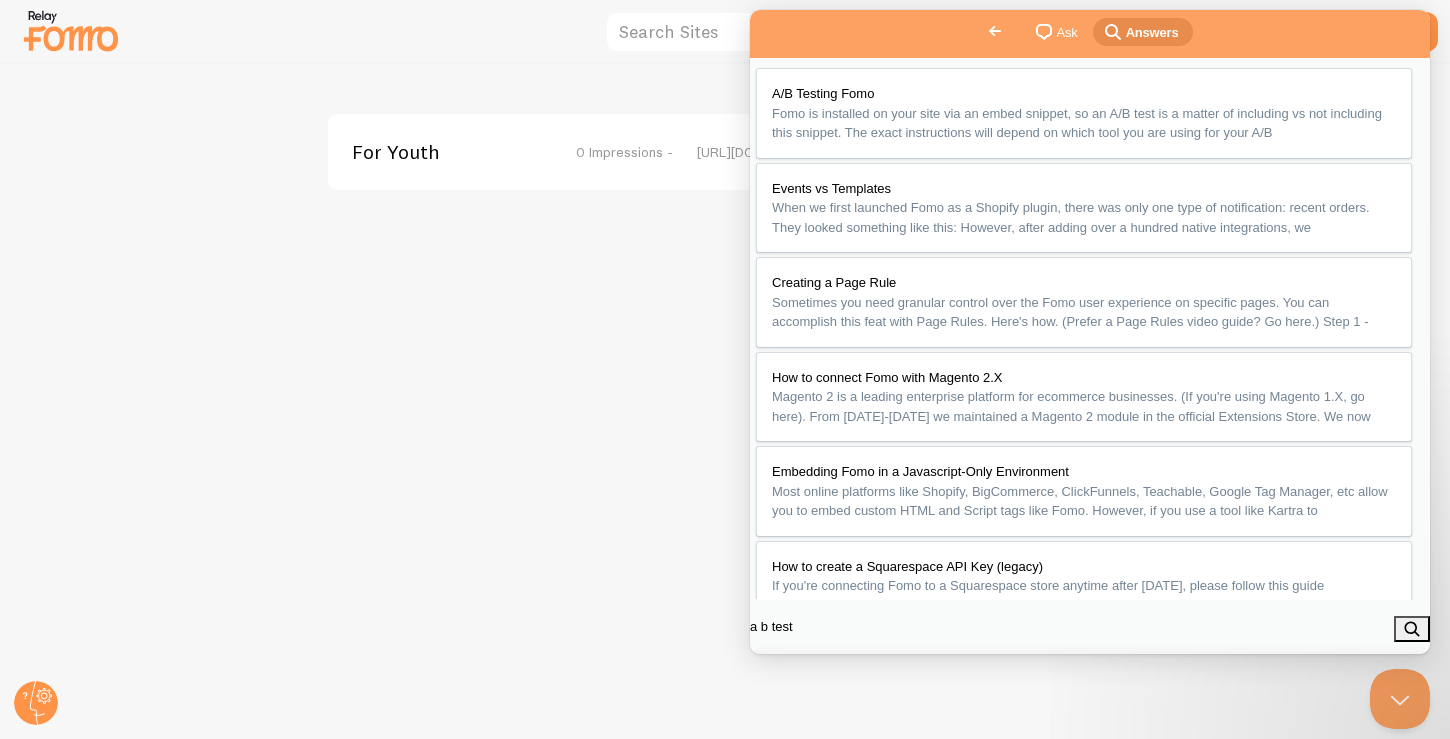 click on "For Youth    0 Impressions -   https://foryouth.co" at bounding box center [725, 401] 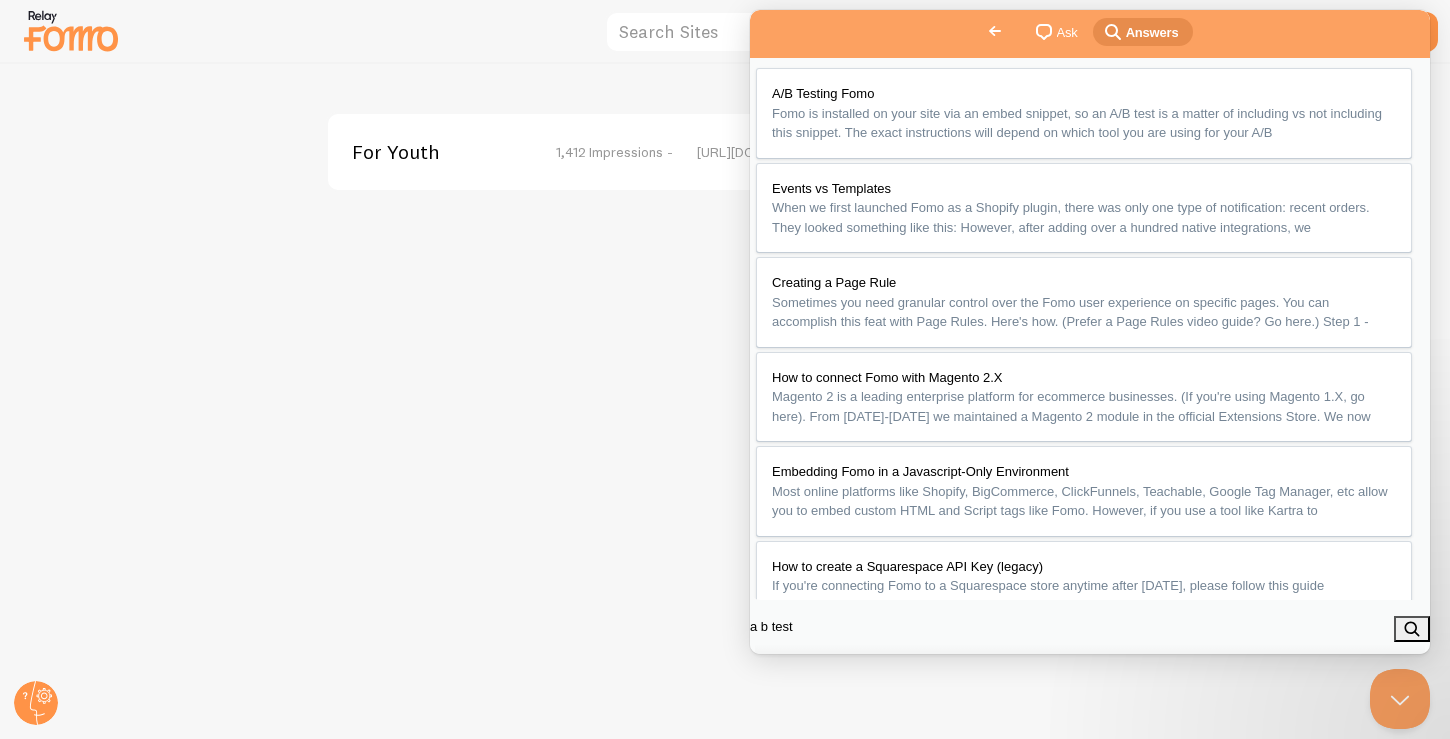 click on "Close" at bounding box center (773, 677) 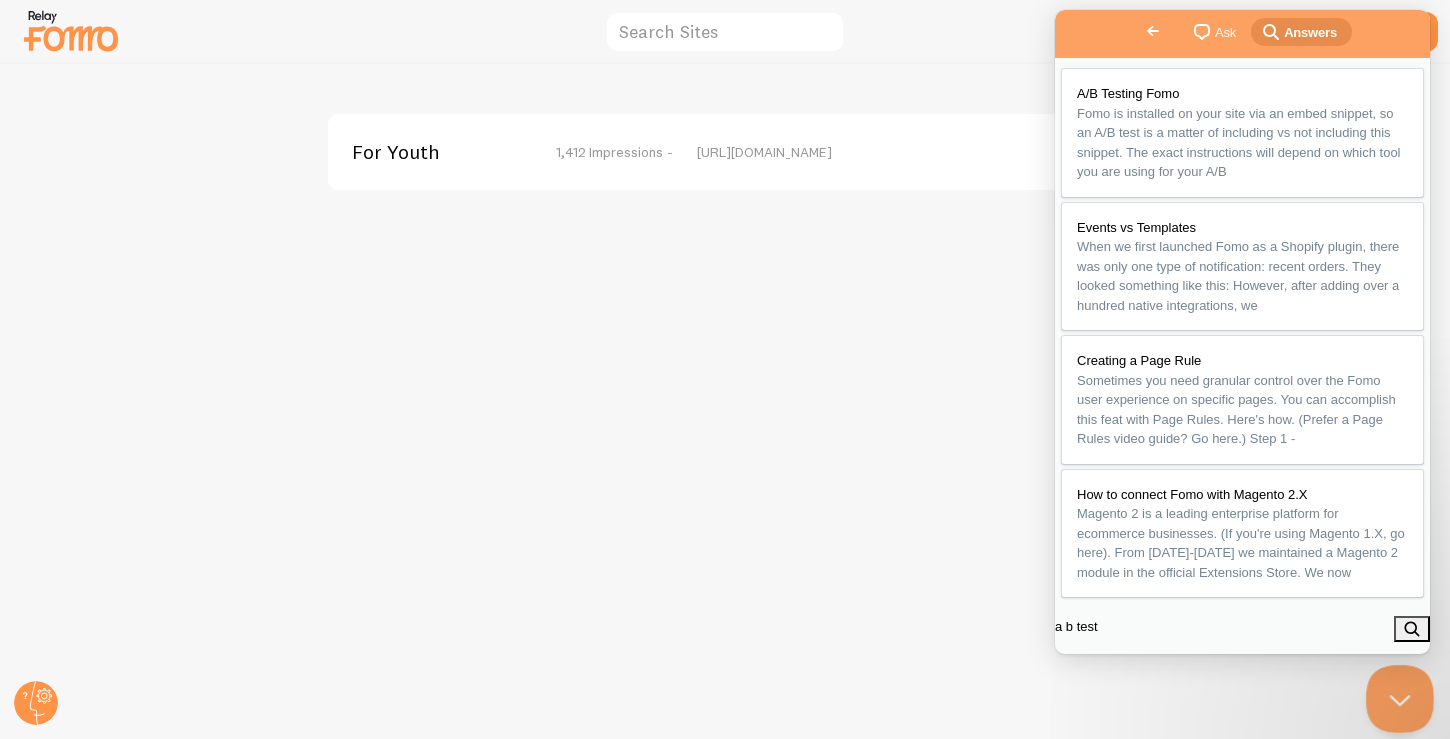 click at bounding box center (1396, 695) 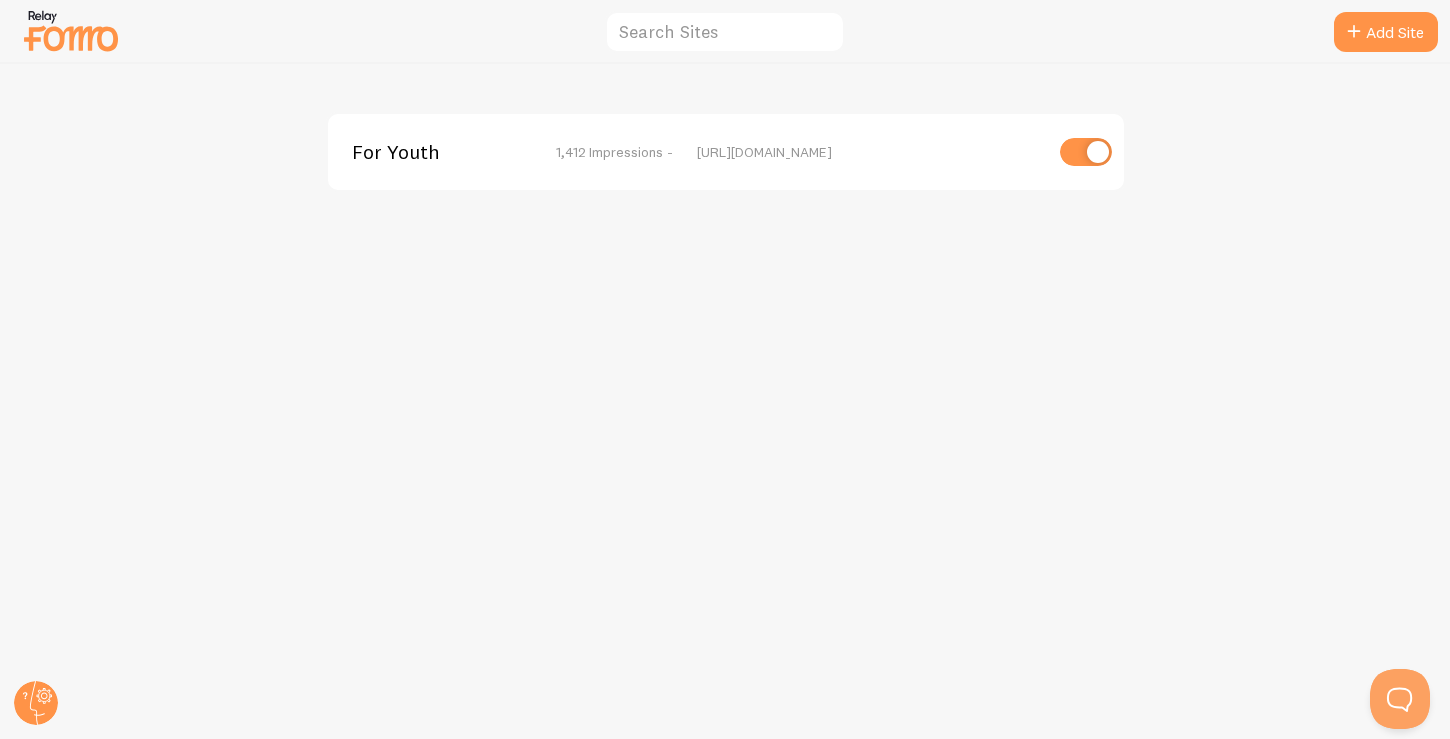 scroll, scrollTop: 0, scrollLeft: 0, axis: both 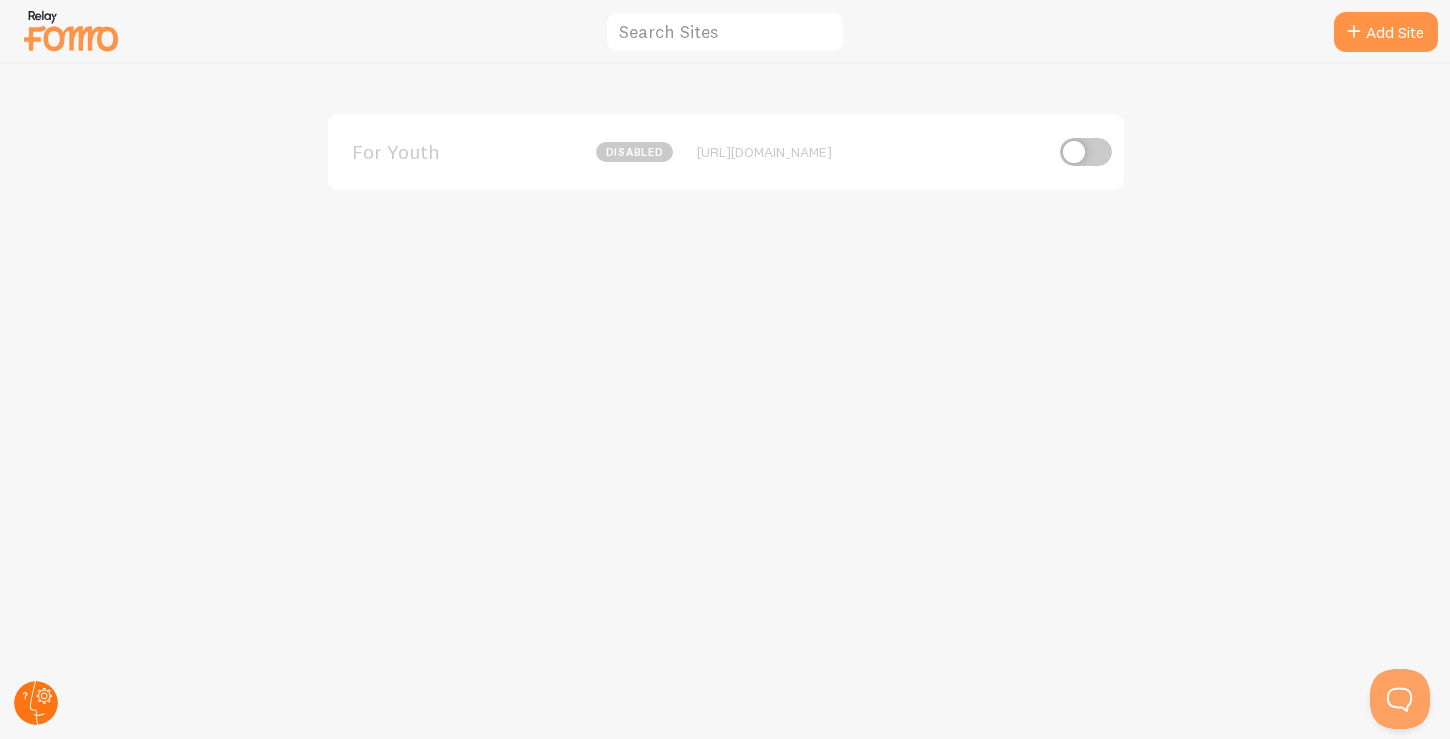 click 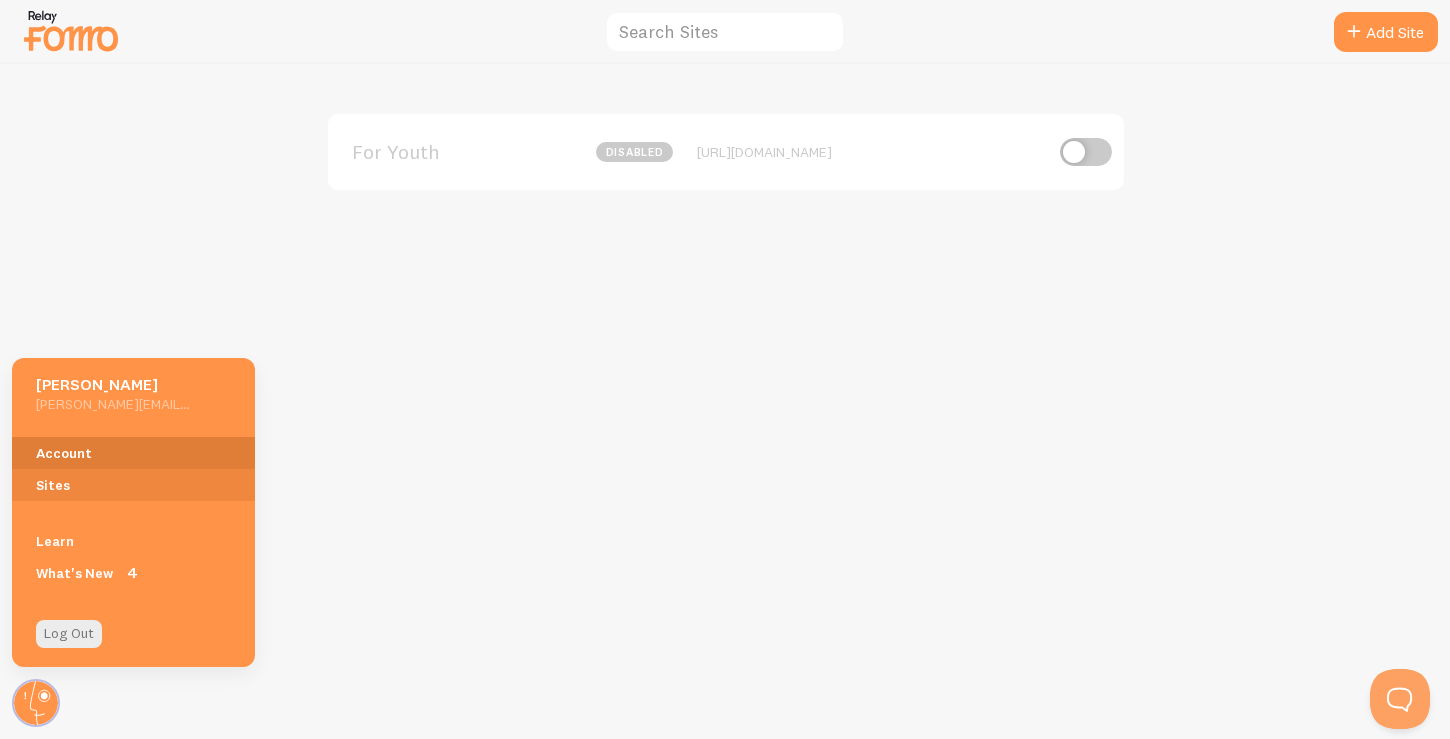 click on "Account" at bounding box center (133, 453) 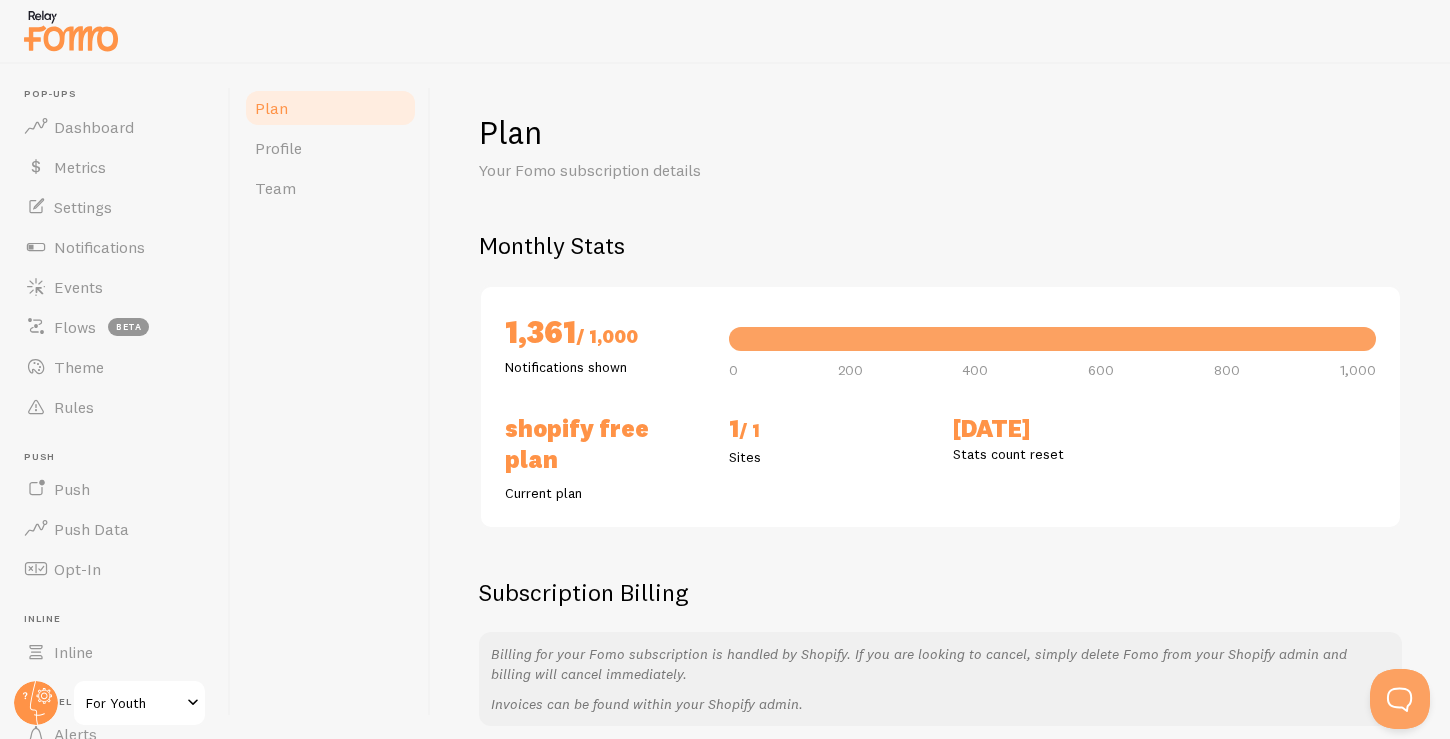 scroll, scrollTop: 0, scrollLeft: 0, axis: both 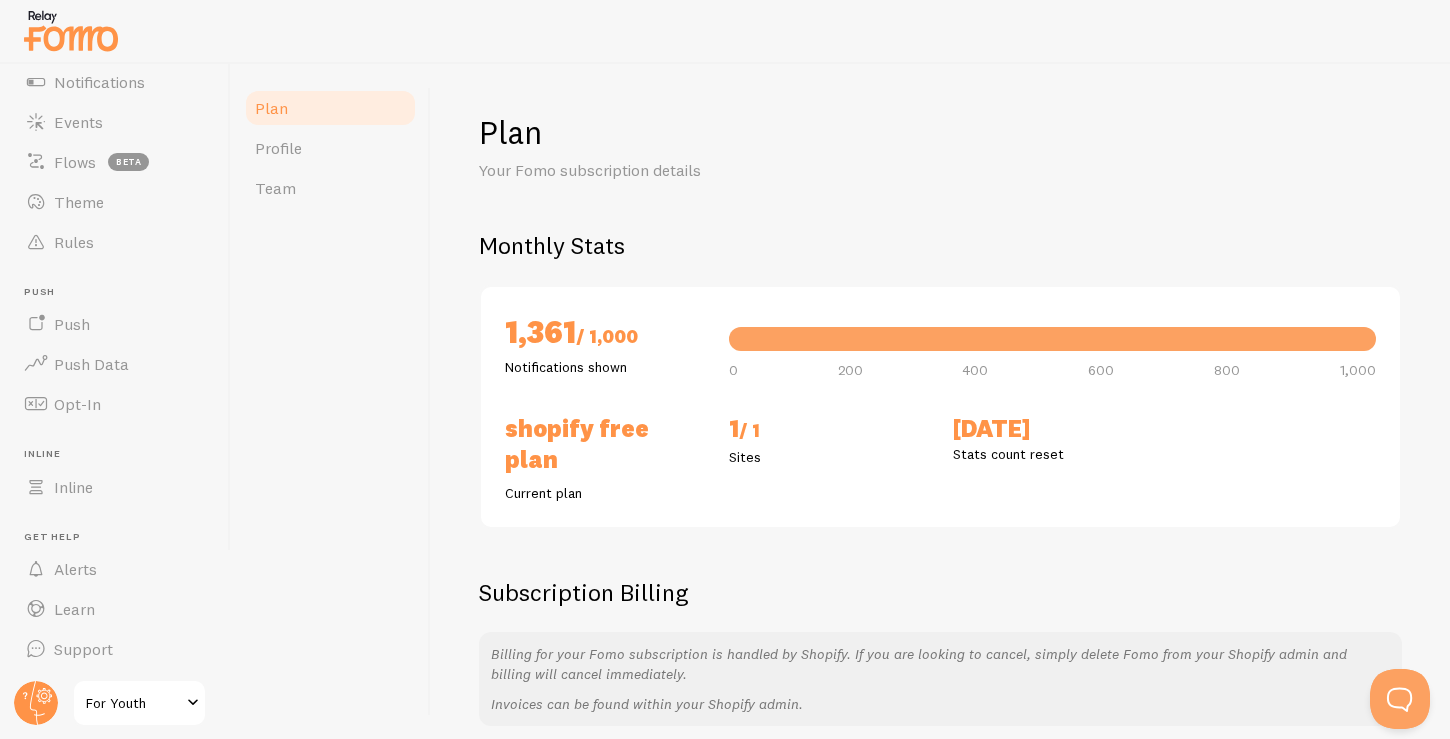 click on "For Youth" at bounding box center (133, 703) 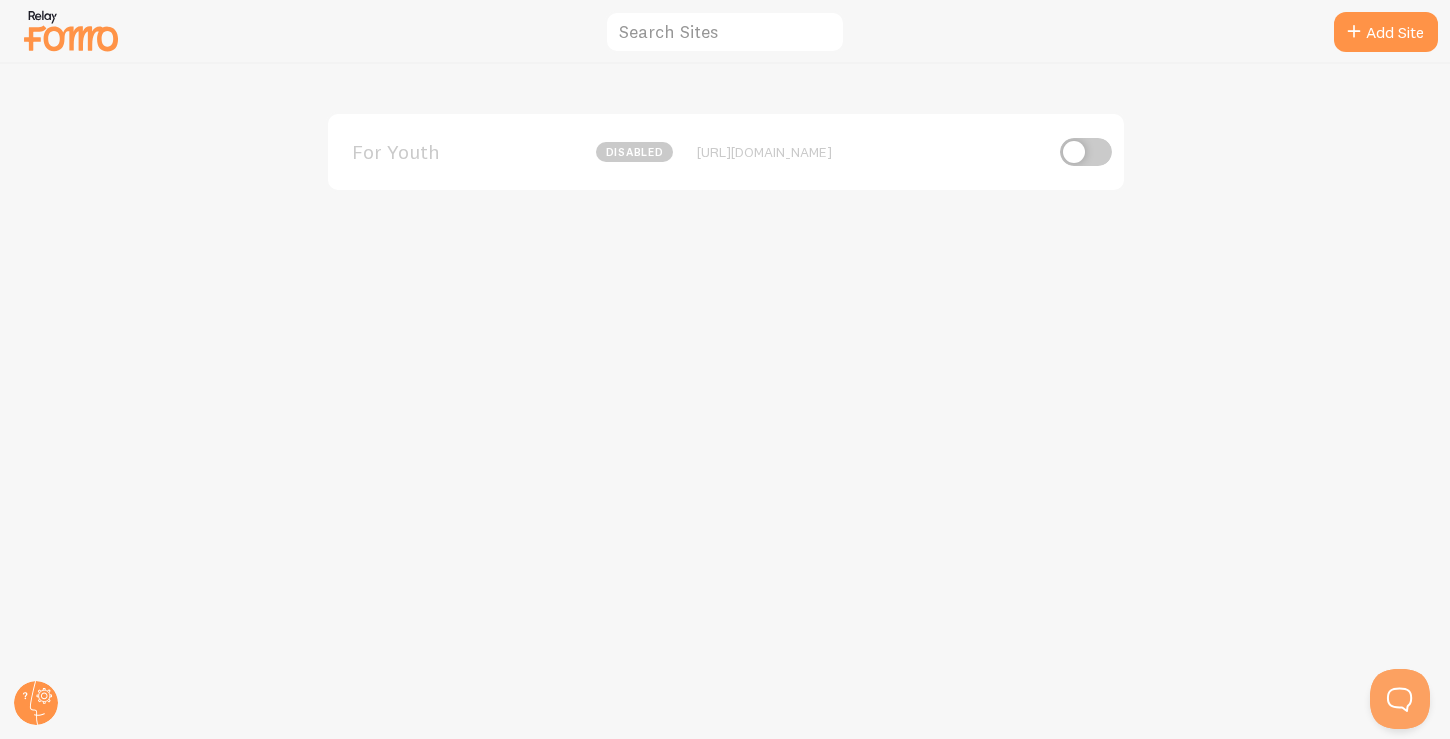 click at bounding box center [71, 30] 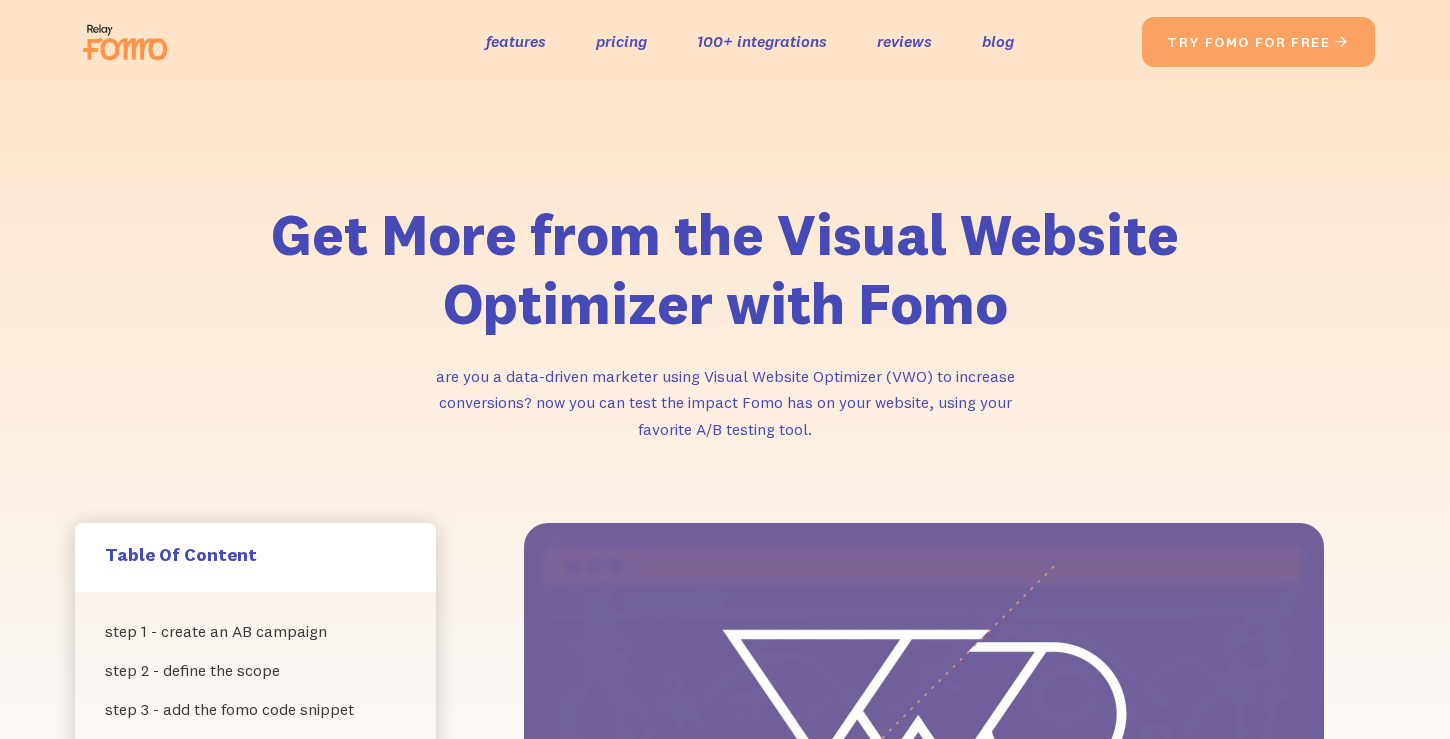 scroll, scrollTop: 558, scrollLeft: 0, axis: vertical 